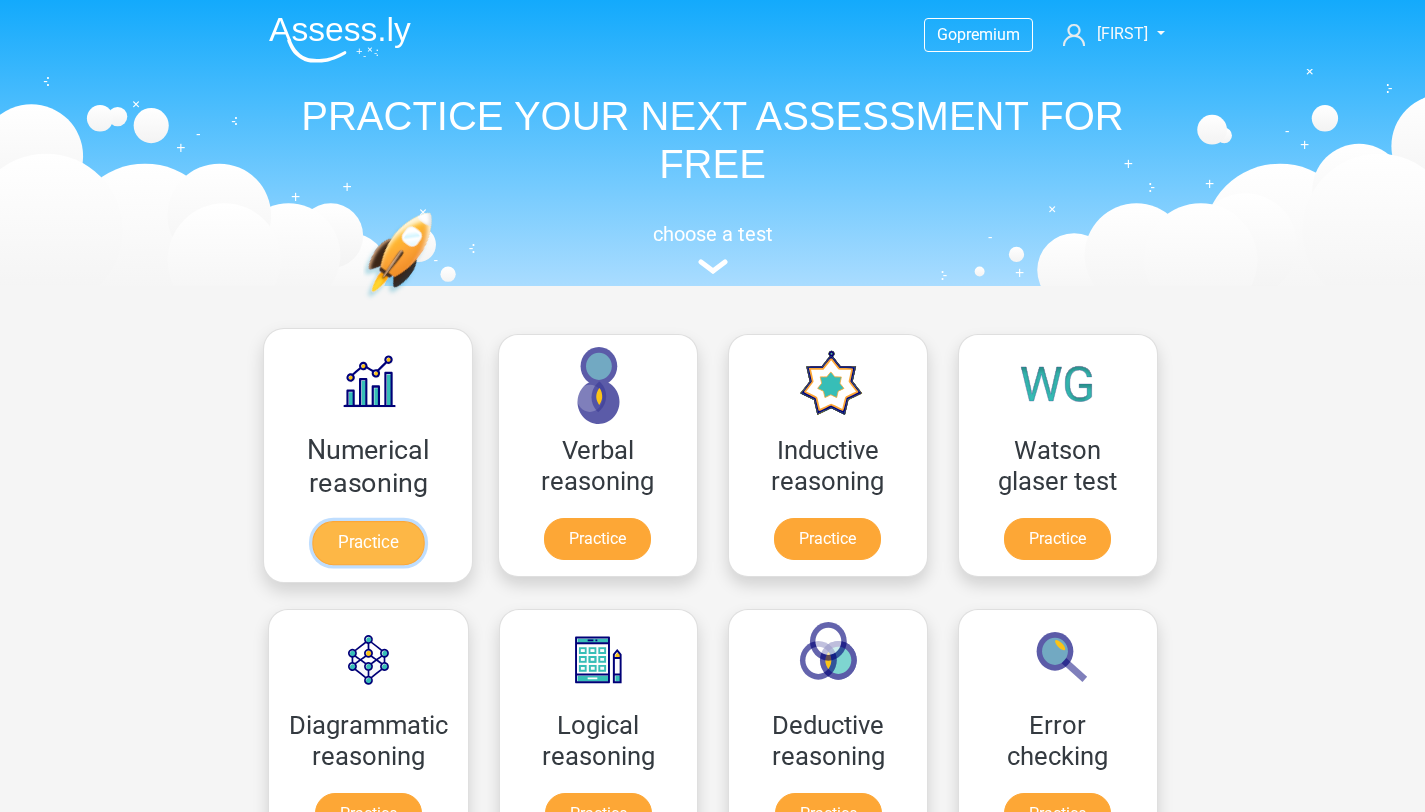 scroll, scrollTop: 0, scrollLeft: 0, axis: both 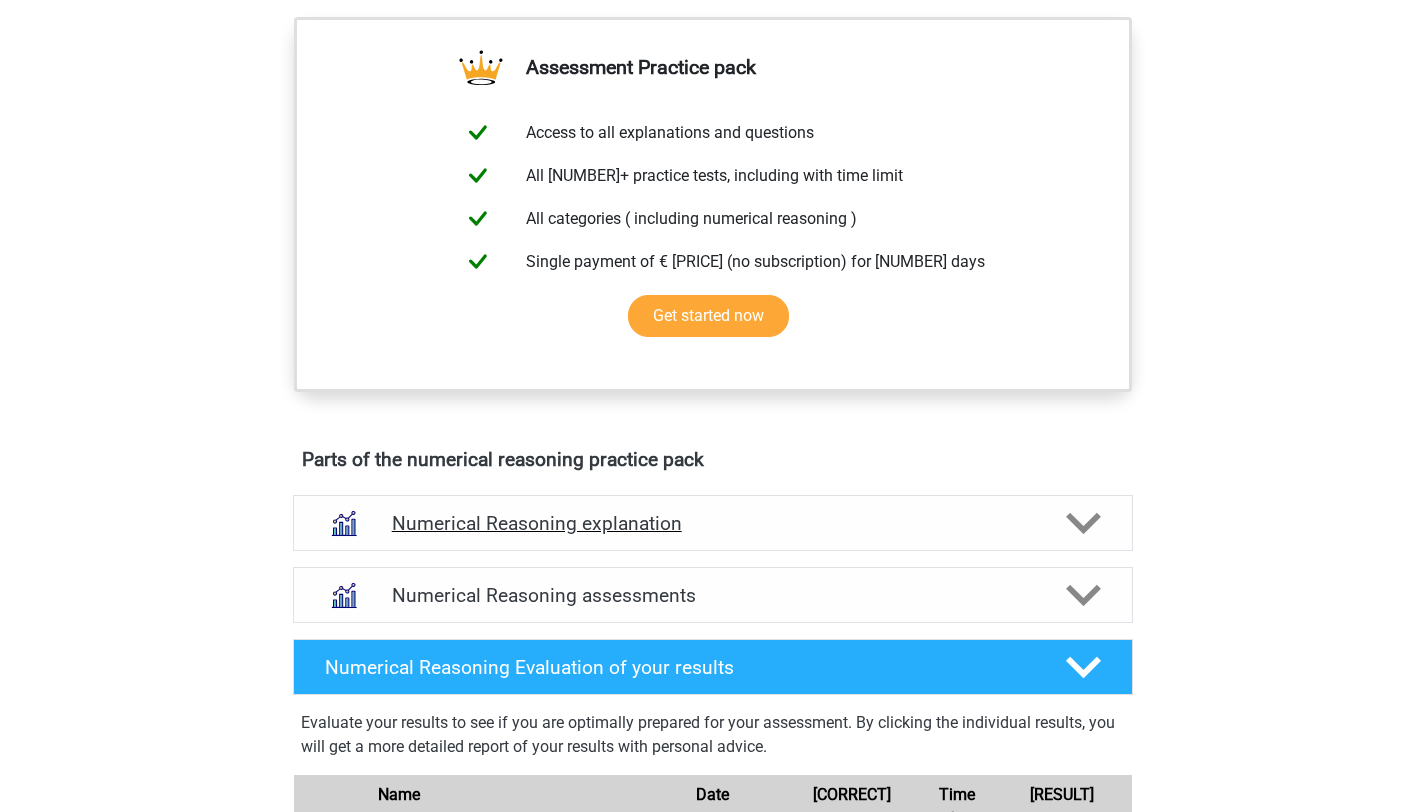 click on "Numerical Reasoning explanation" at bounding box center [713, 499] 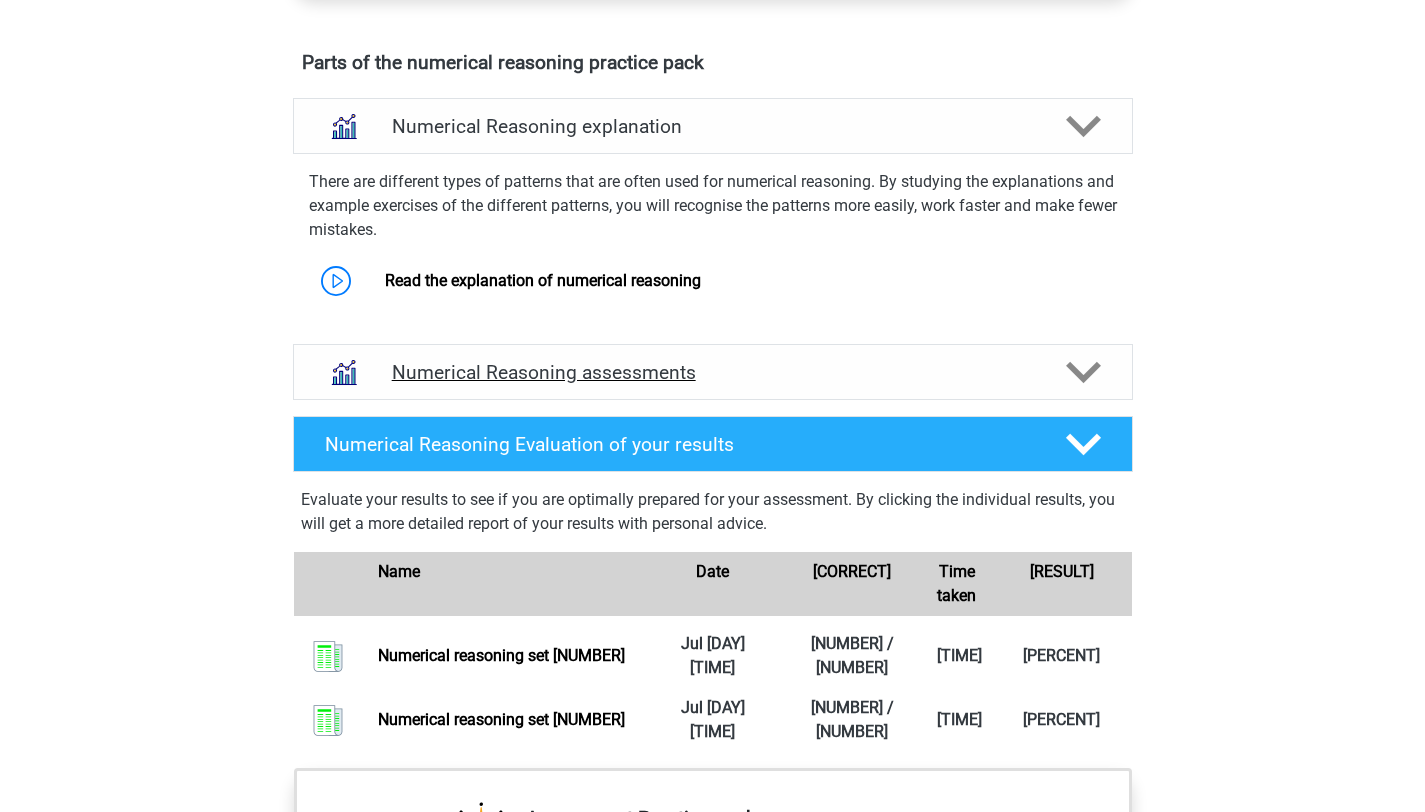 scroll, scrollTop: 1120, scrollLeft: 0, axis: vertical 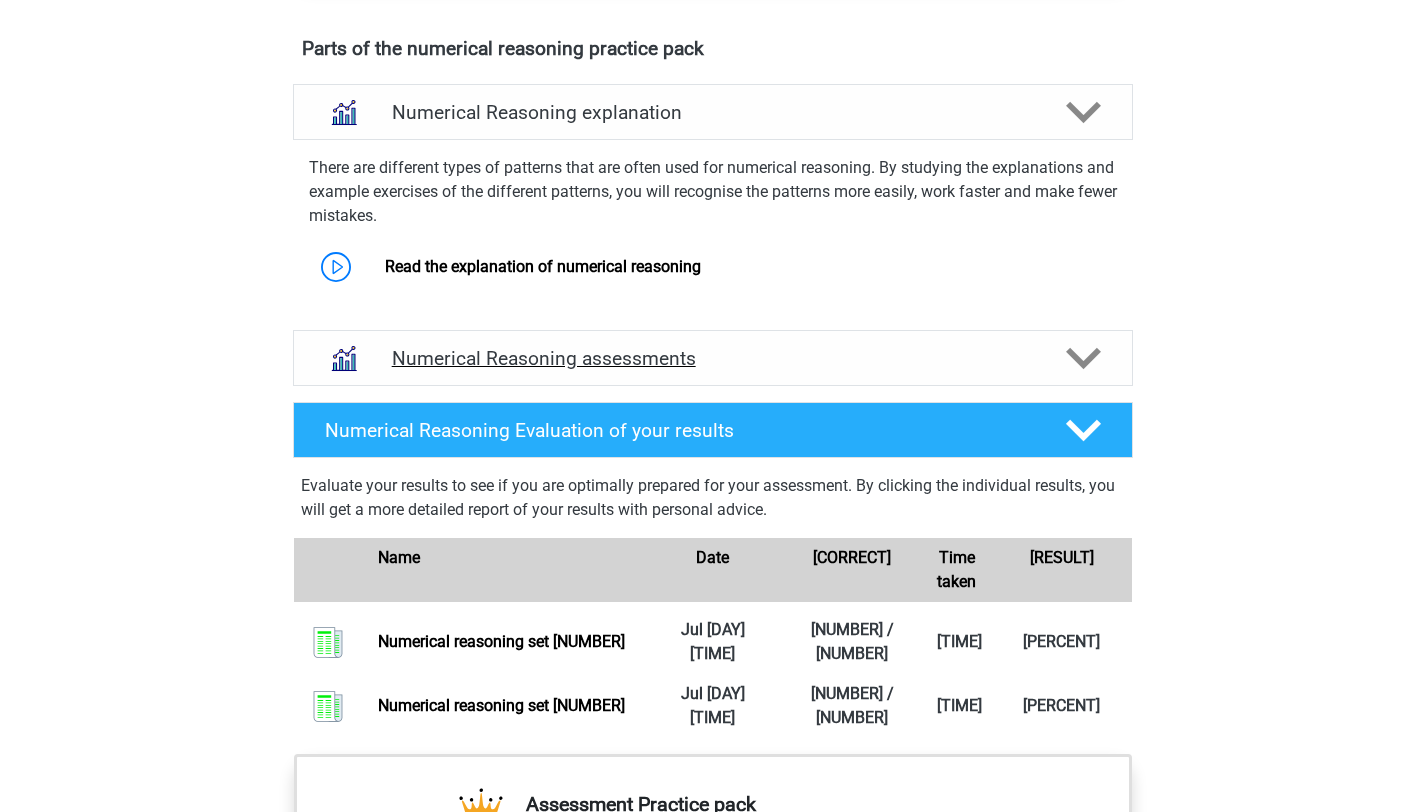 click on "Numerical Reasoning assessments" at bounding box center (713, 334) 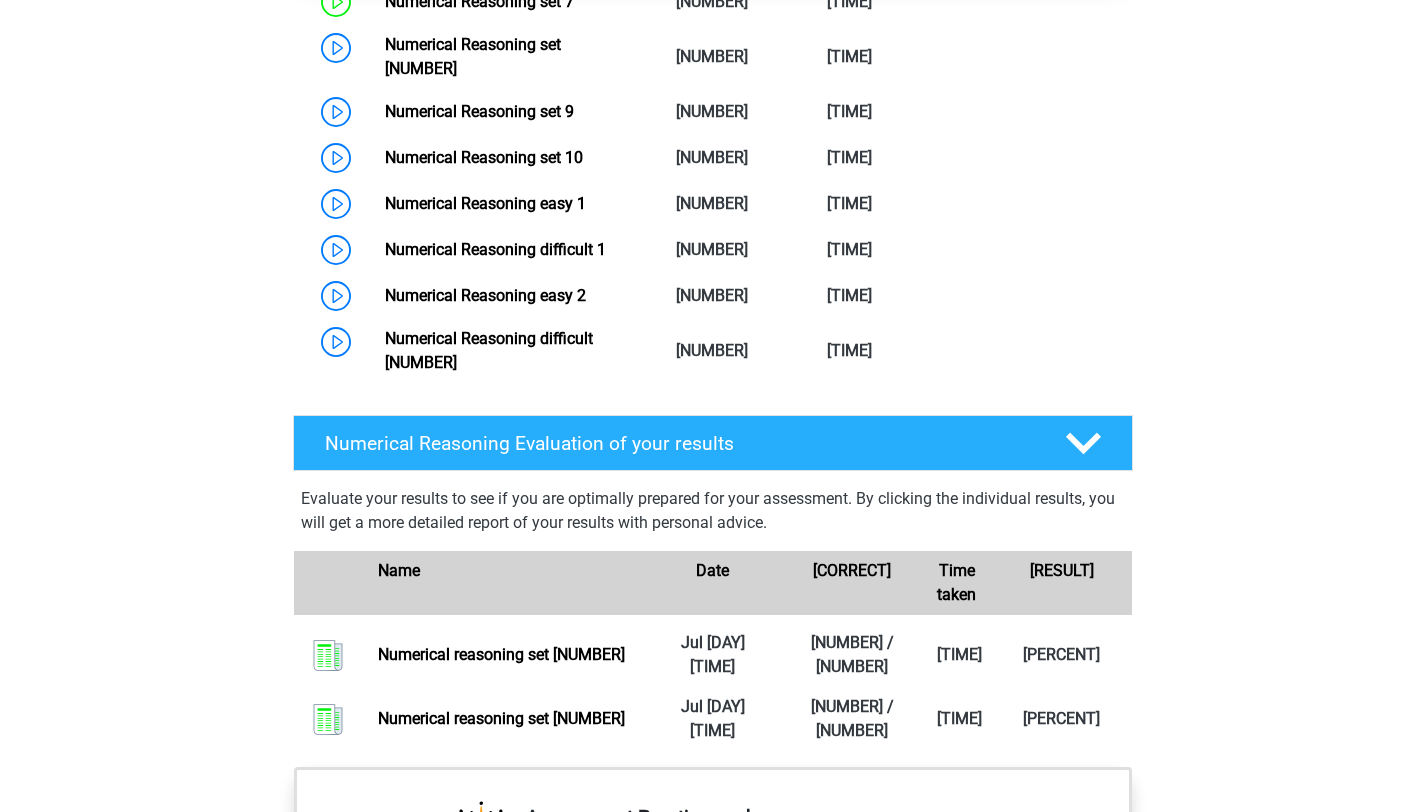 scroll, scrollTop: 1574, scrollLeft: 0, axis: vertical 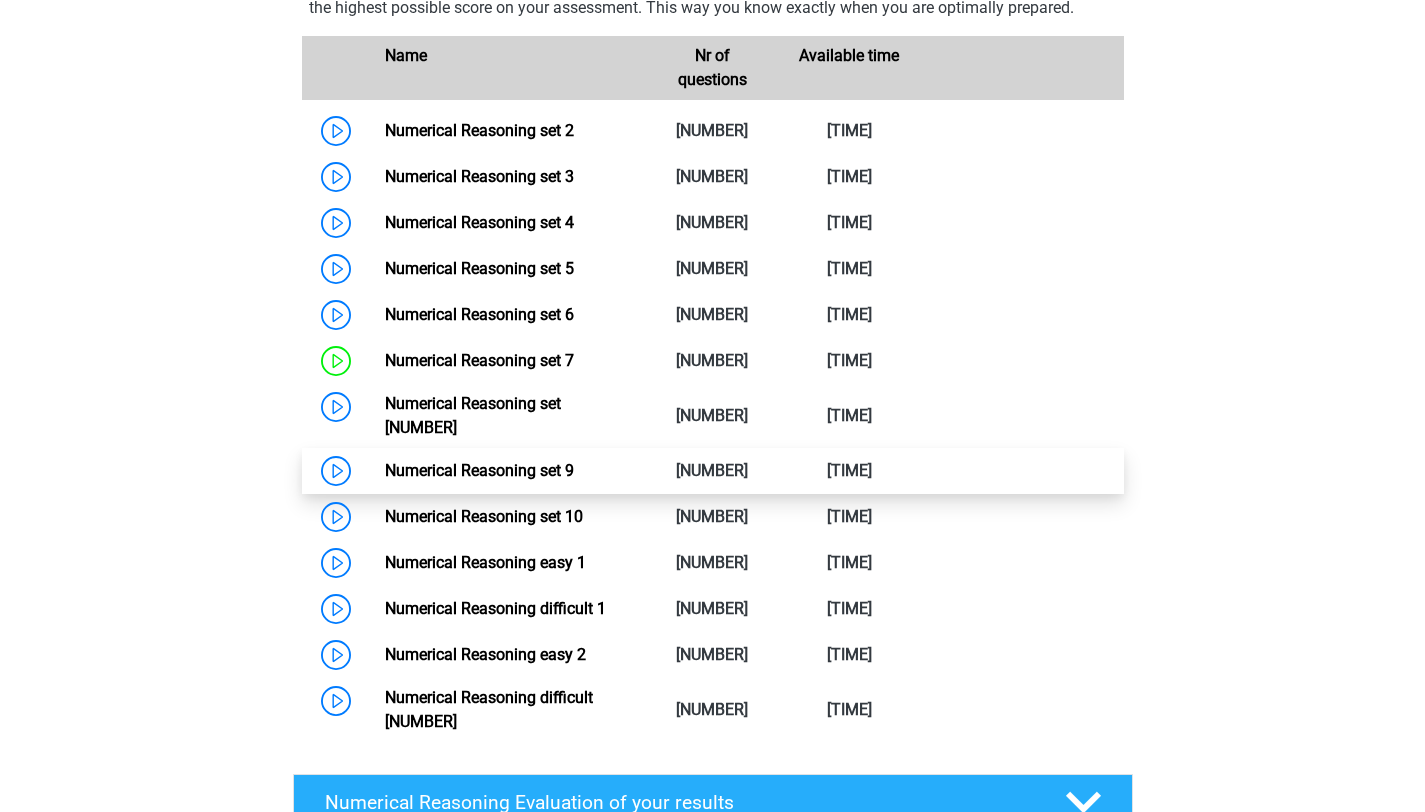 click on "Numerical Reasoning
set 9" at bounding box center [479, 428] 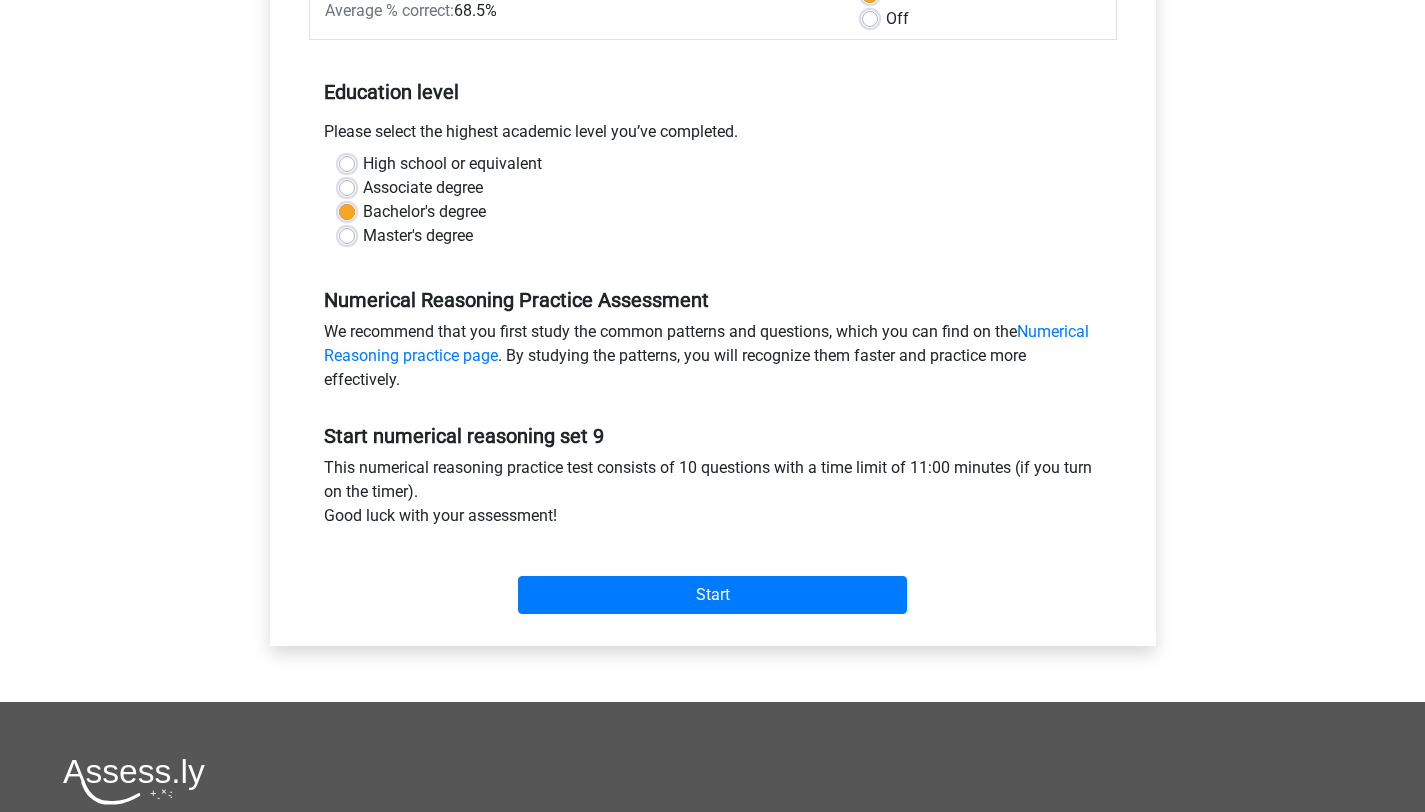 scroll, scrollTop: 374, scrollLeft: 0, axis: vertical 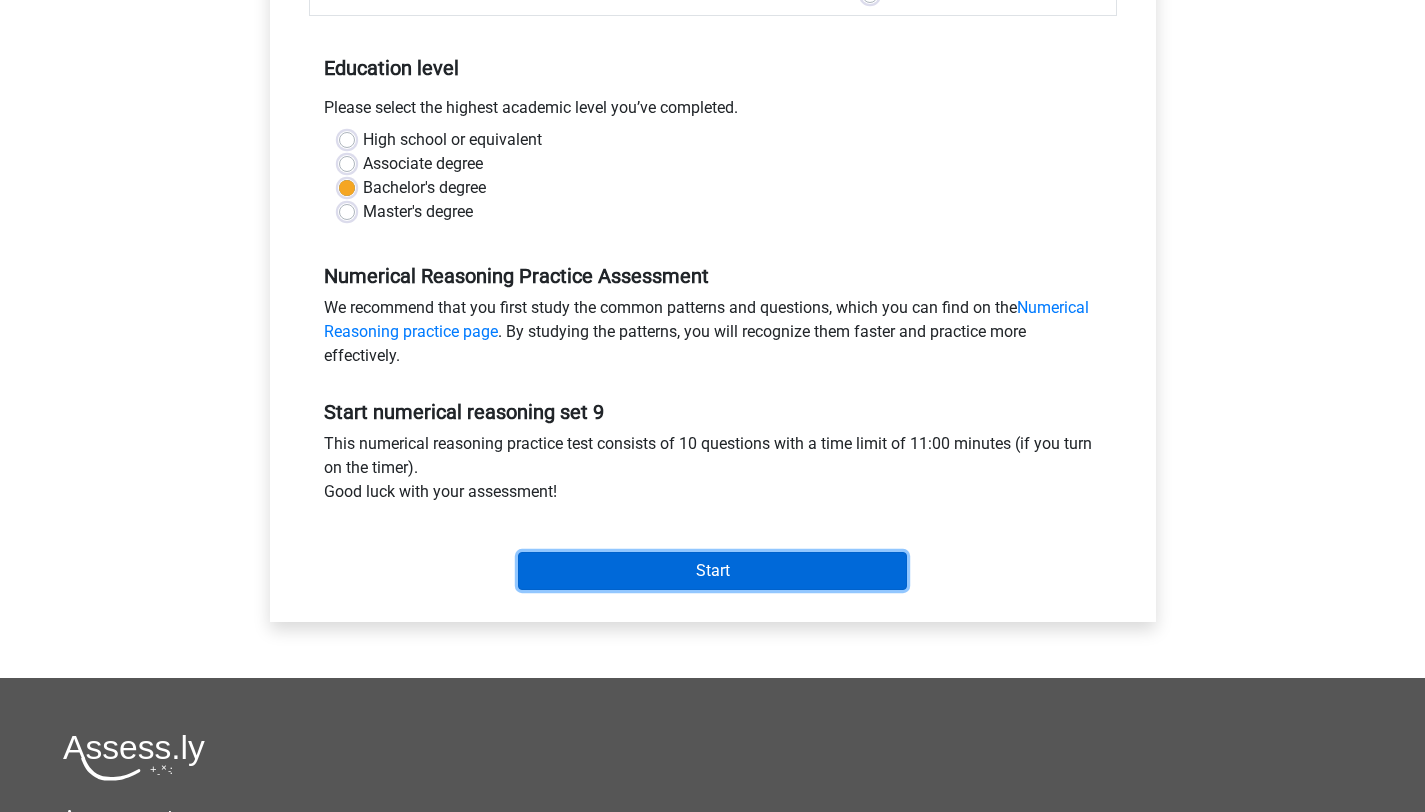 click on "Start" at bounding box center (712, 571) 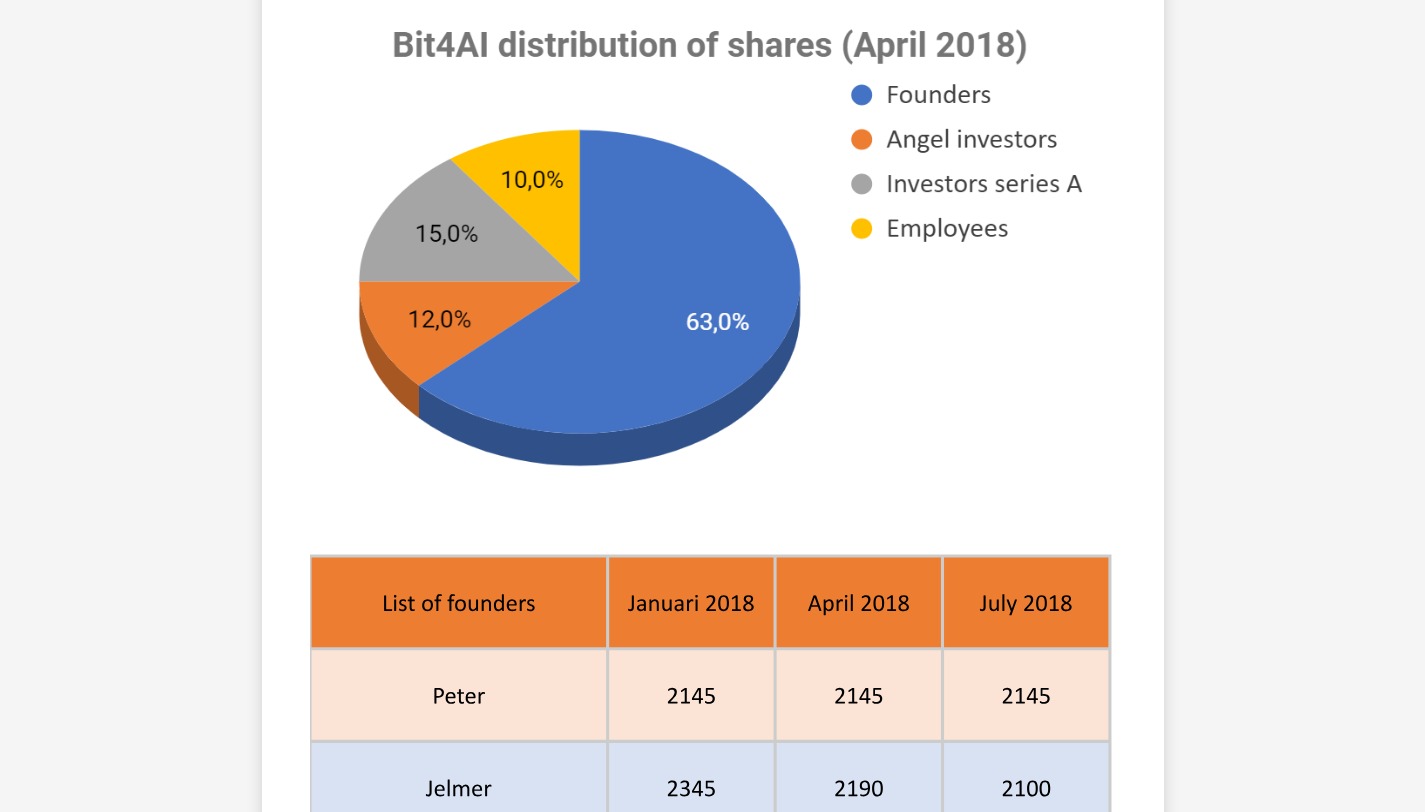 scroll, scrollTop: 0, scrollLeft: 0, axis: both 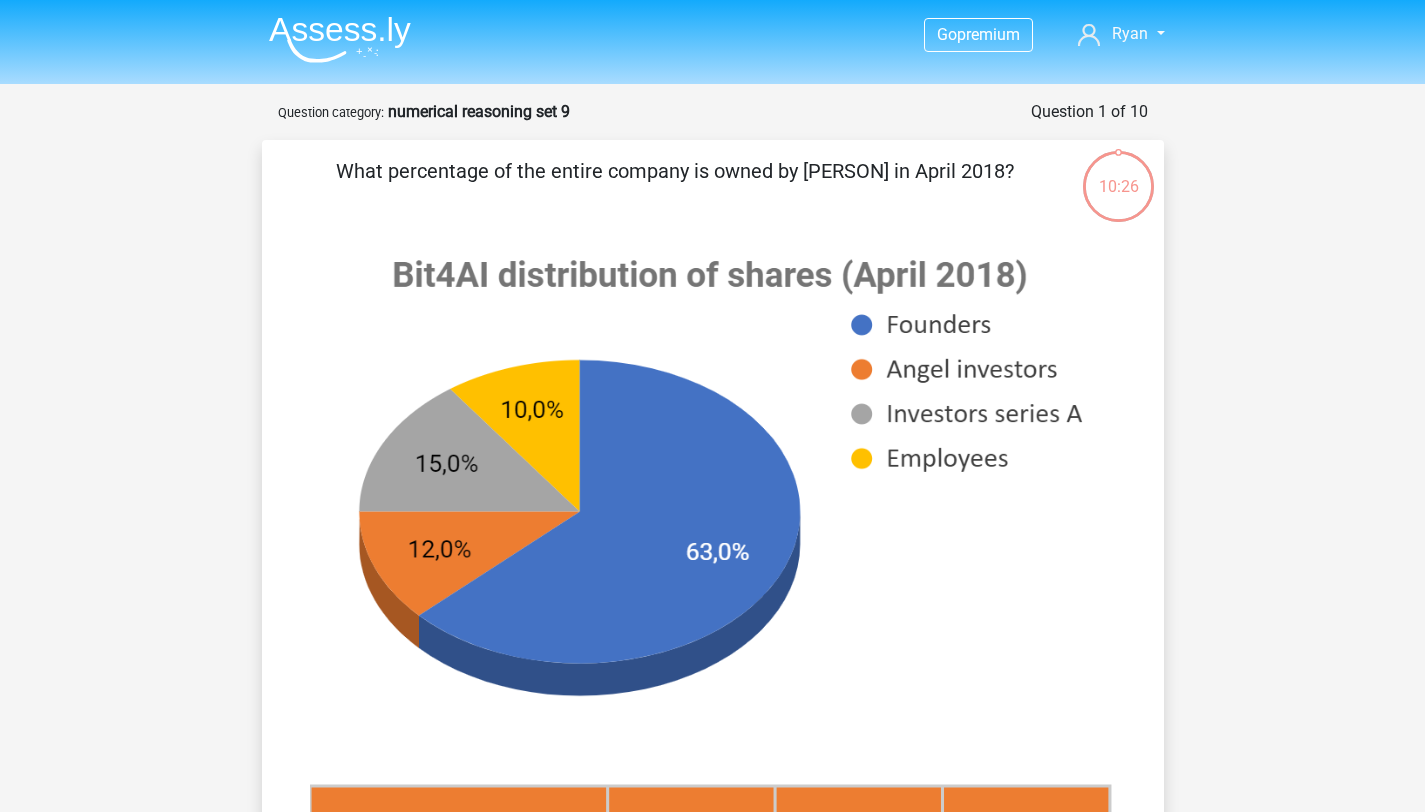 click on "What percentage of the entire company is owned by Jelmer in April 2018?" at bounding box center [675, 186] 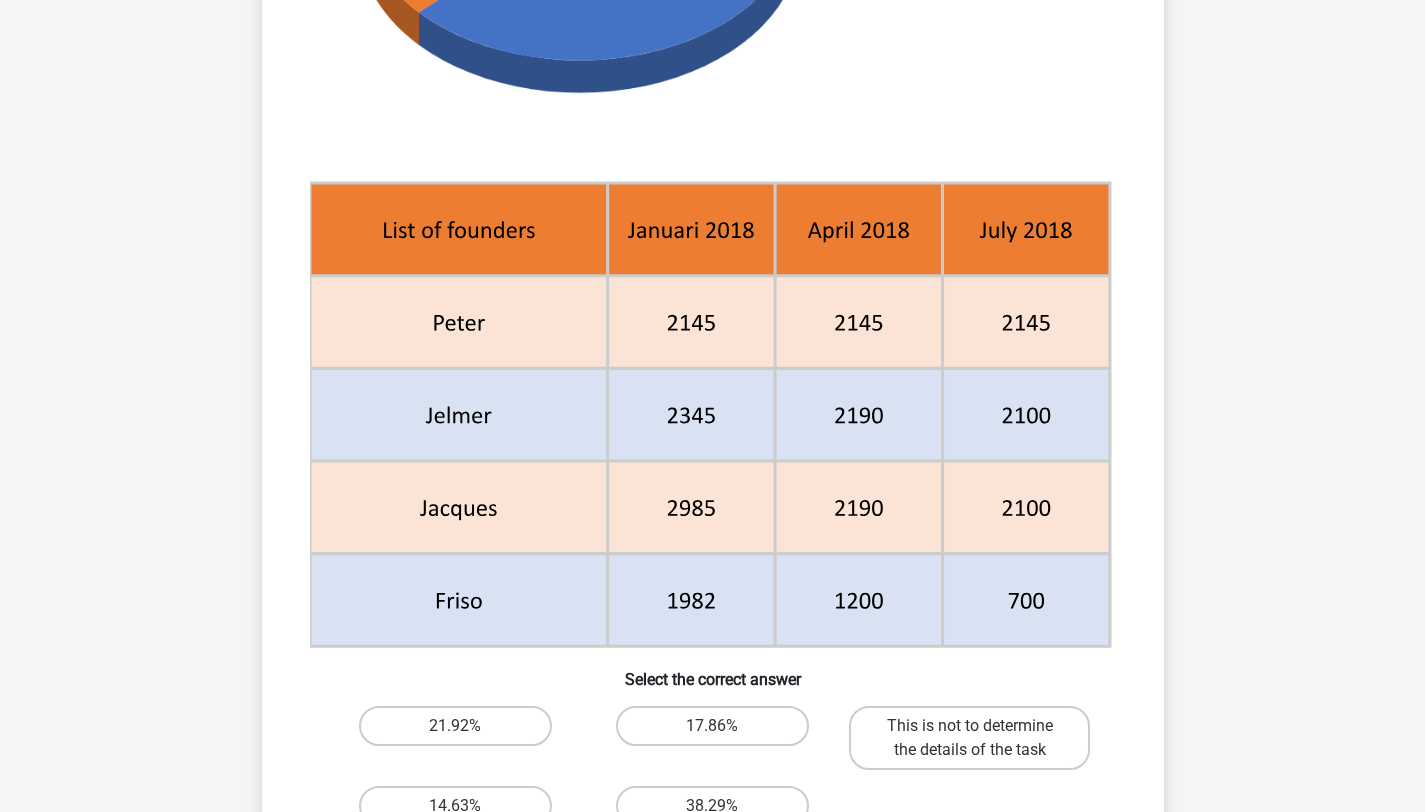 scroll, scrollTop: 708, scrollLeft: 0, axis: vertical 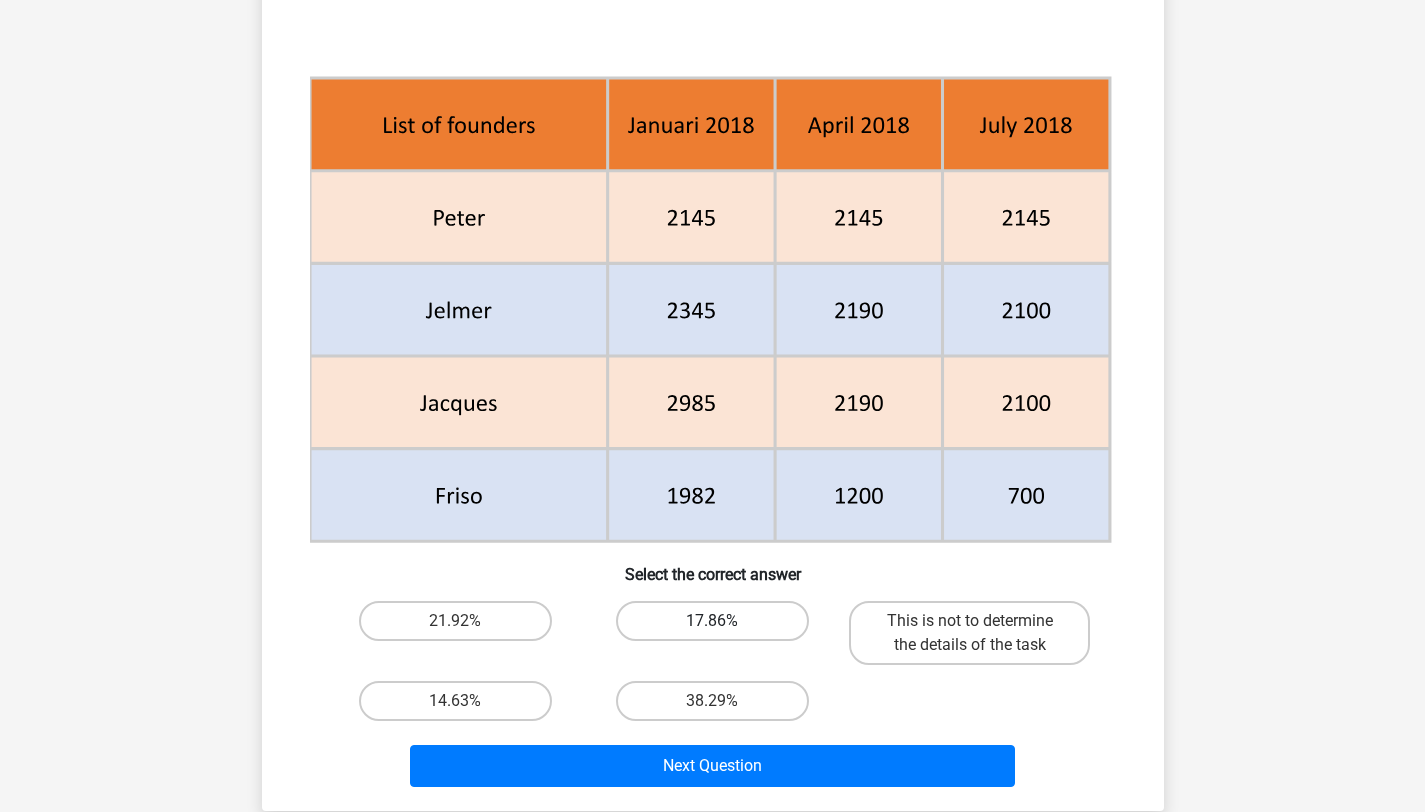 click on "17.86%" at bounding box center (712, 621) 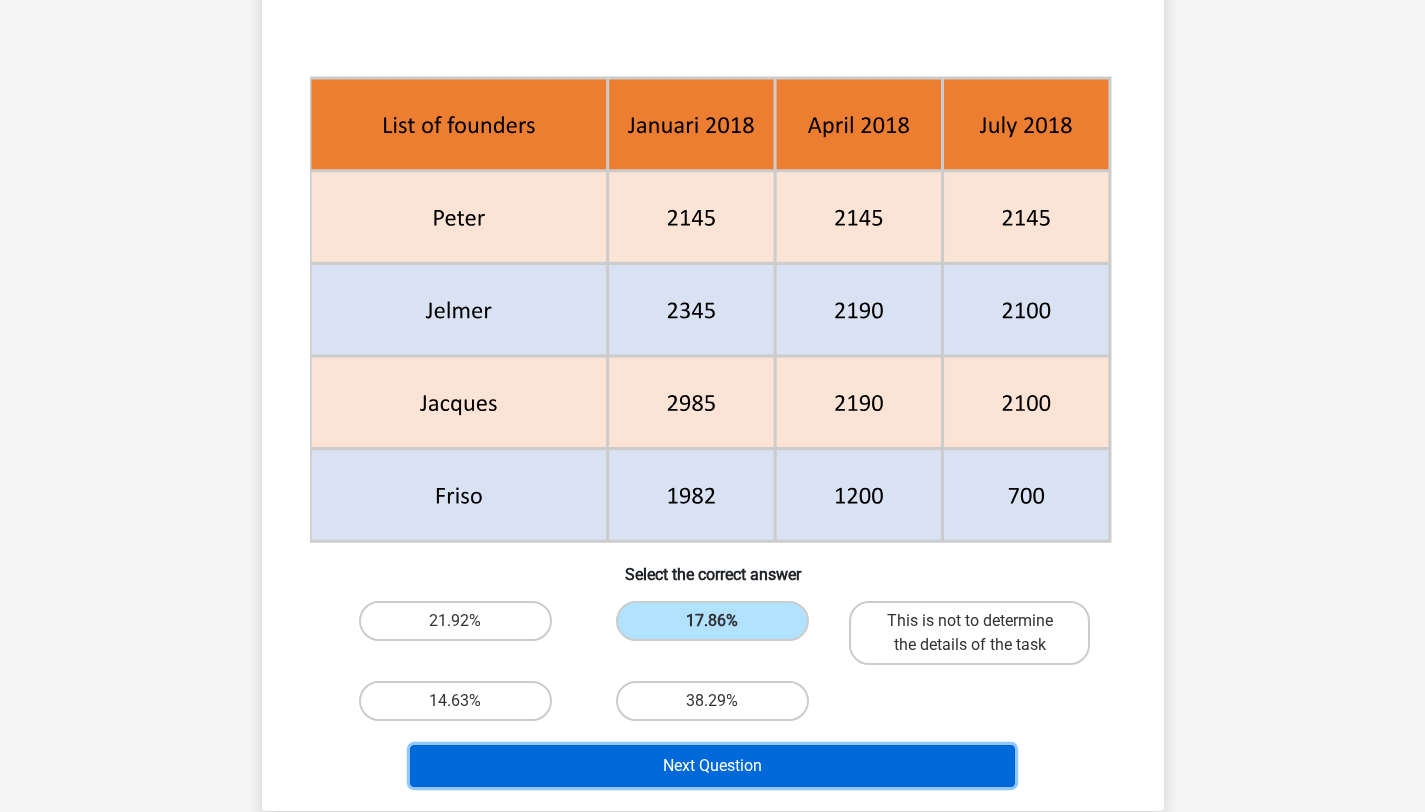 click on "Next Question" at bounding box center [712, 766] 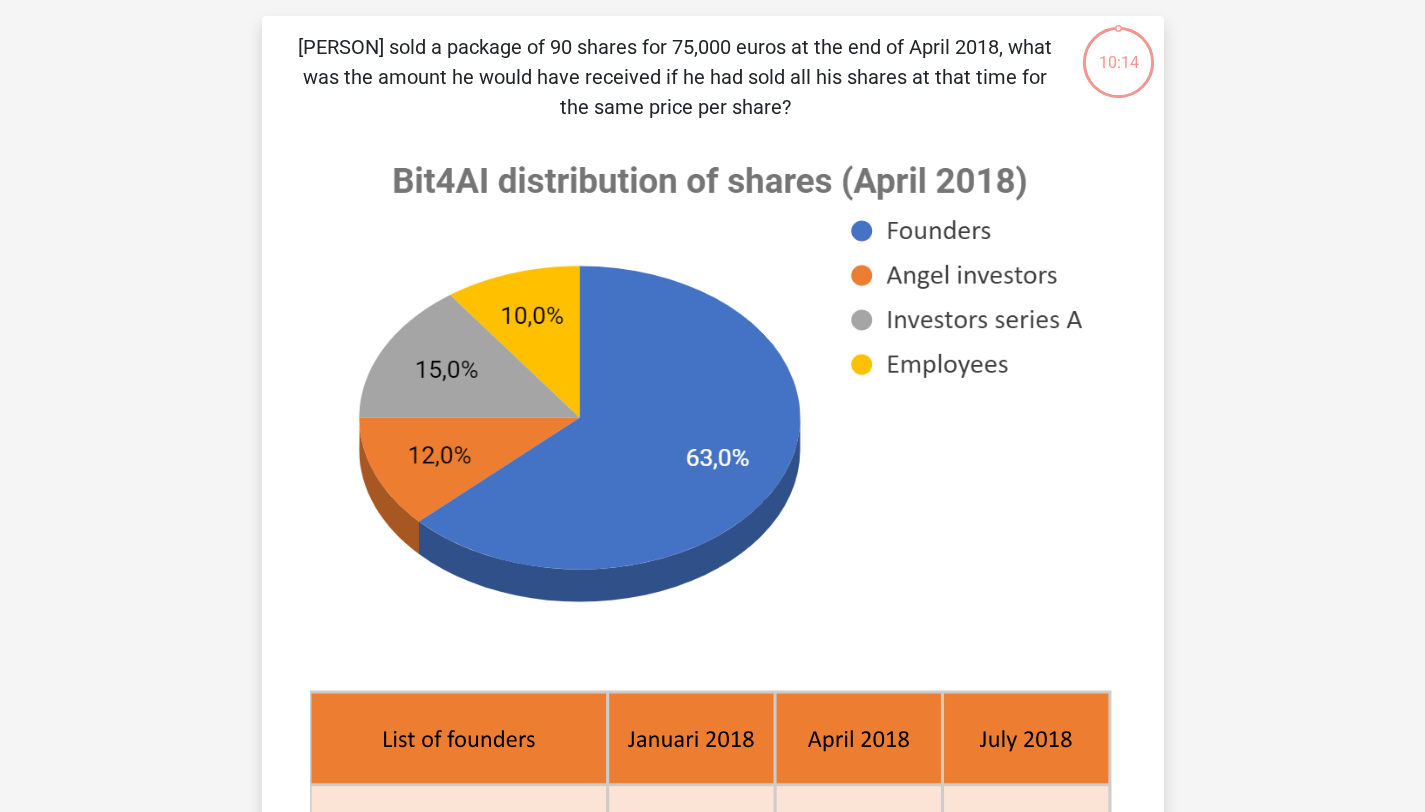 scroll, scrollTop: 100, scrollLeft: 0, axis: vertical 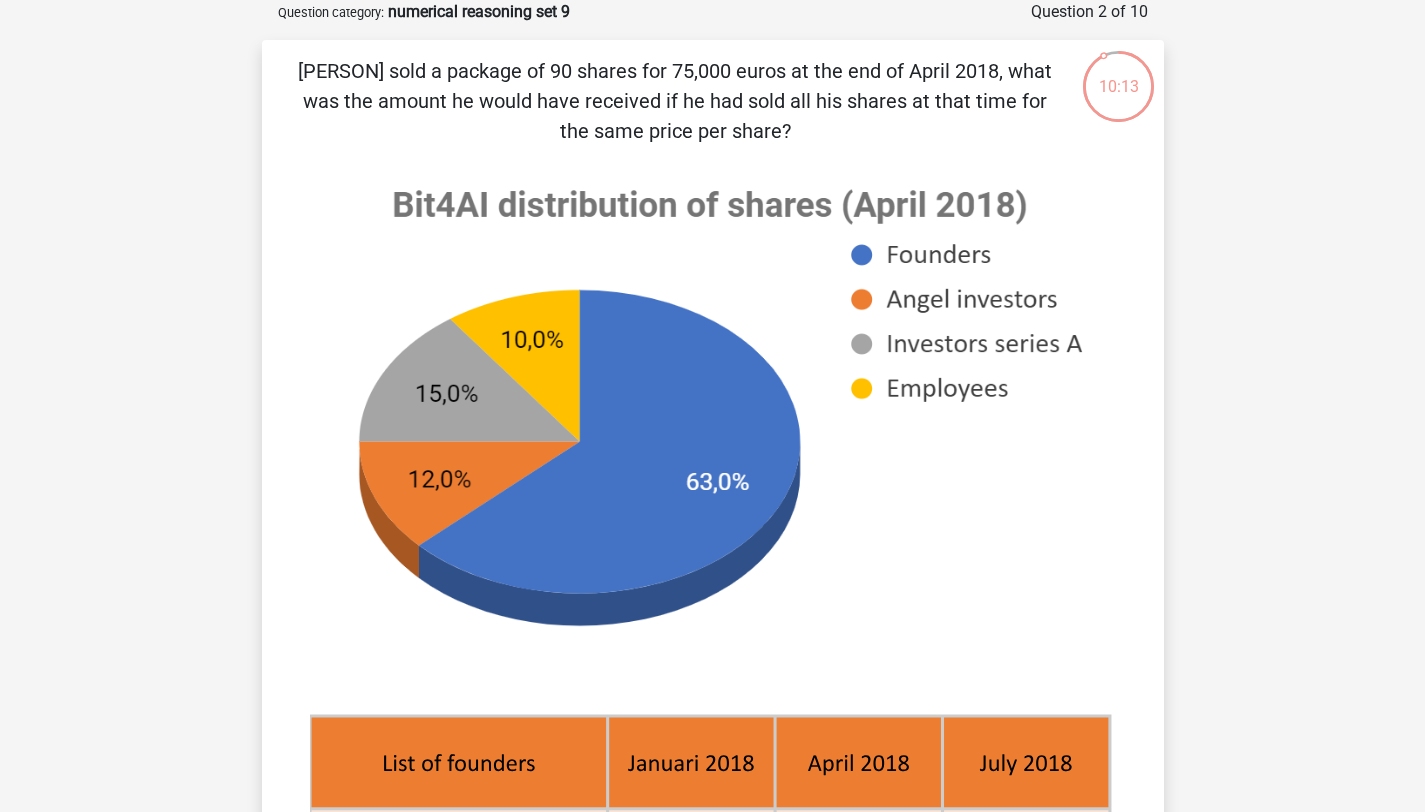 click on "Jelmer sold a package of 90 shares for 75,000 euros at the end of April 2018, what was the amount he would have received if he had sold all his shares at that time for the same price per share?
Select the correct answer
€ 1,920,000
€ 1,785,000" at bounding box center (713, 732) 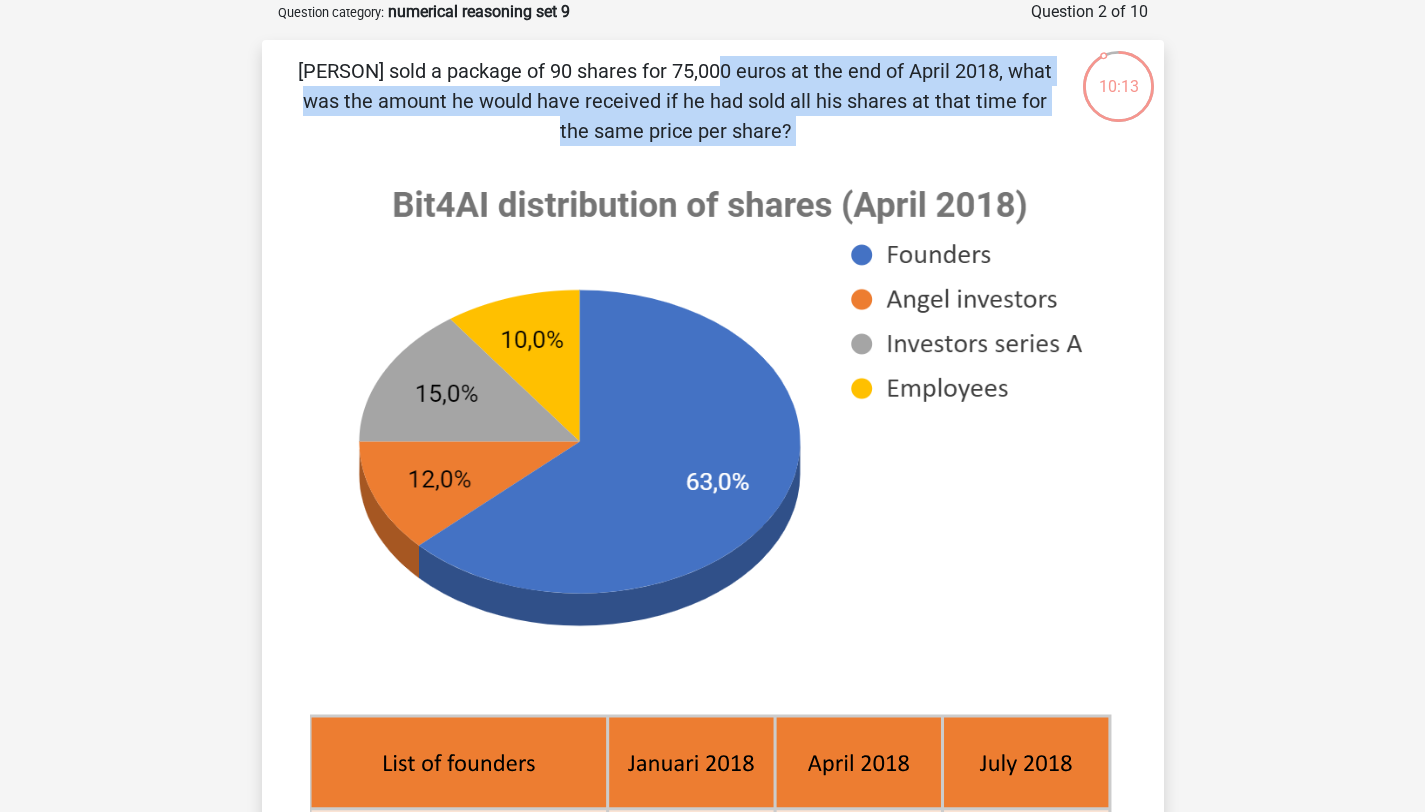 click on "Jelmer sold a package of 90 shares for 75,000 euros at the end of April 2018, what was the amount he would have received if he had sold all his shares at that time for the same price per share?
Select the correct answer
€ 1,920,000
€ 1,785,000" at bounding box center [713, 732] 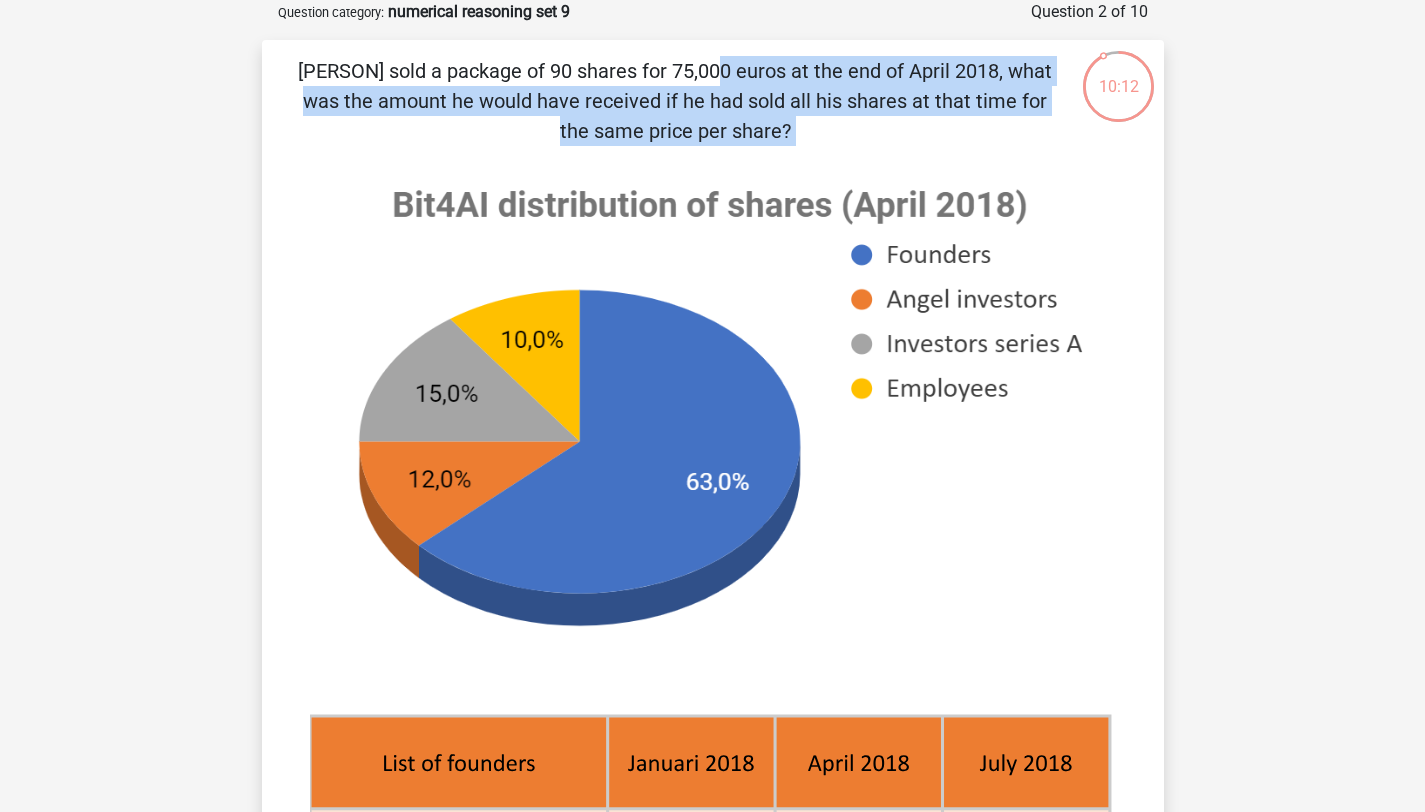 click on "Jelmer sold a package of 90 shares for 75,000 euros at the end of April 2018, what was the amount he would have received if he had sold all his shares at that time for the same price per share?
Select the correct answer
€ 1,920,000
€ 1,785,000" at bounding box center [713, 732] 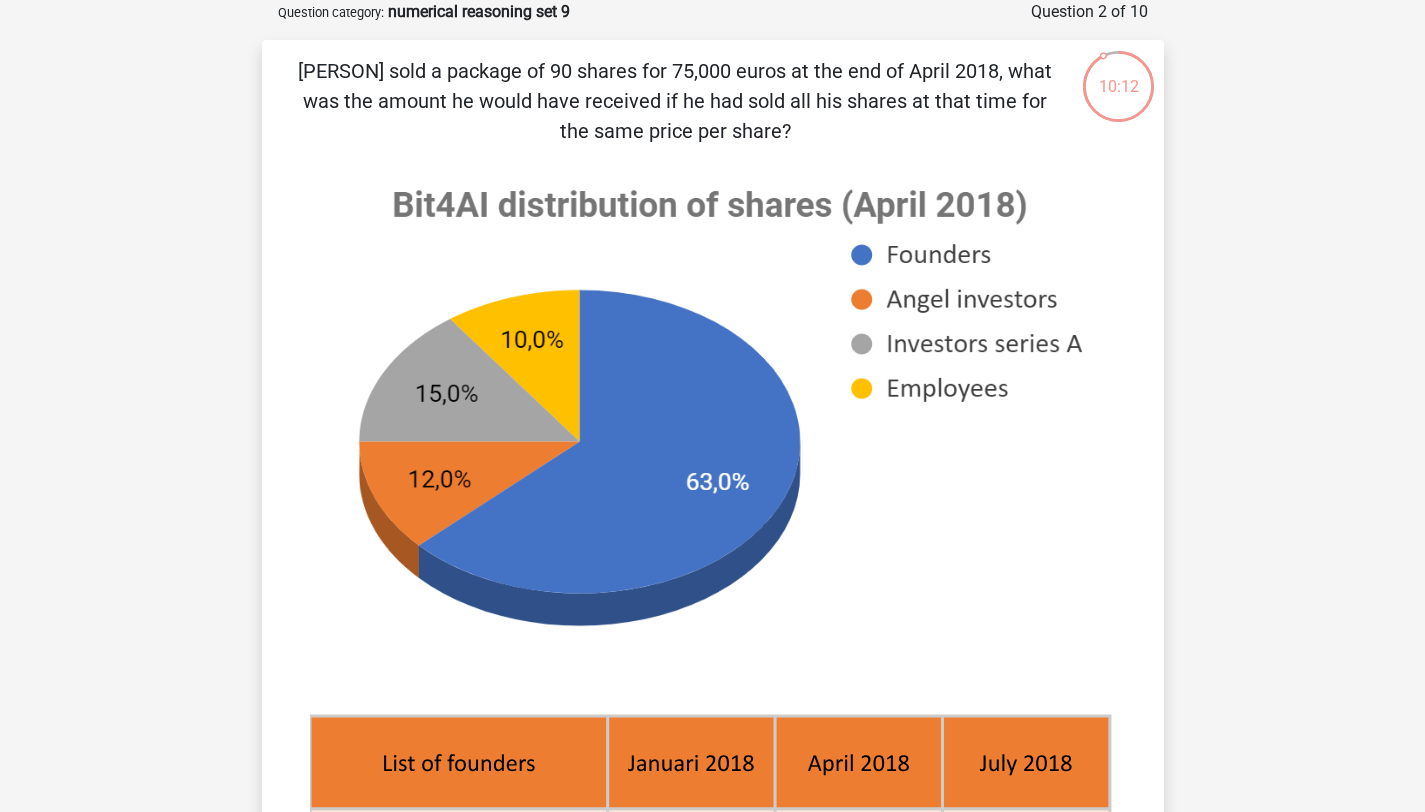 click on "Jelmer sold a package of 90 shares for 75,000 euros at the end of April 2018, what was the amount he would have received if he had sold all his shares at that time for the same price per share?
Select the correct answer
€ 1,920,000
€ 1,785,000" at bounding box center [713, 732] 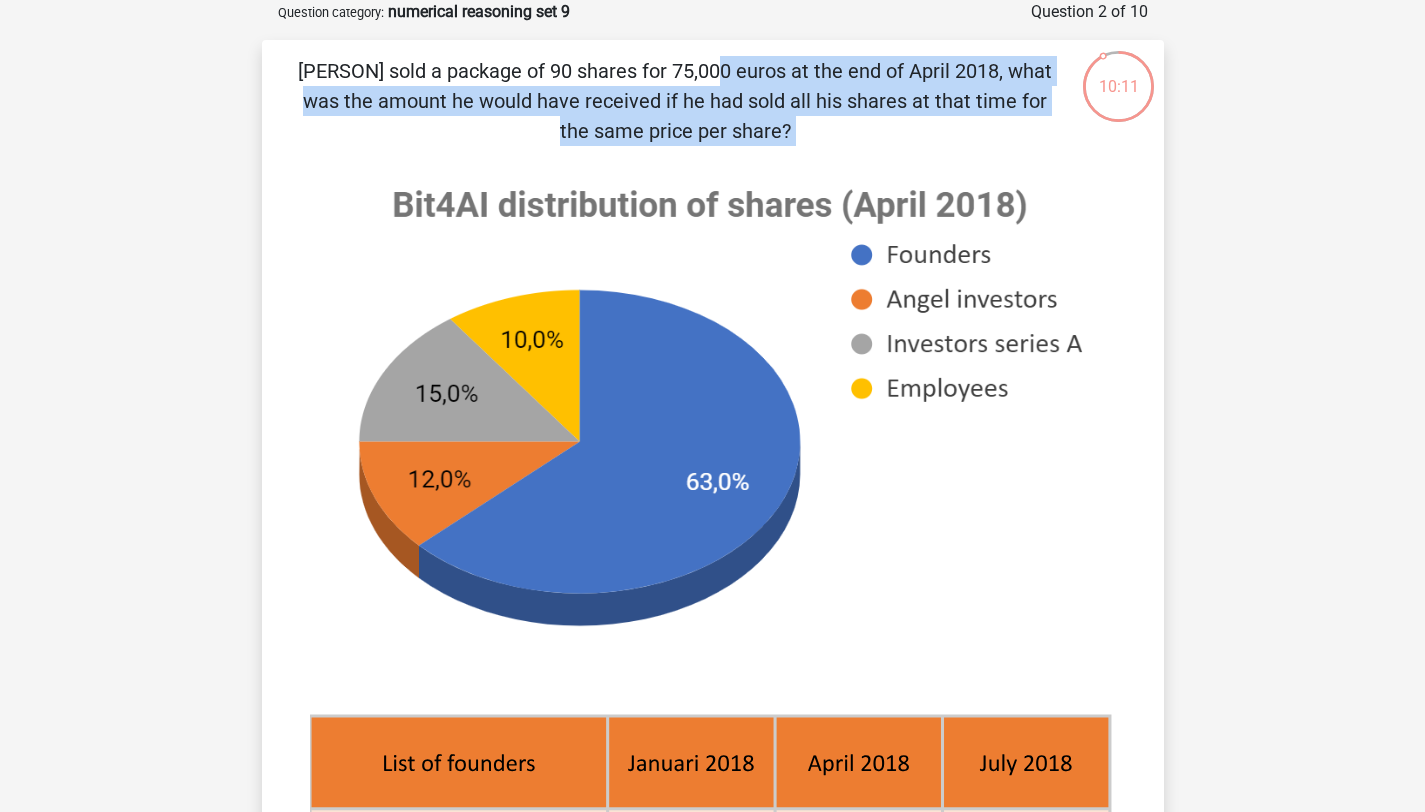 click on "Jelmer sold a package of 90 shares for 75,000 euros at the end of April 2018, what was the amount he would have received if he had sold all his shares at that time for the same price per share?
Select the correct answer
€ 1,920,000
€ 1,785,000" at bounding box center (713, 732) 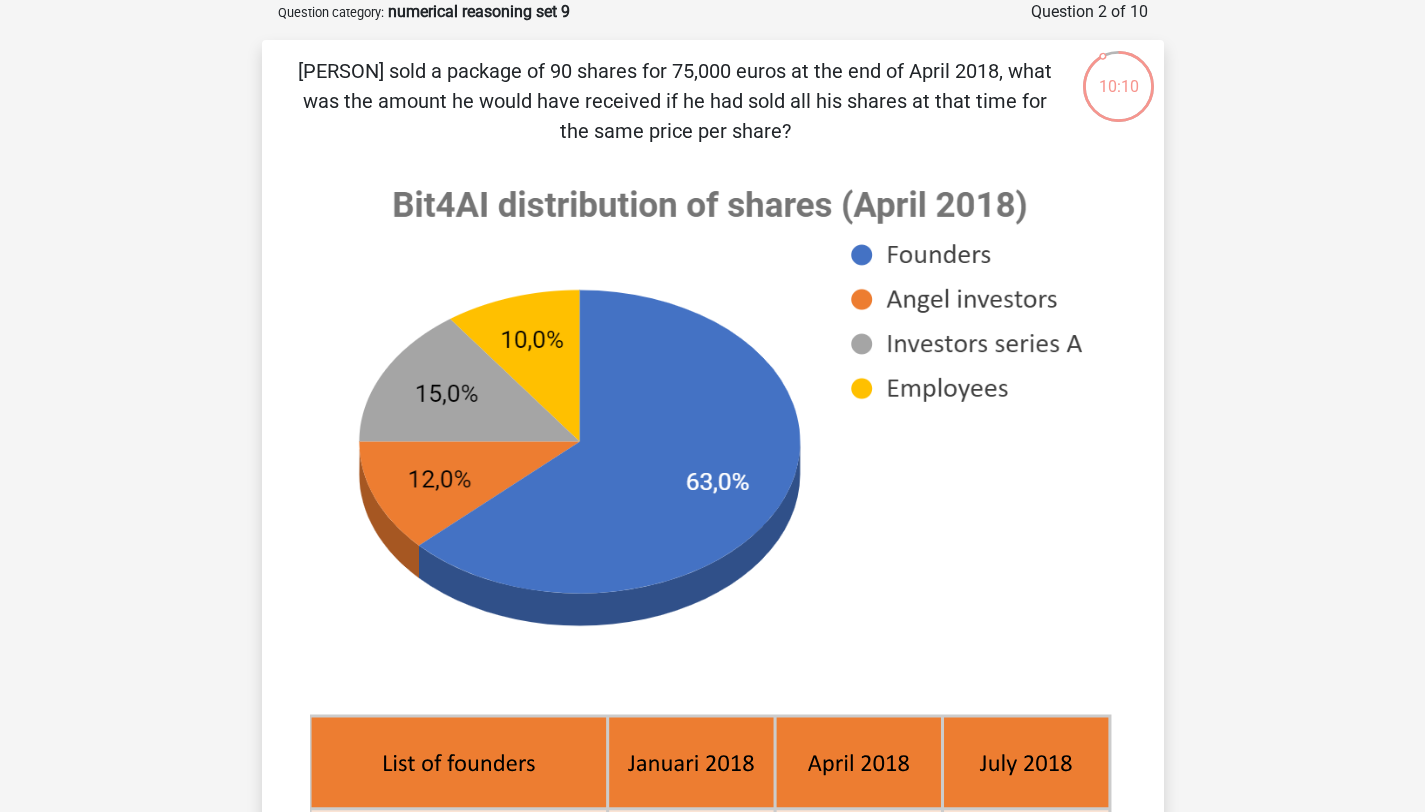 click on "Jelmer sold a package of 90 shares for 75,000 euros at the end of April 2018, what was the amount he would have received if he had sold all his shares at that time for the same price per share?" at bounding box center (675, 101) 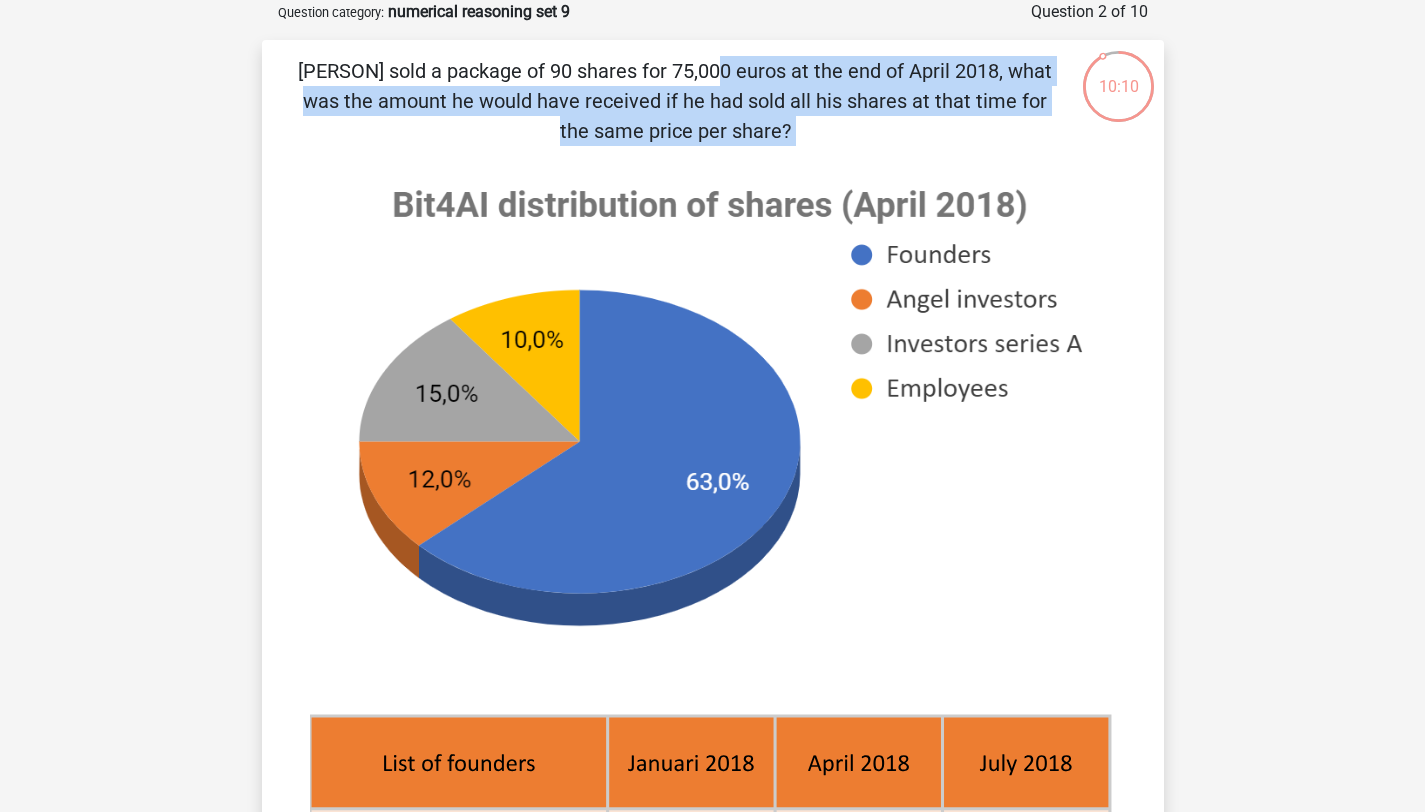 click on "Jelmer sold a package of 90 shares for 75,000 euros at the end of April 2018, what was the amount he would have received if he had sold all his shares at that time for the same price per share?" at bounding box center [675, 101] 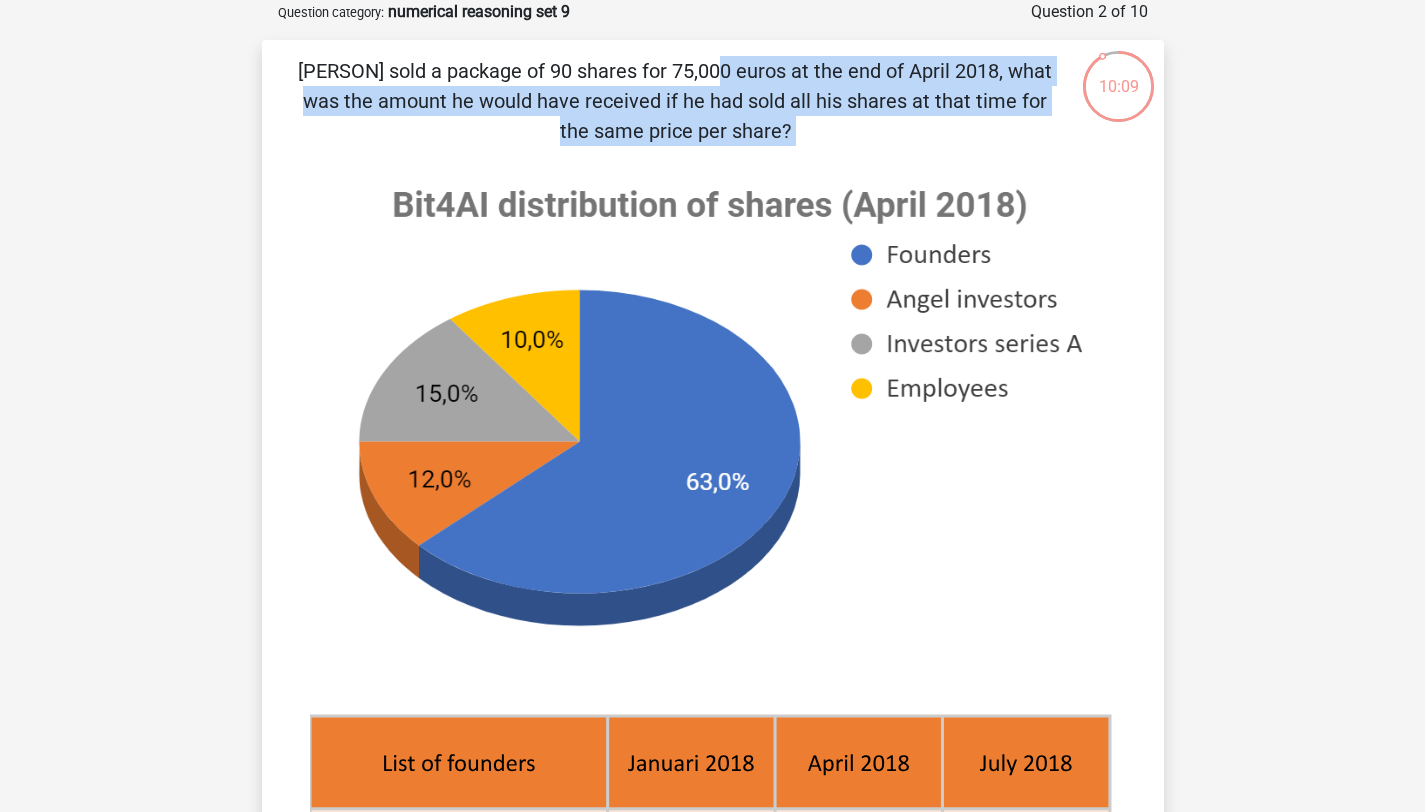 click on "Jelmer sold a package of 90 shares for 75,000 euros at the end of April 2018, what was the amount he would have received if he had sold all his shares at that time for the same price per share?" at bounding box center [675, 101] 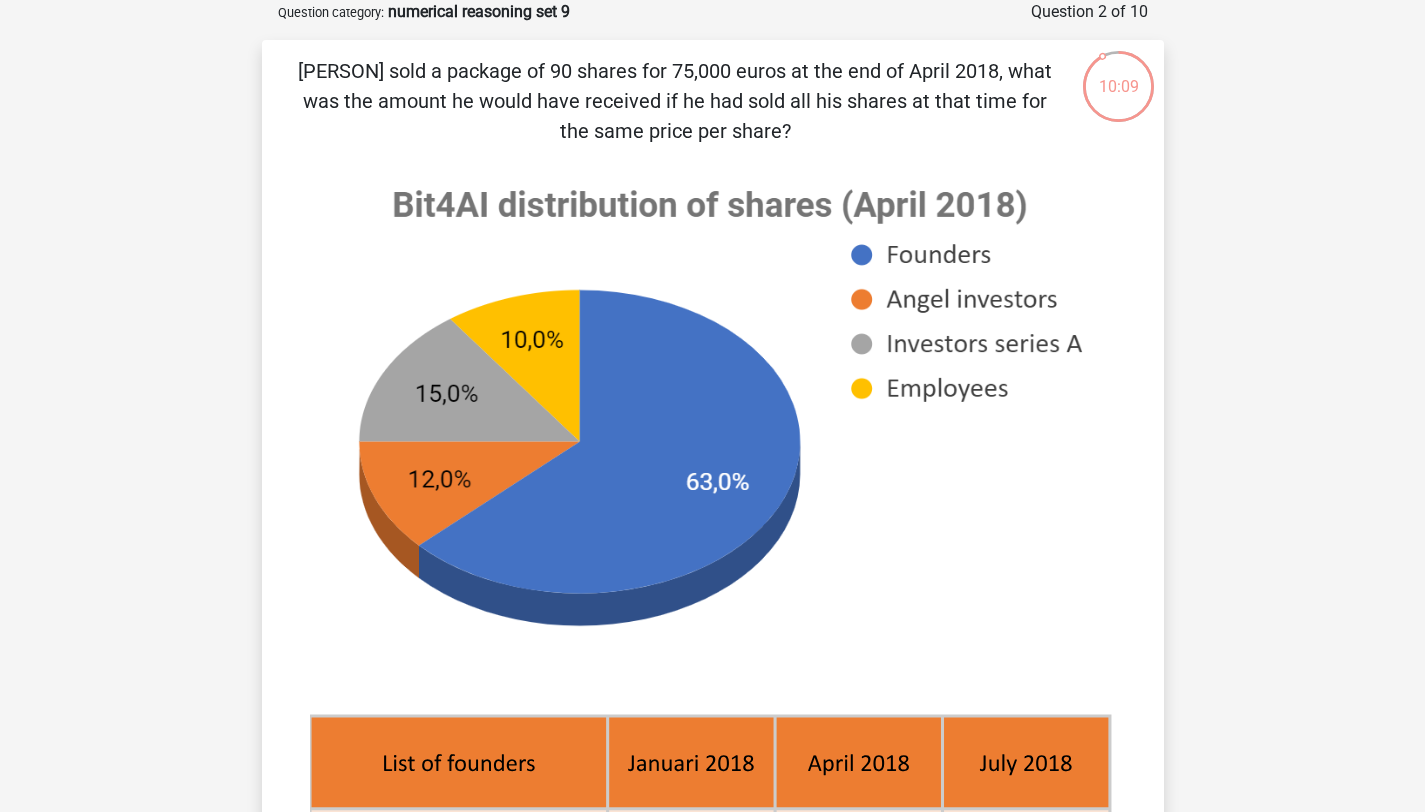 click on "Jelmer sold a package of 90 shares for 75,000 euros at the end of April 2018, what was the amount he would have received if he had sold all his shares at that time for the same price per share?" at bounding box center (675, 101) 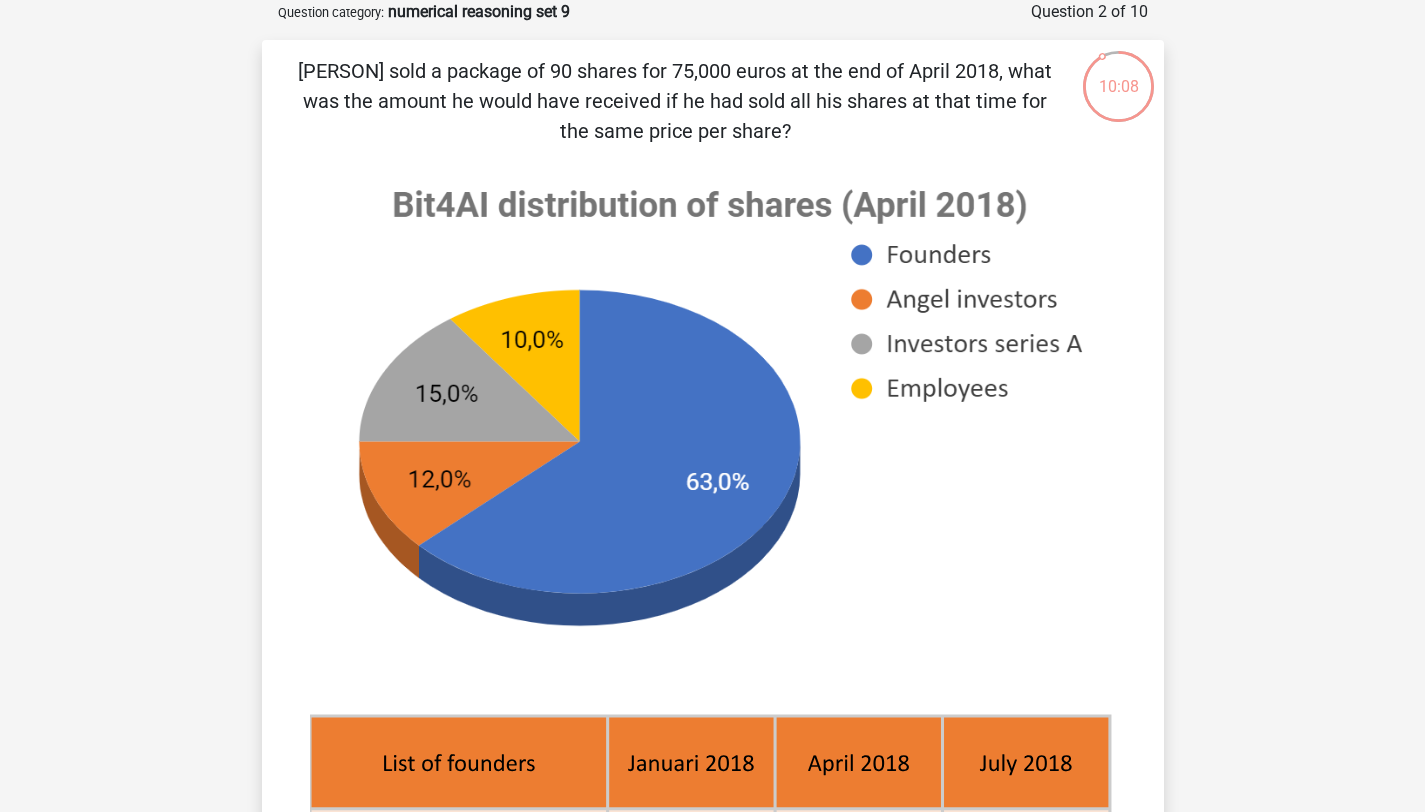 click on "Jelmer sold a package of 90 shares for 75,000 euros at the end of April 2018, what was the amount he would have received if he had sold all his shares at that time for the same price per share?" at bounding box center [675, 101] 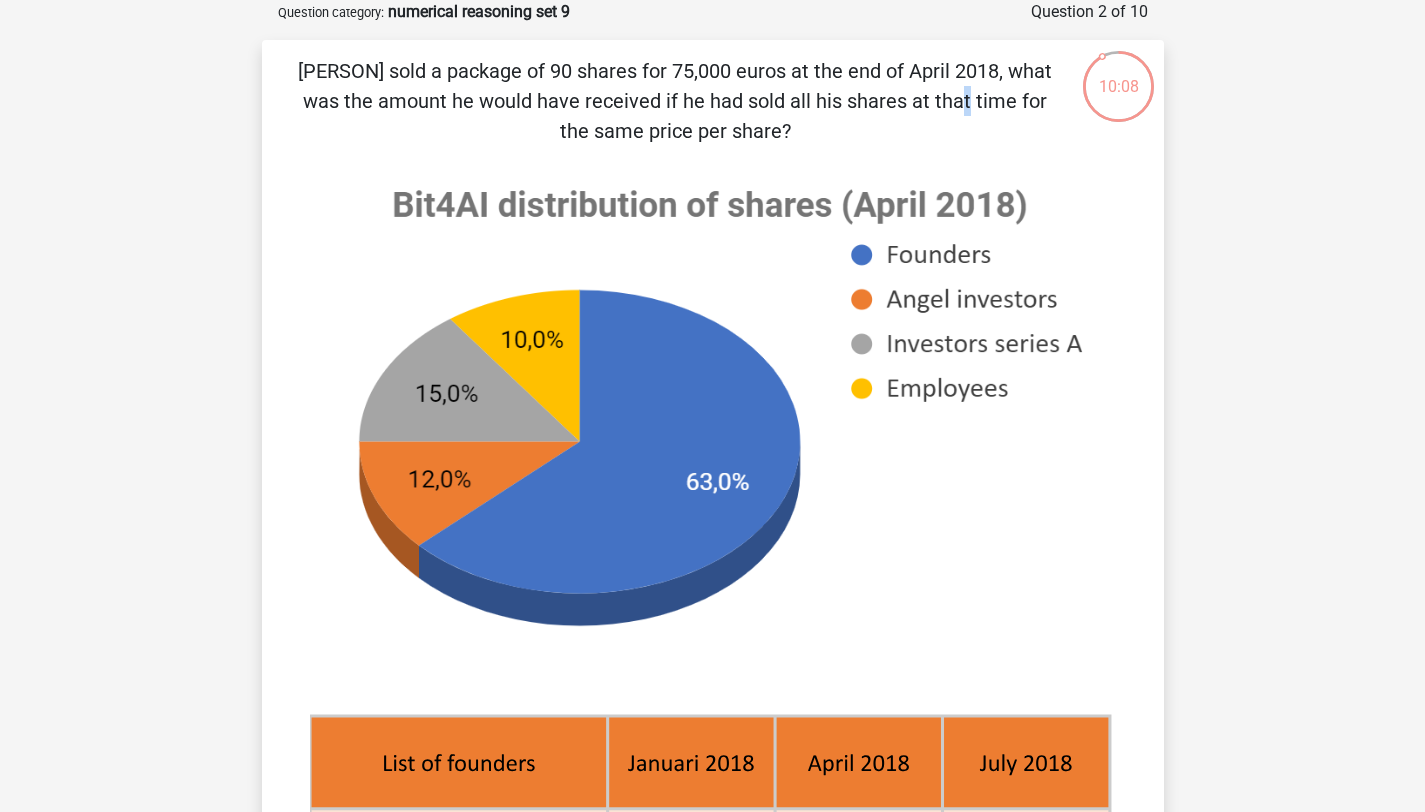 click on "Jelmer sold a package of 90 shares for 75,000 euros at the end of April 2018, what was the amount he would have received if he had sold all his shares at that time for the same price per share?" at bounding box center (675, 101) 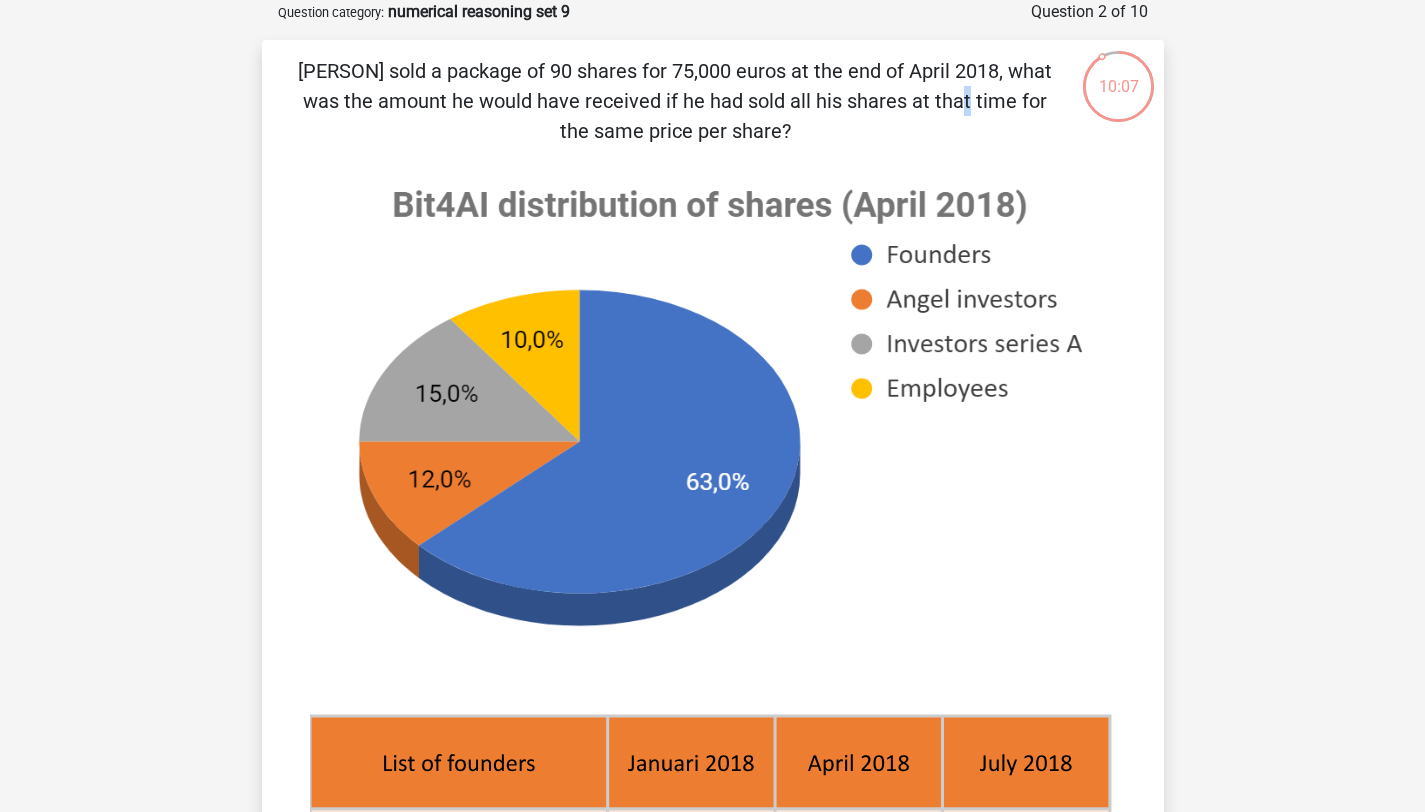 drag, startPoint x: 633, startPoint y: 102, endPoint x: 949, endPoint y: 144, distance: 318.77893 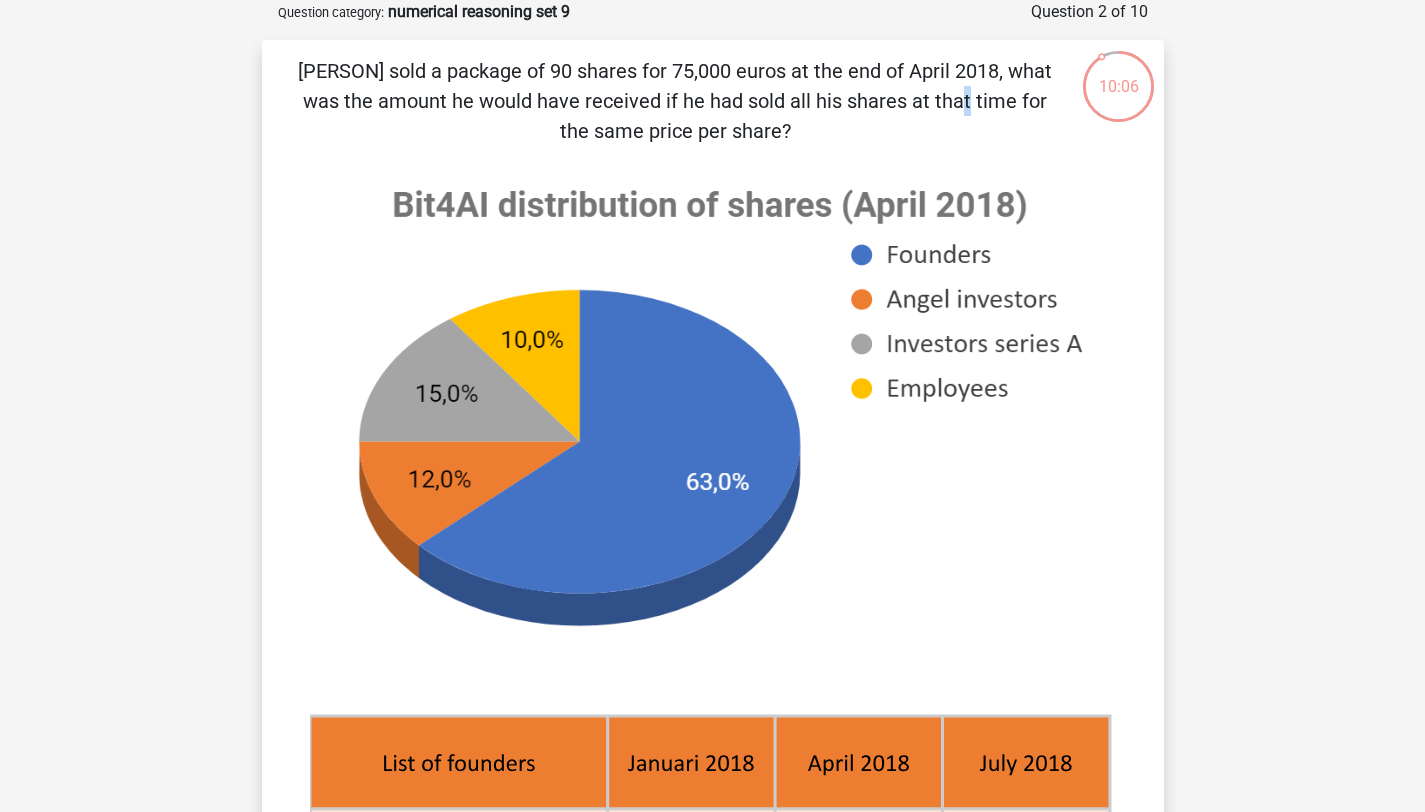 click on "Jelmer sold a package of 90 shares for 75,000 euros at the end of April 2018, what was the amount he would have received if he had sold all his shares at that time for the same price per share?" at bounding box center (675, 101) 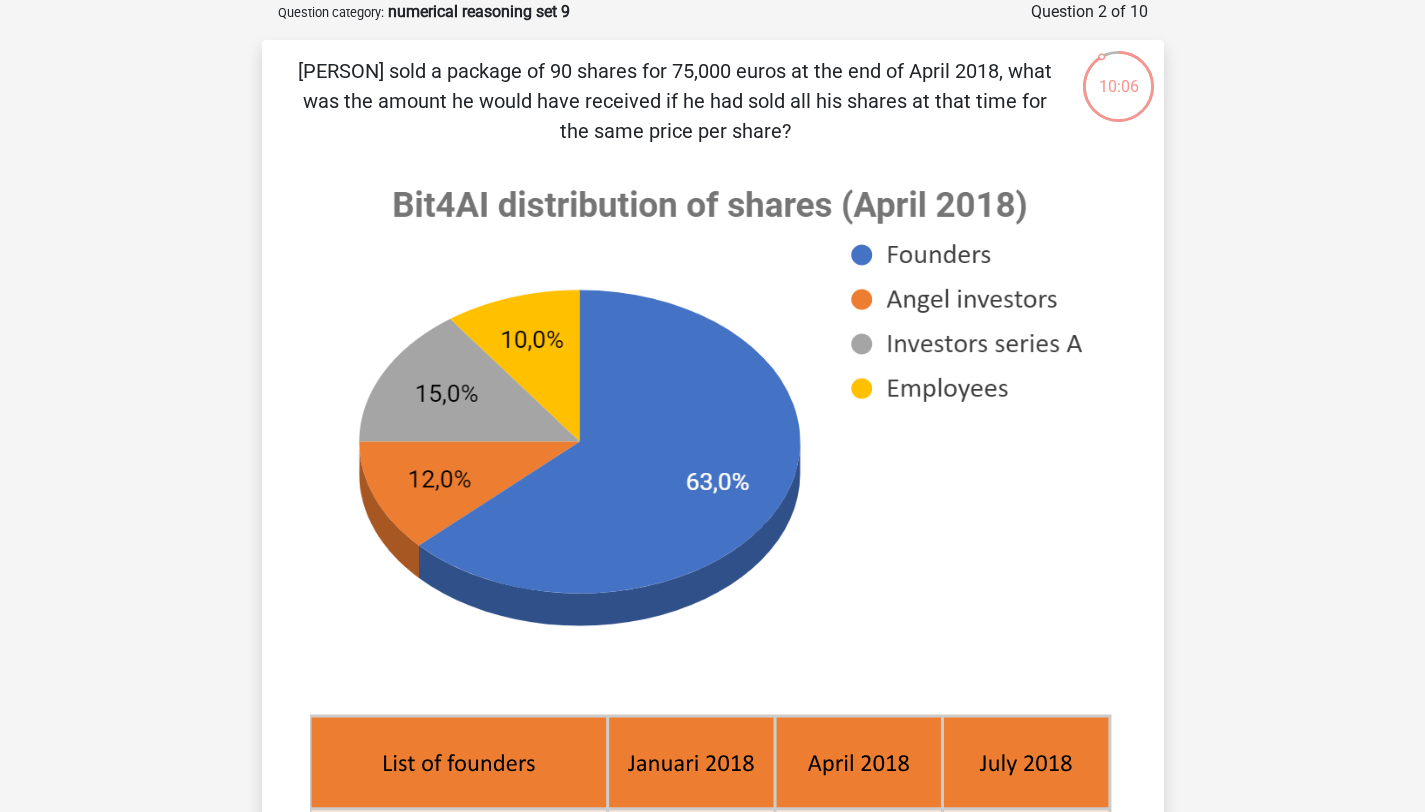 click on "Jelmer sold a package of 90 shares for 75,000 euros at the end of April 2018, what was the amount he would have received if he had sold all his shares at that time for the same price per share?" at bounding box center (675, 101) 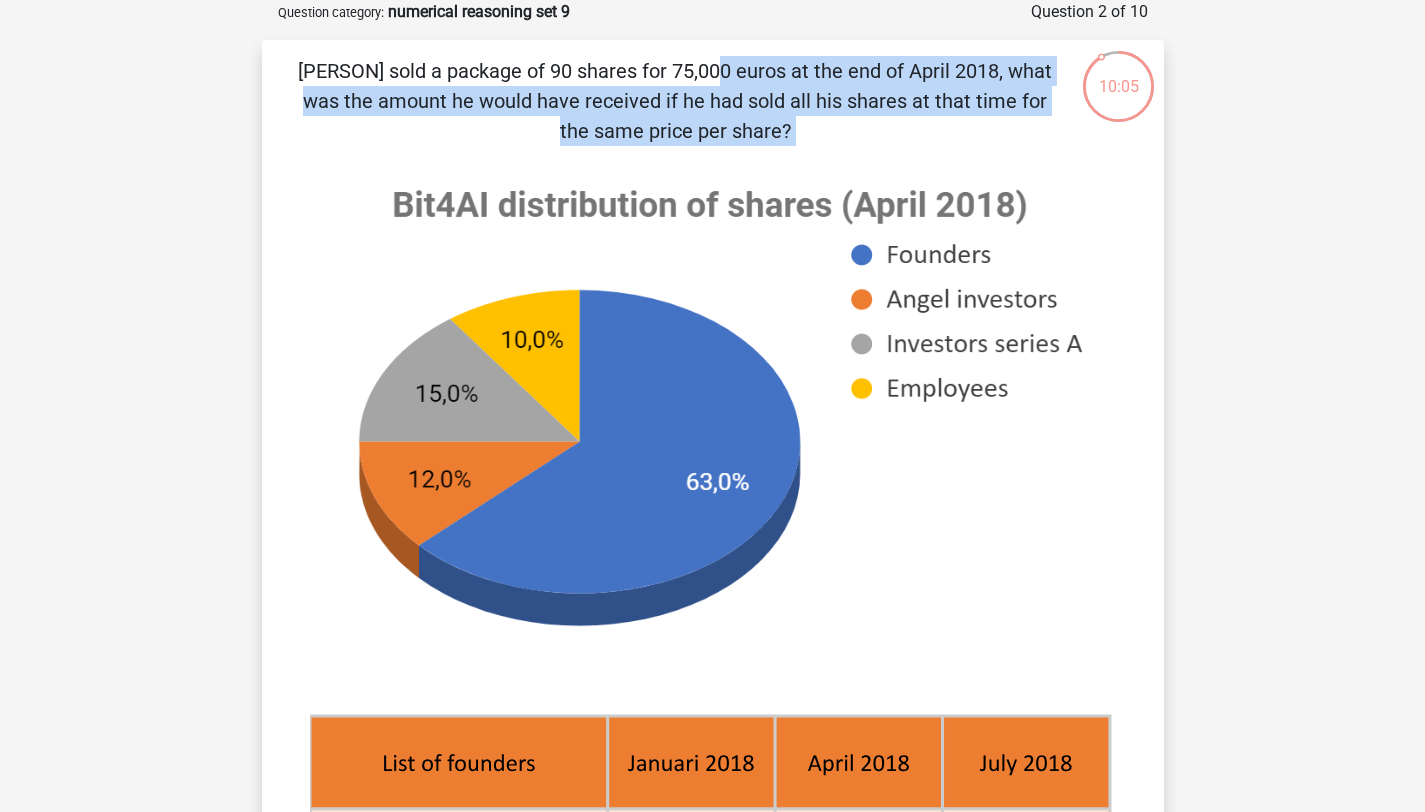 click on "Jelmer sold a package of 90 shares for 75,000 euros at the end of April 2018, what was the amount he would have received if he had sold all his shares at that time for the same price per share?" at bounding box center [675, 101] 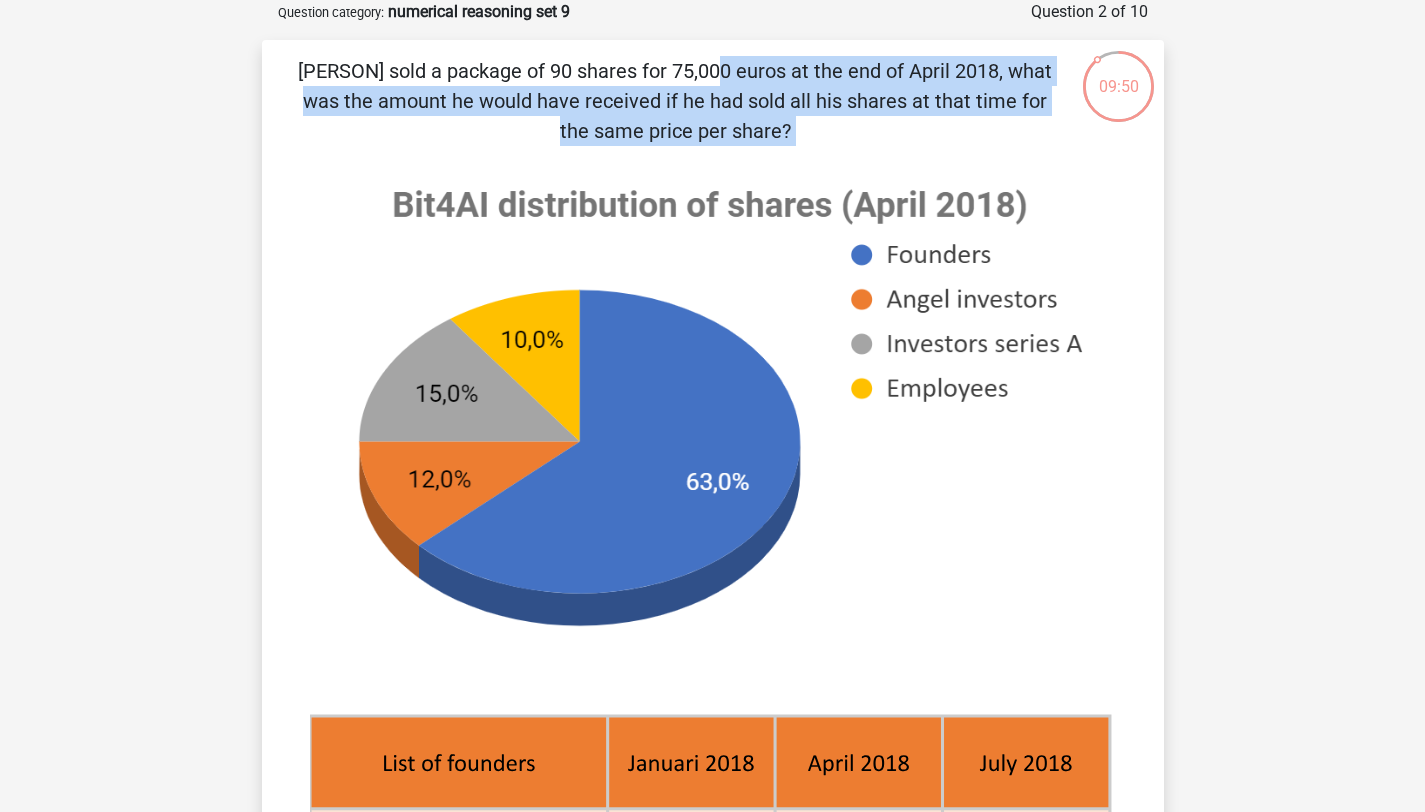 scroll, scrollTop: 1074, scrollLeft: 0, axis: vertical 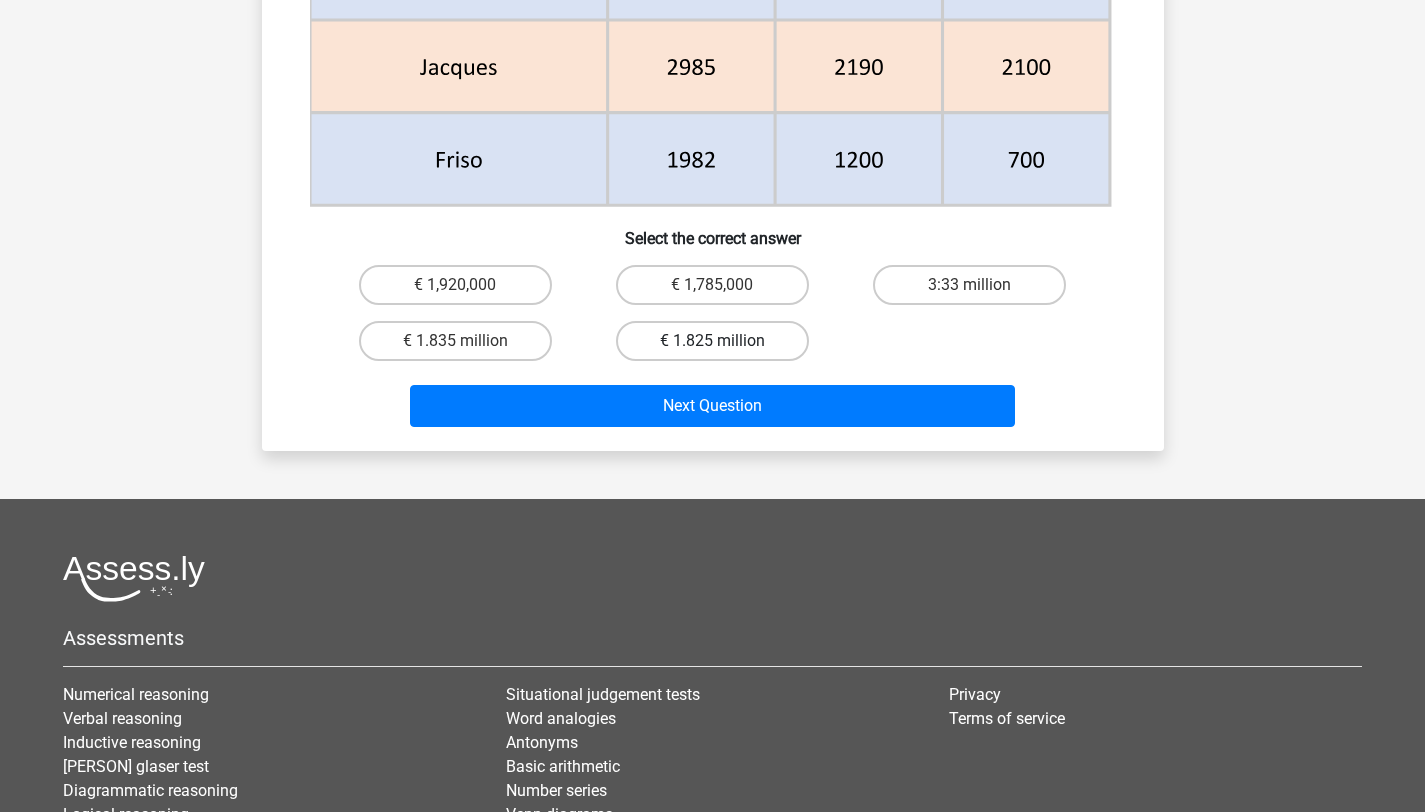 click on "€ 1.825 million" at bounding box center (712, 341) 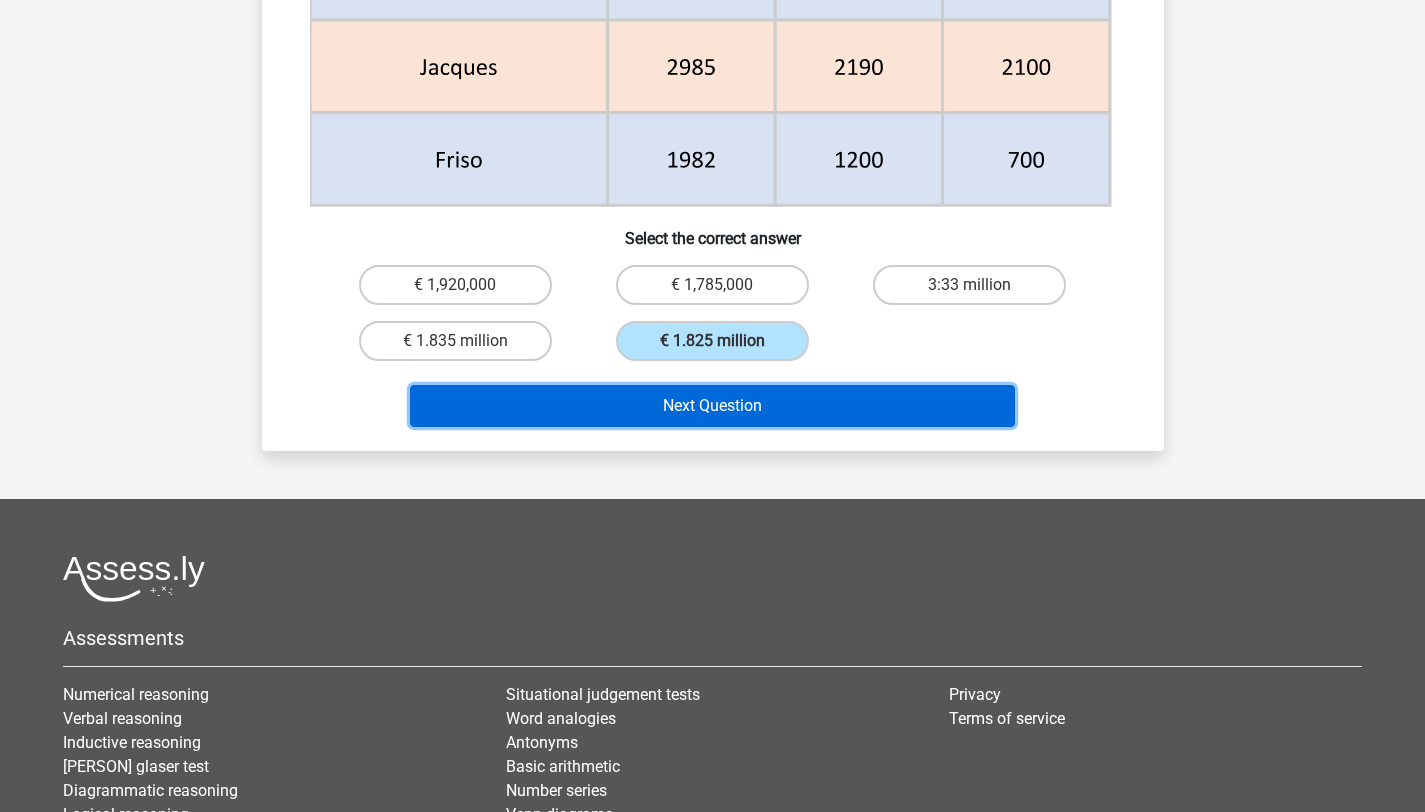 click on "Next Question" at bounding box center (712, 406) 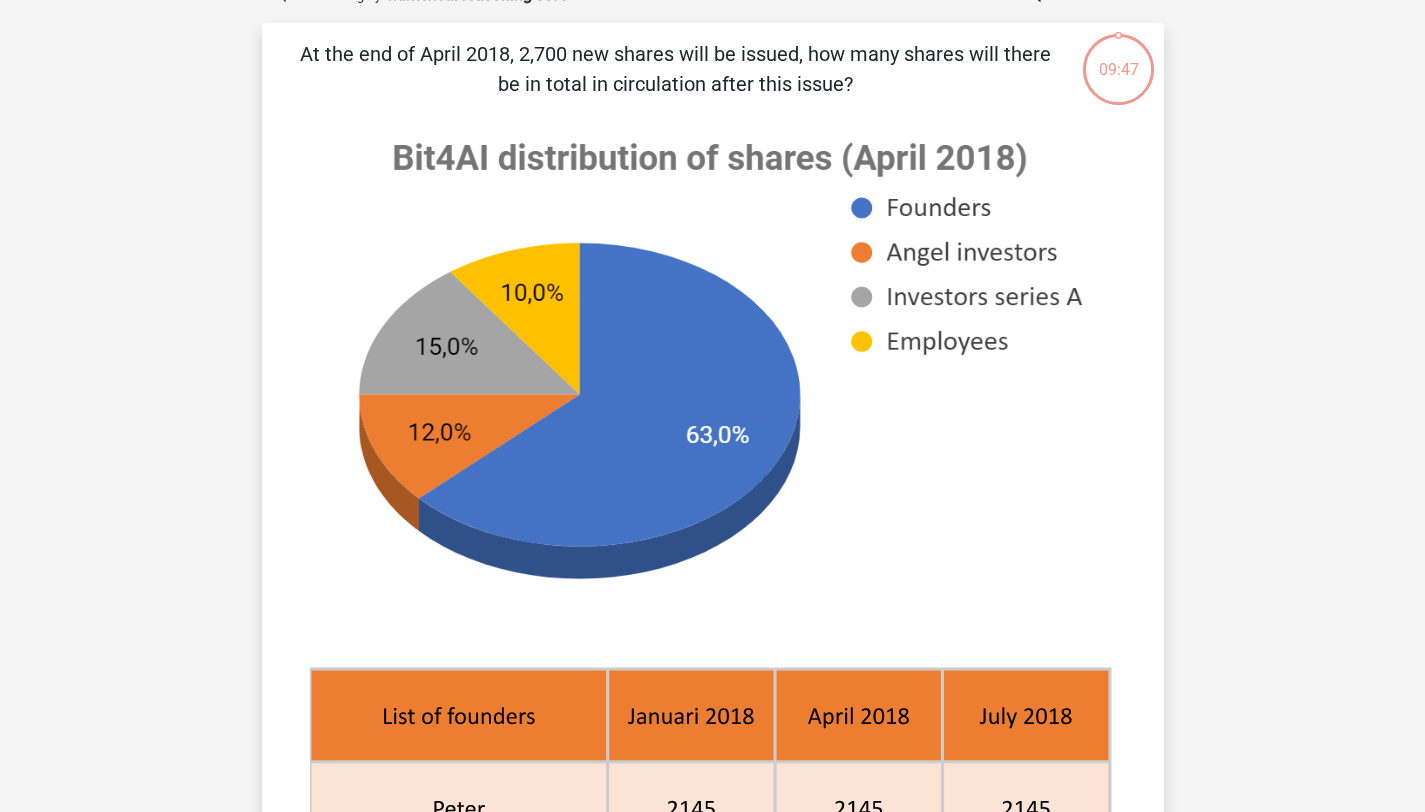 scroll, scrollTop: 100, scrollLeft: 0, axis: vertical 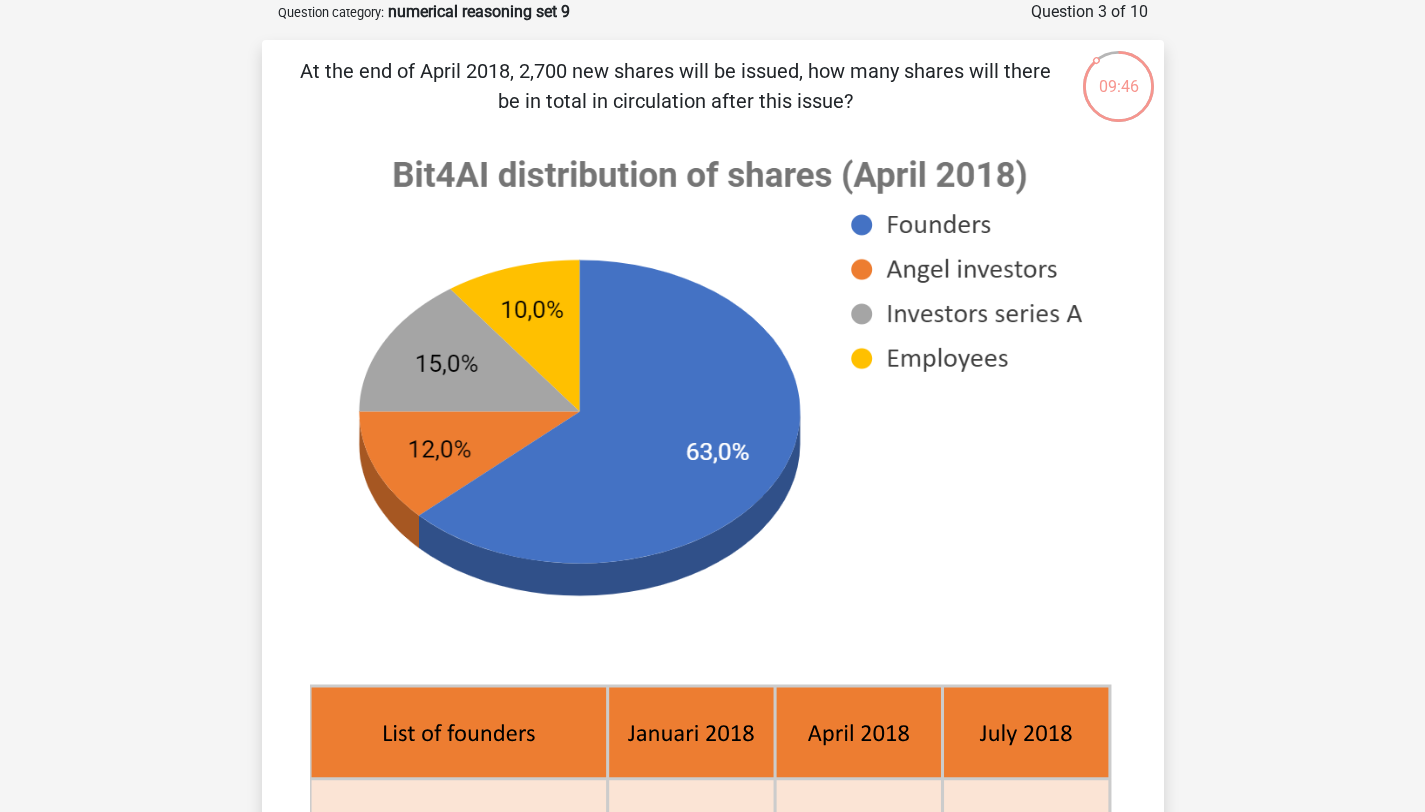 click on "At the end of April 2018, 2,700 new shares will be issued, how many shares will there be in total in circulation after this issue?" at bounding box center [675, 86] 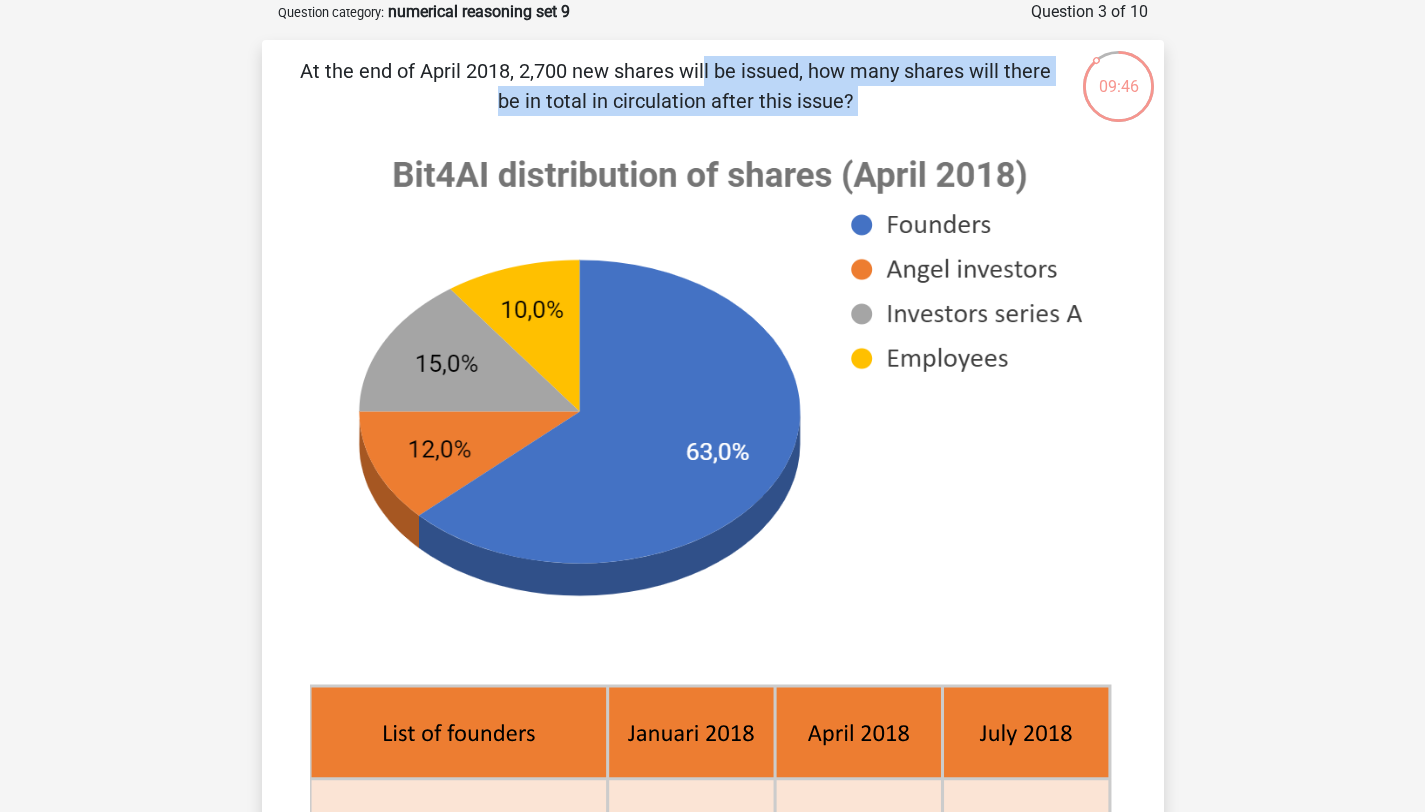 click on "At the end of April 2018, 2,700 new shares will be issued, how many shares will there be in total in circulation after this issue?" at bounding box center [675, 86] 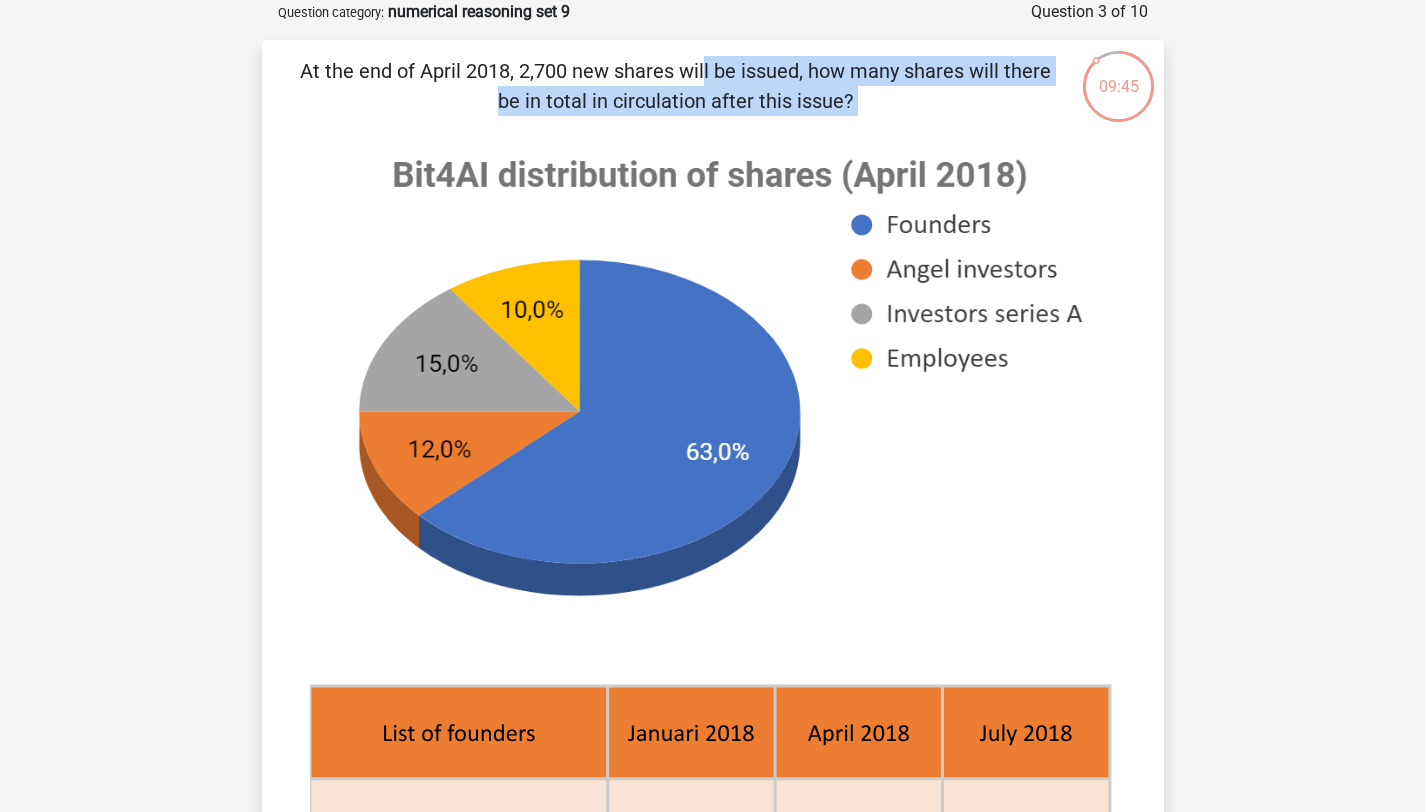 drag, startPoint x: 533, startPoint y: 71, endPoint x: 502, endPoint y: 55, distance: 34.88553 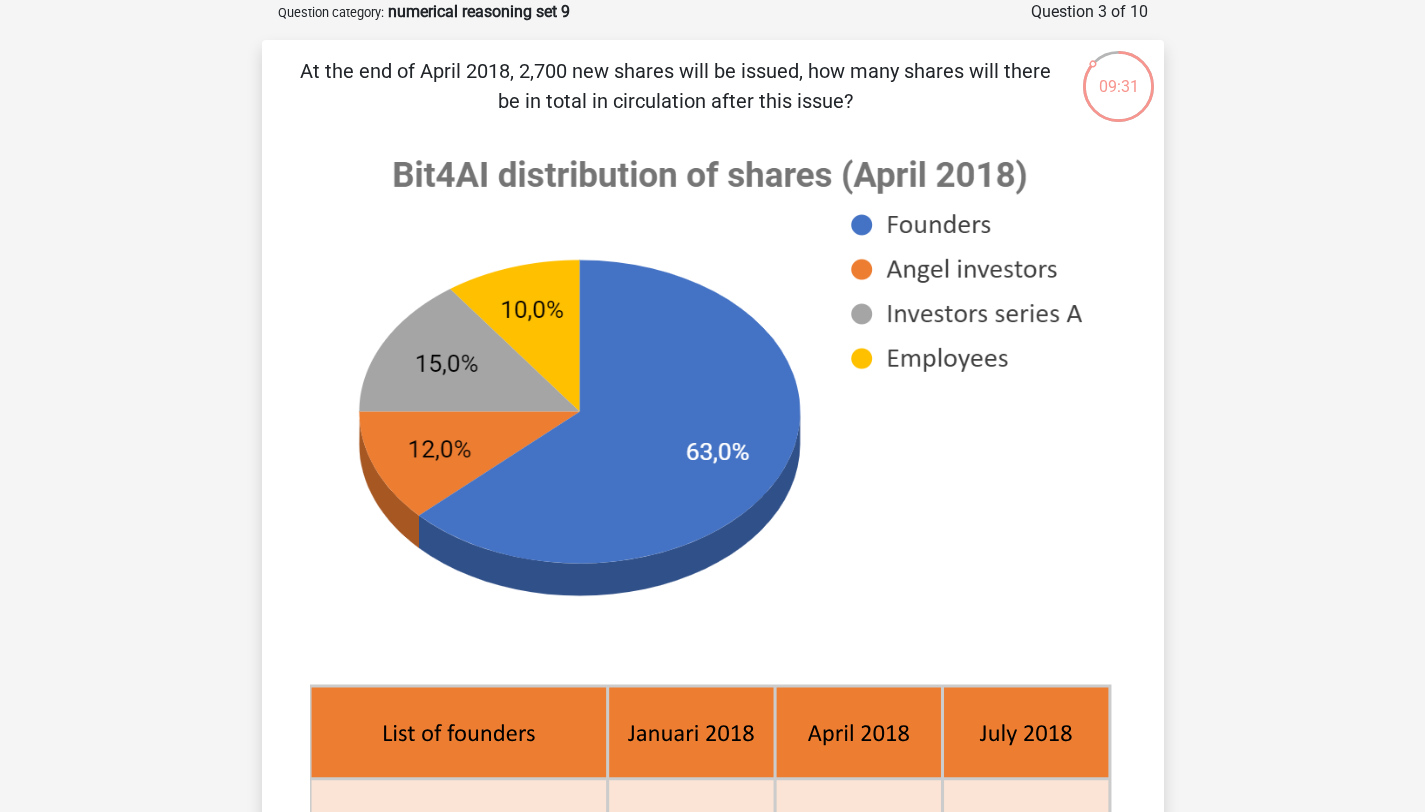 scroll, scrollTop: 1108, scrollLeft: 0, axis: vertical 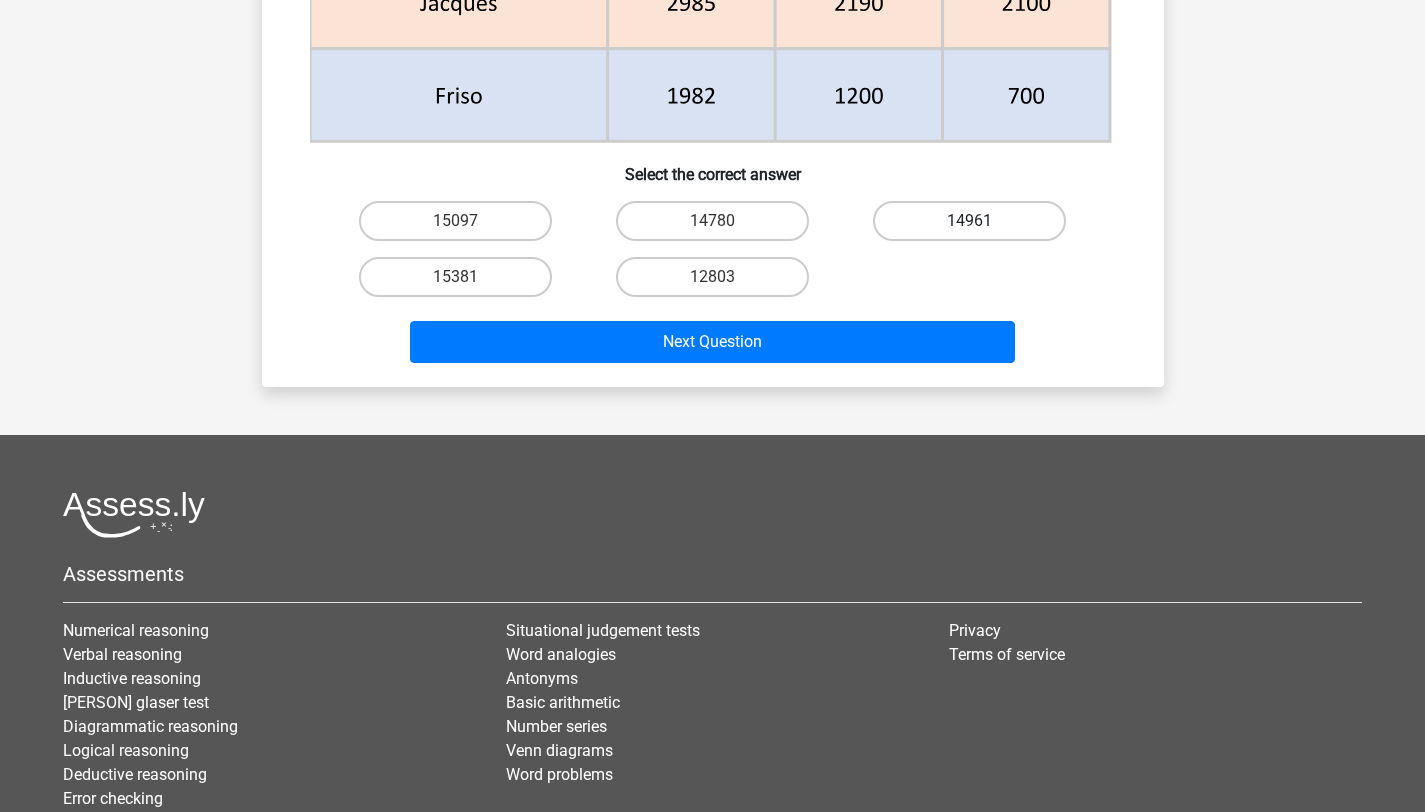 click on "14961" at bounding box center [969, 221] 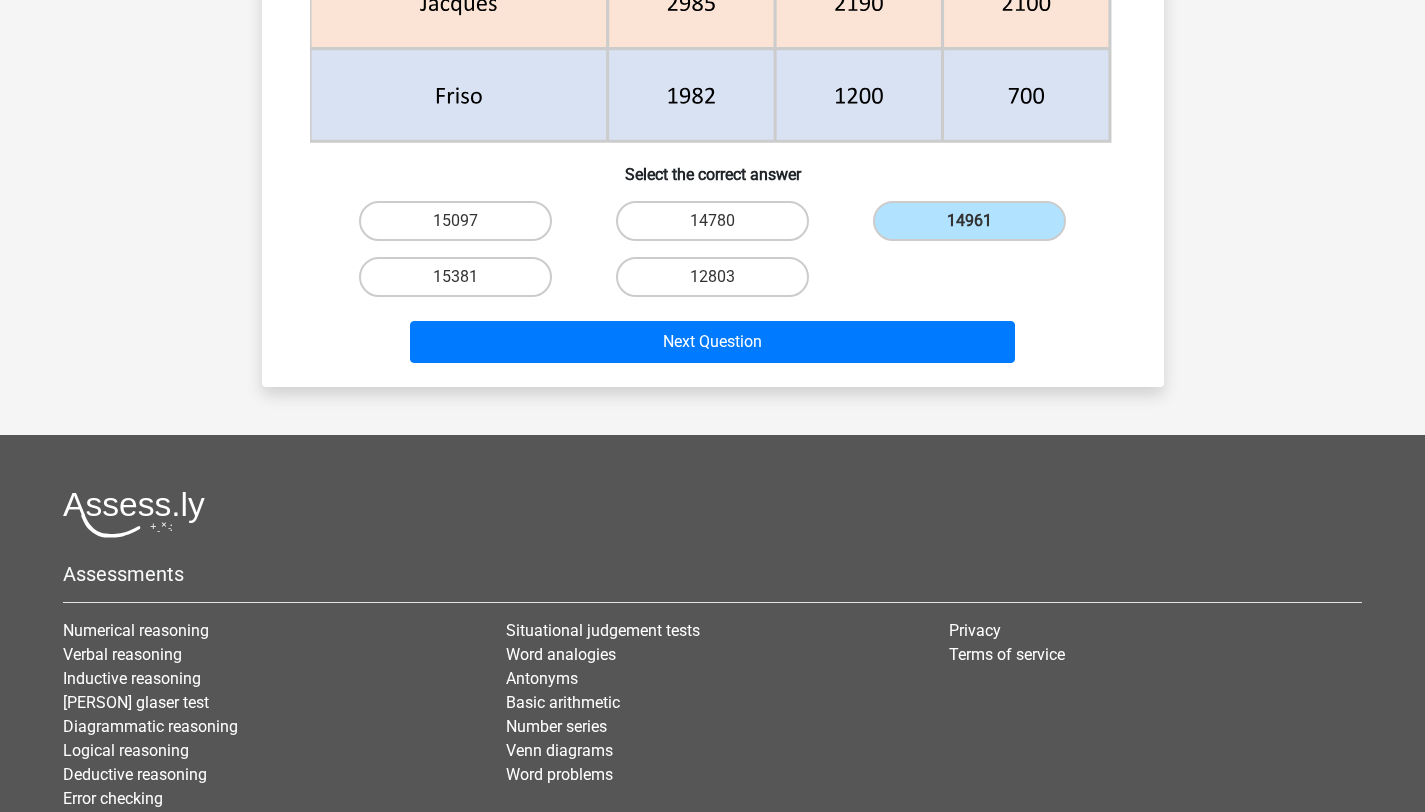 click on "Next Question" at bounding box center [713, 346] 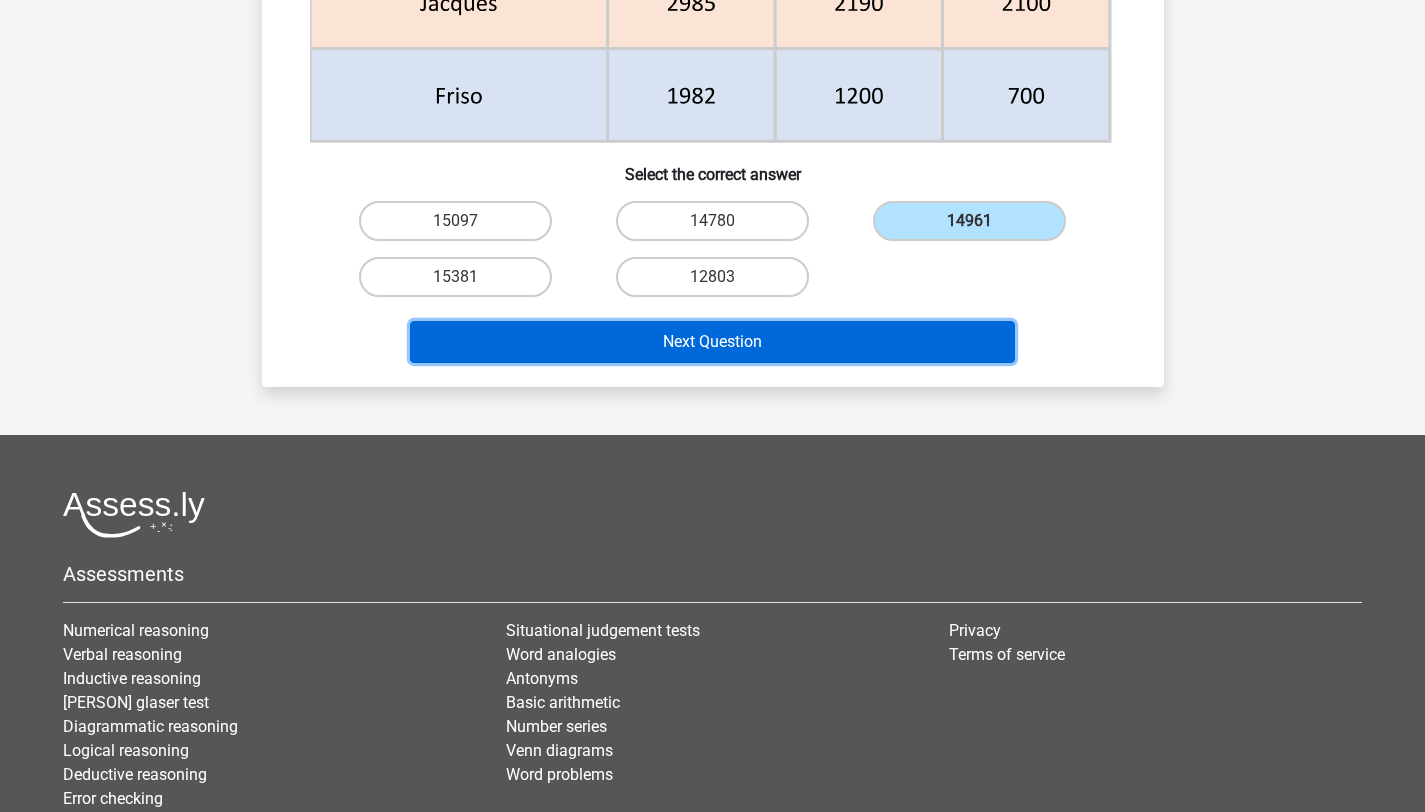 click on "Next Question" at bounding box center [712, 342] 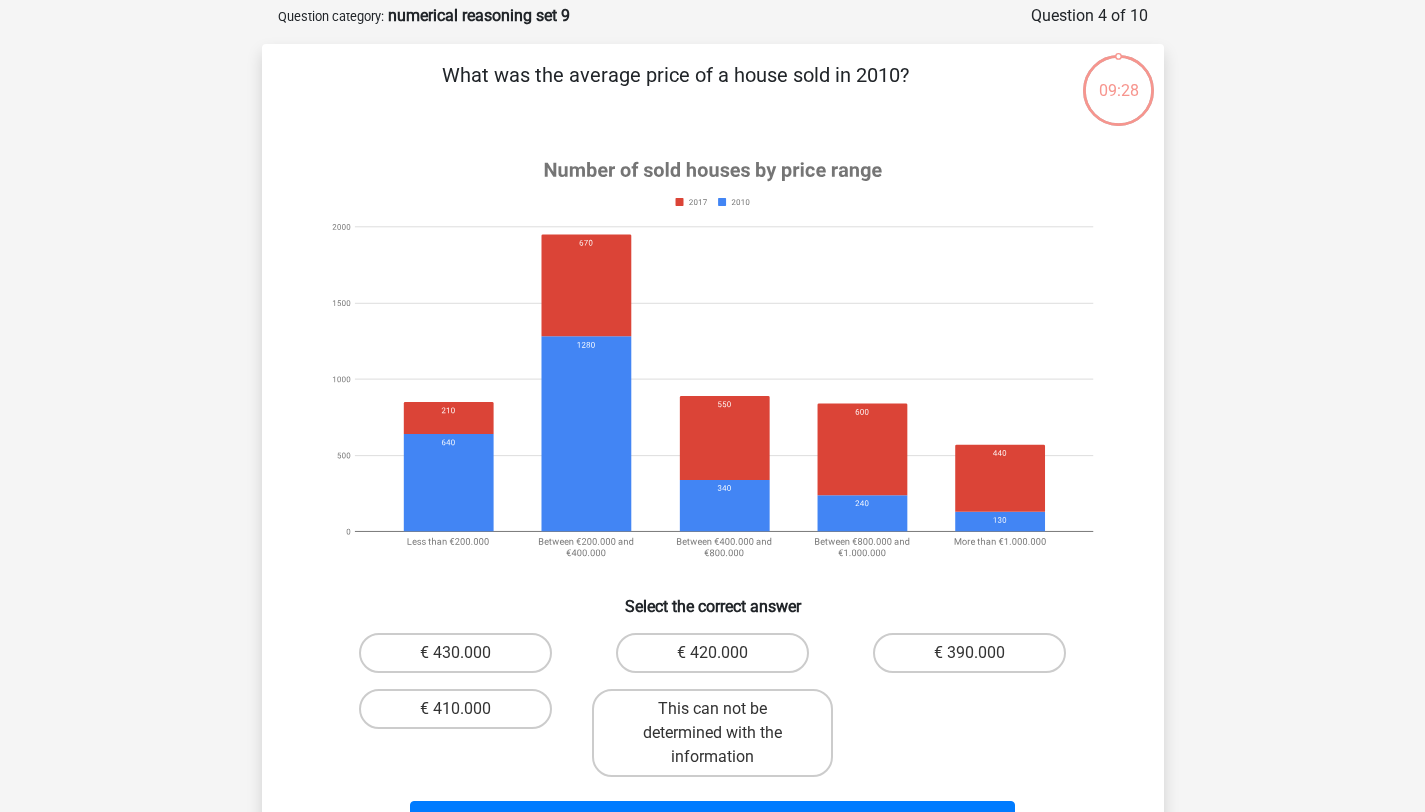 scroll, scrollTop: 96, scrollLeft: 0, axis: vertical 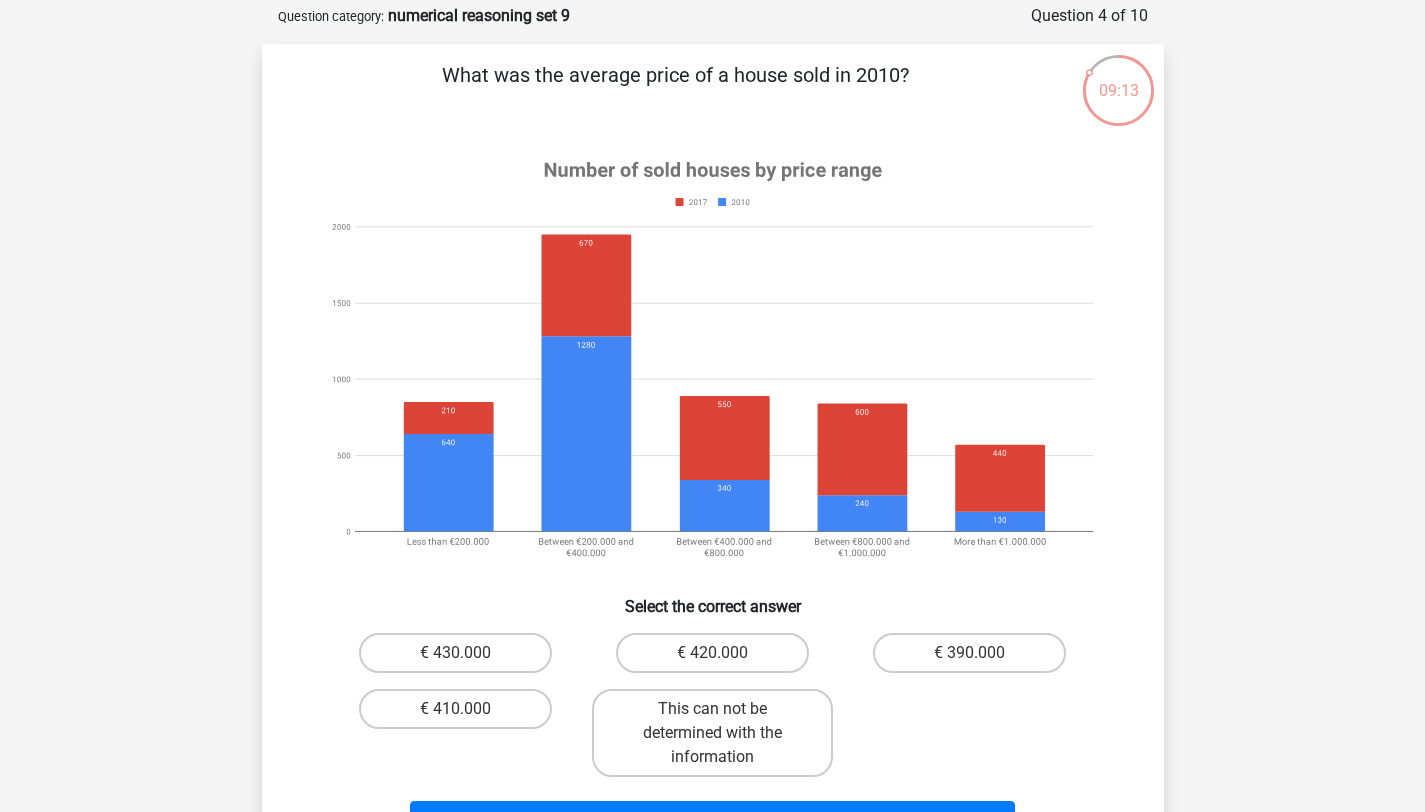 click on "This can not be determined with the information" at bounding box center [712, 733] 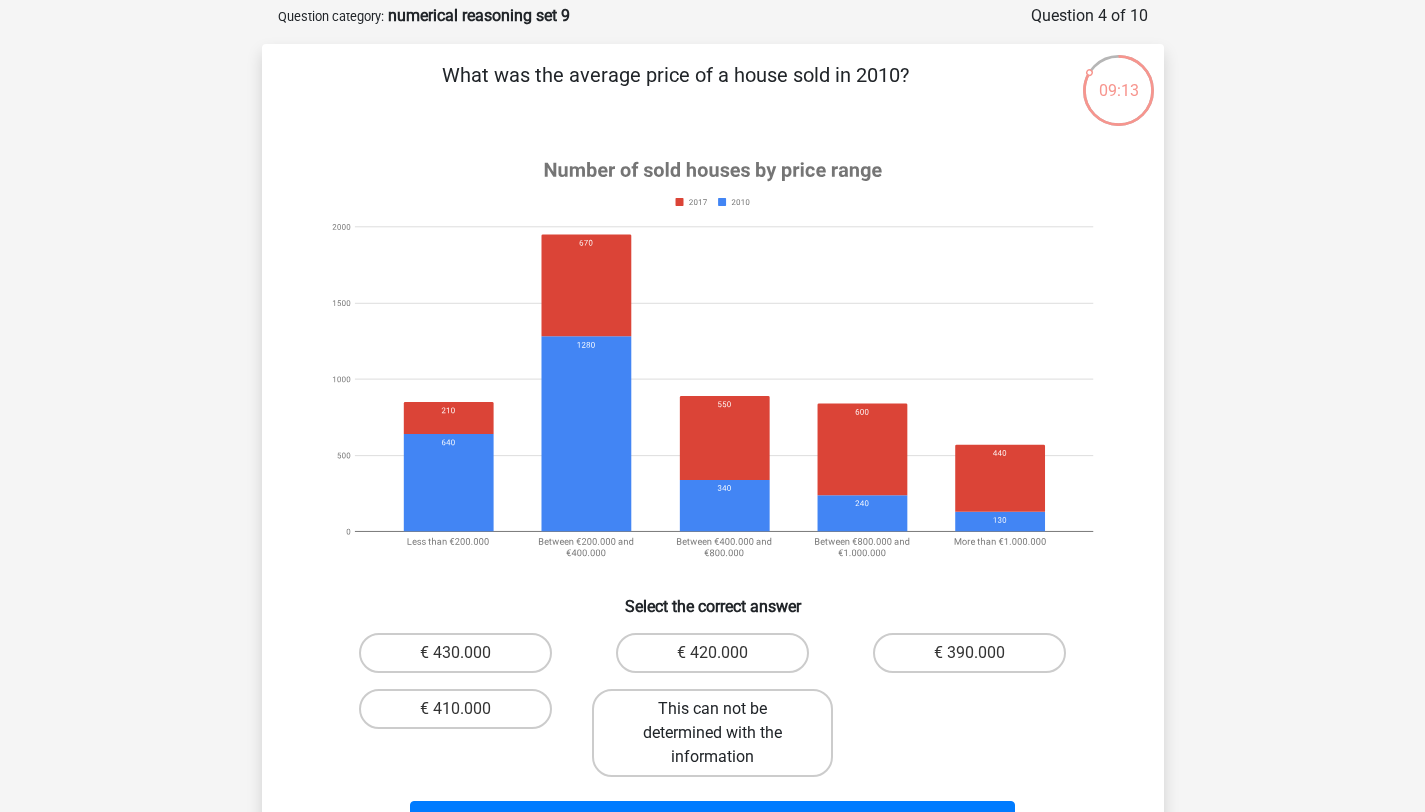 click on "This can not be determined with the information" at bounding box center [712, 733] 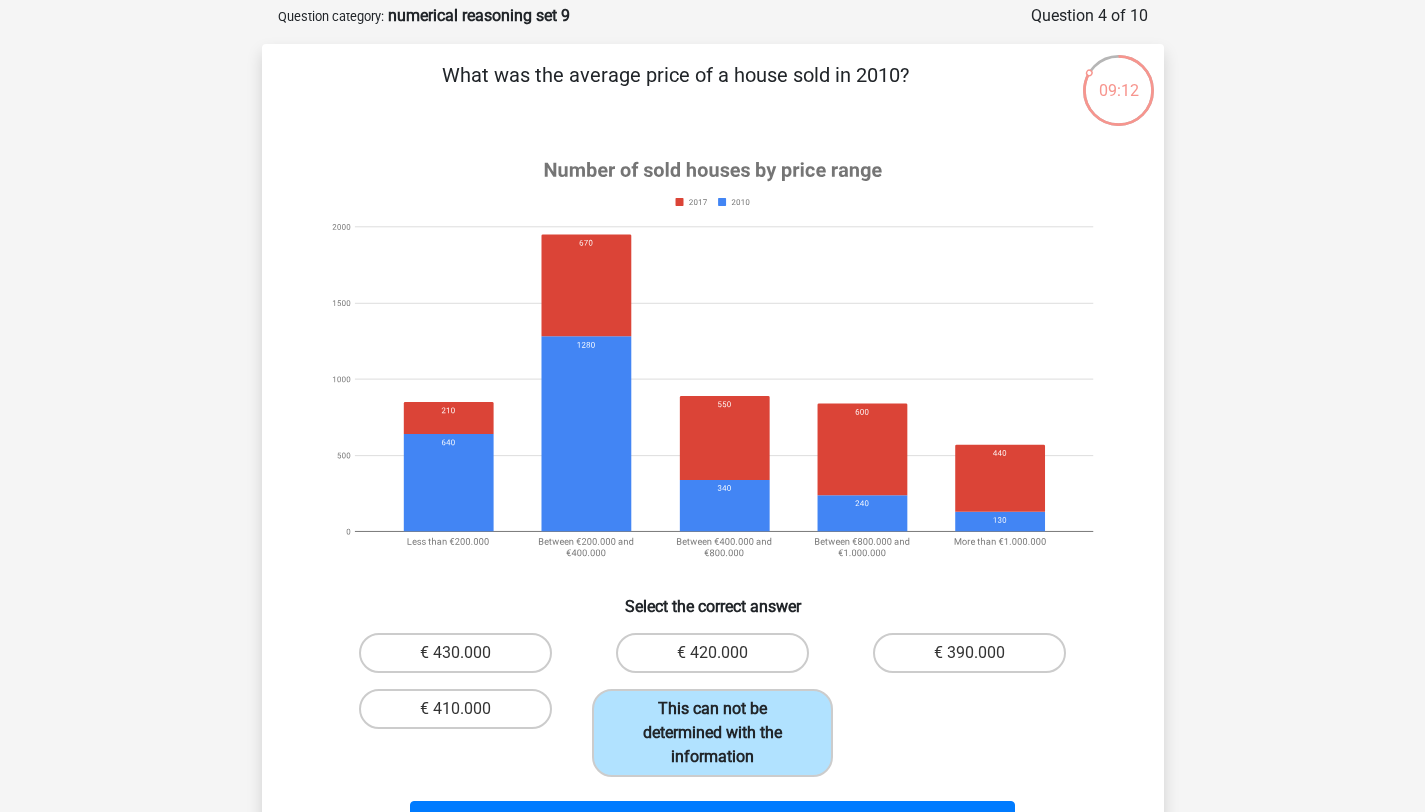 click on "This can not be determined with the information" at bounding box center (712, 733) 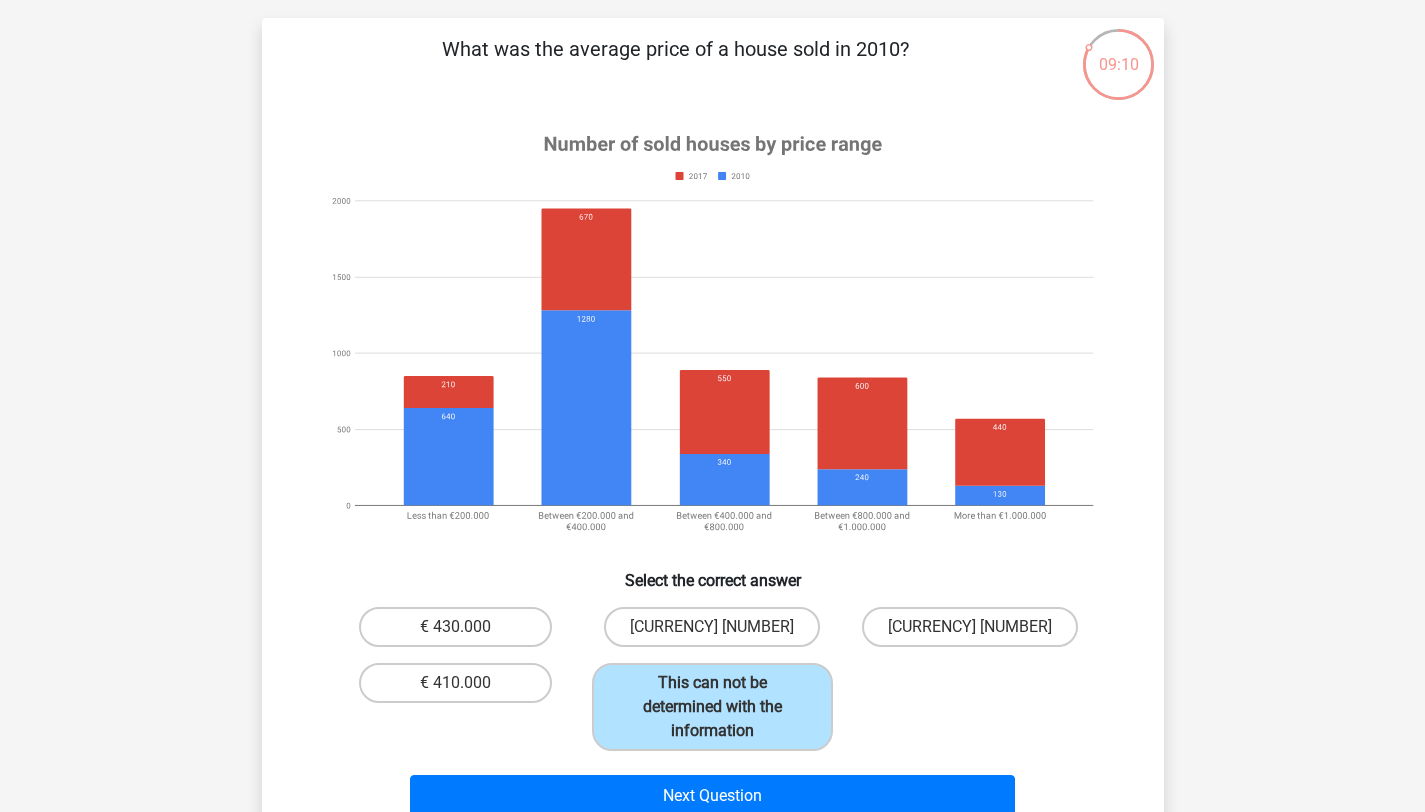 scroll, scrollTop: 218, scrollLeft: 0, axis: vertical 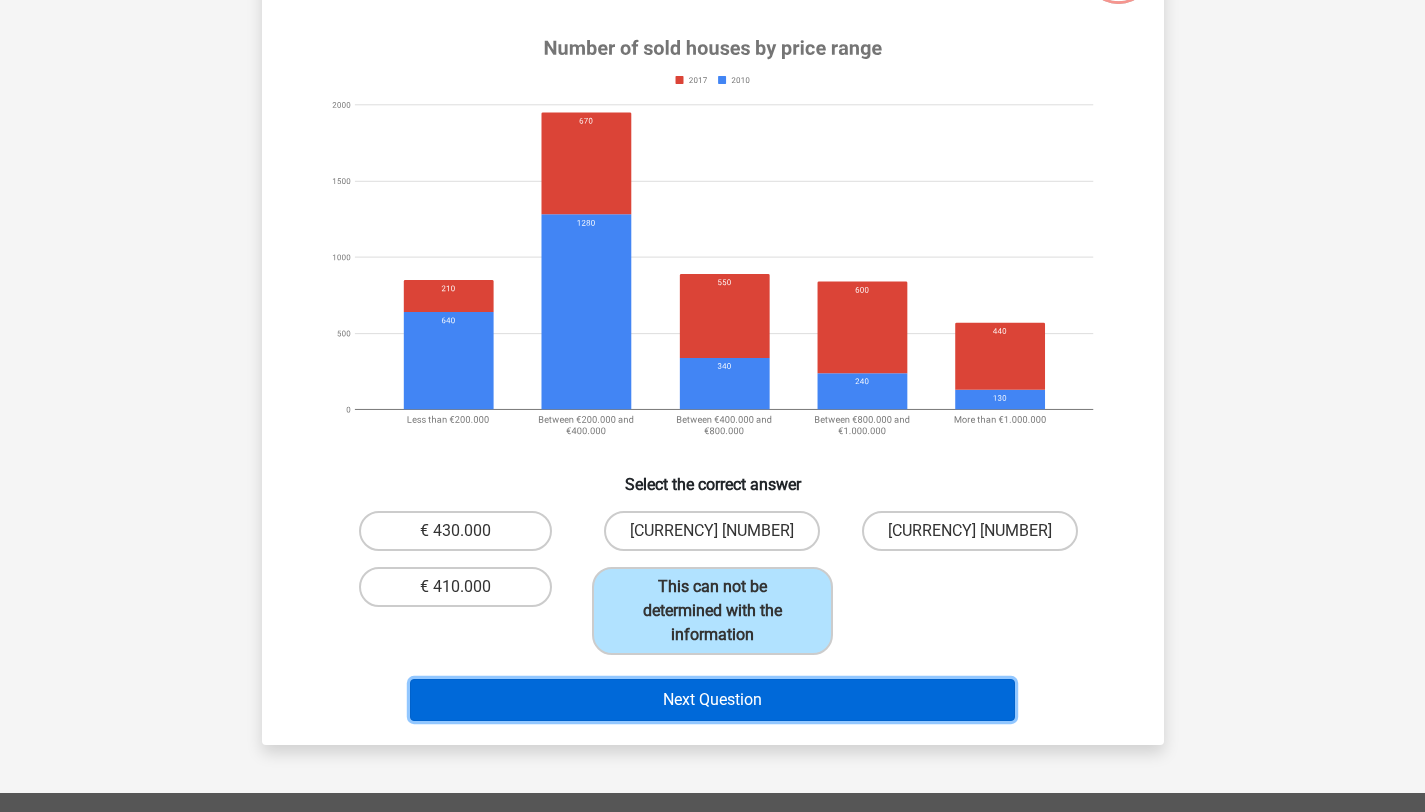 click on "Next Question" at bounding box center (712, 700) 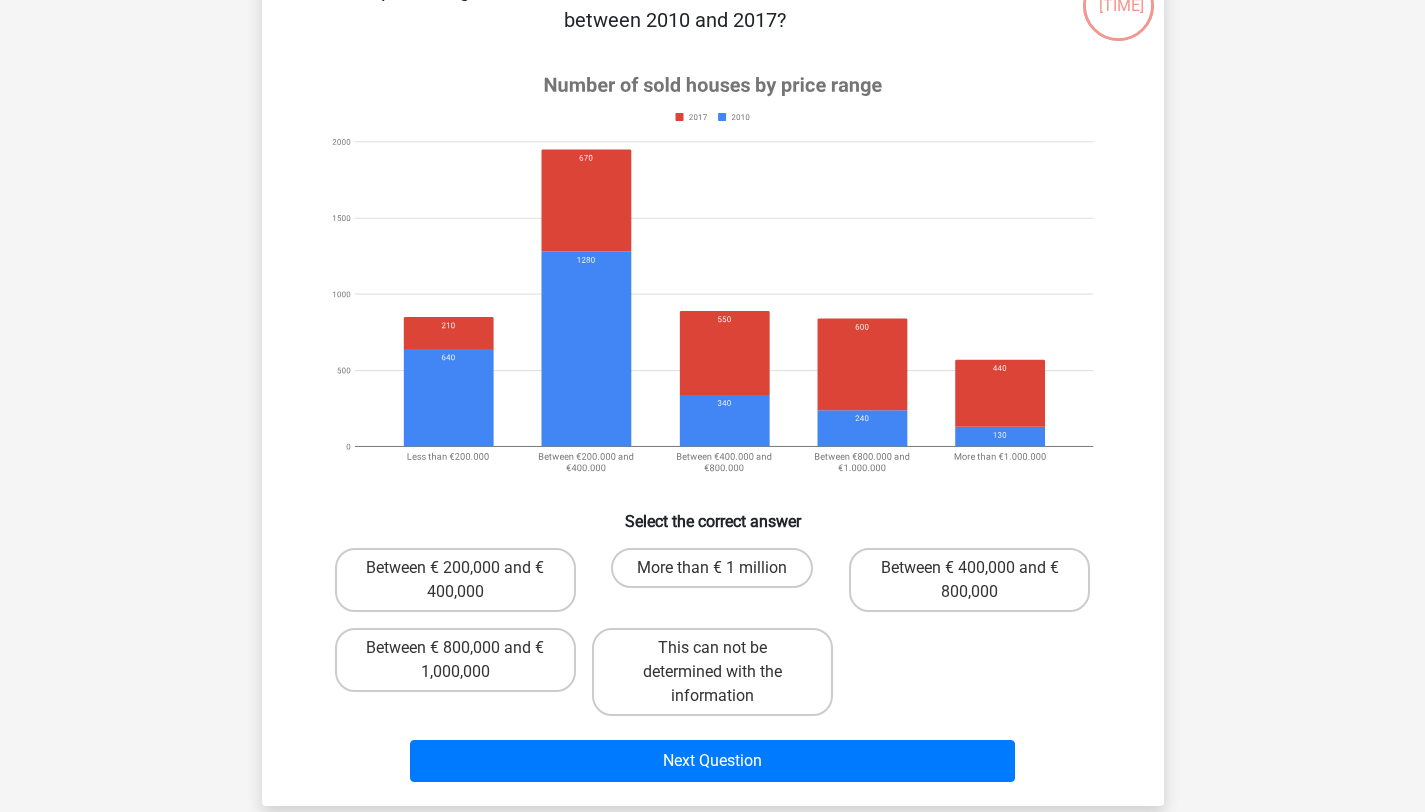 scroll, scrollTop: 100, scrollLeft: 0, axis: vertical 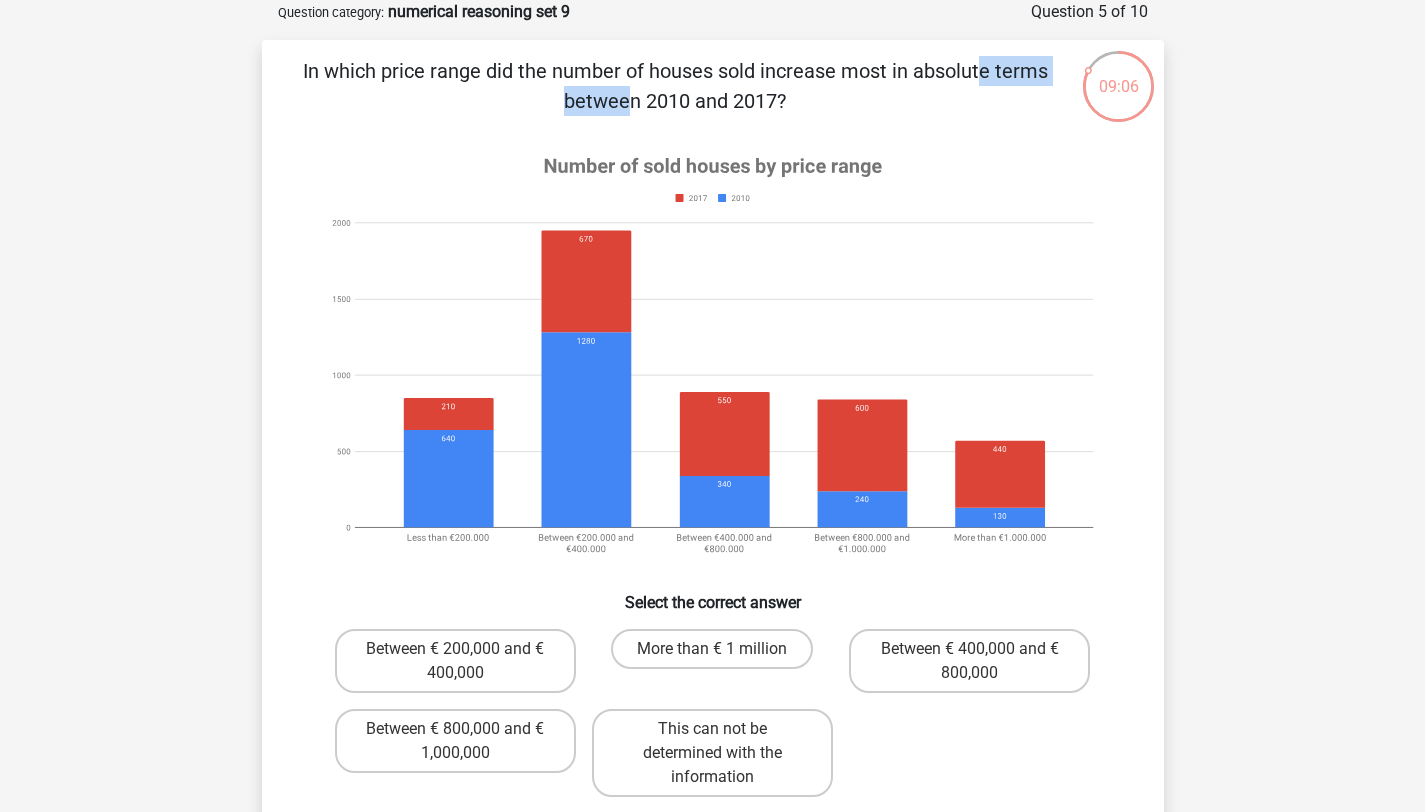 drag, startPoint x: 553, startPoint y: 78, endPoint x: 694, endPoint y: 83, distance: 141.08862 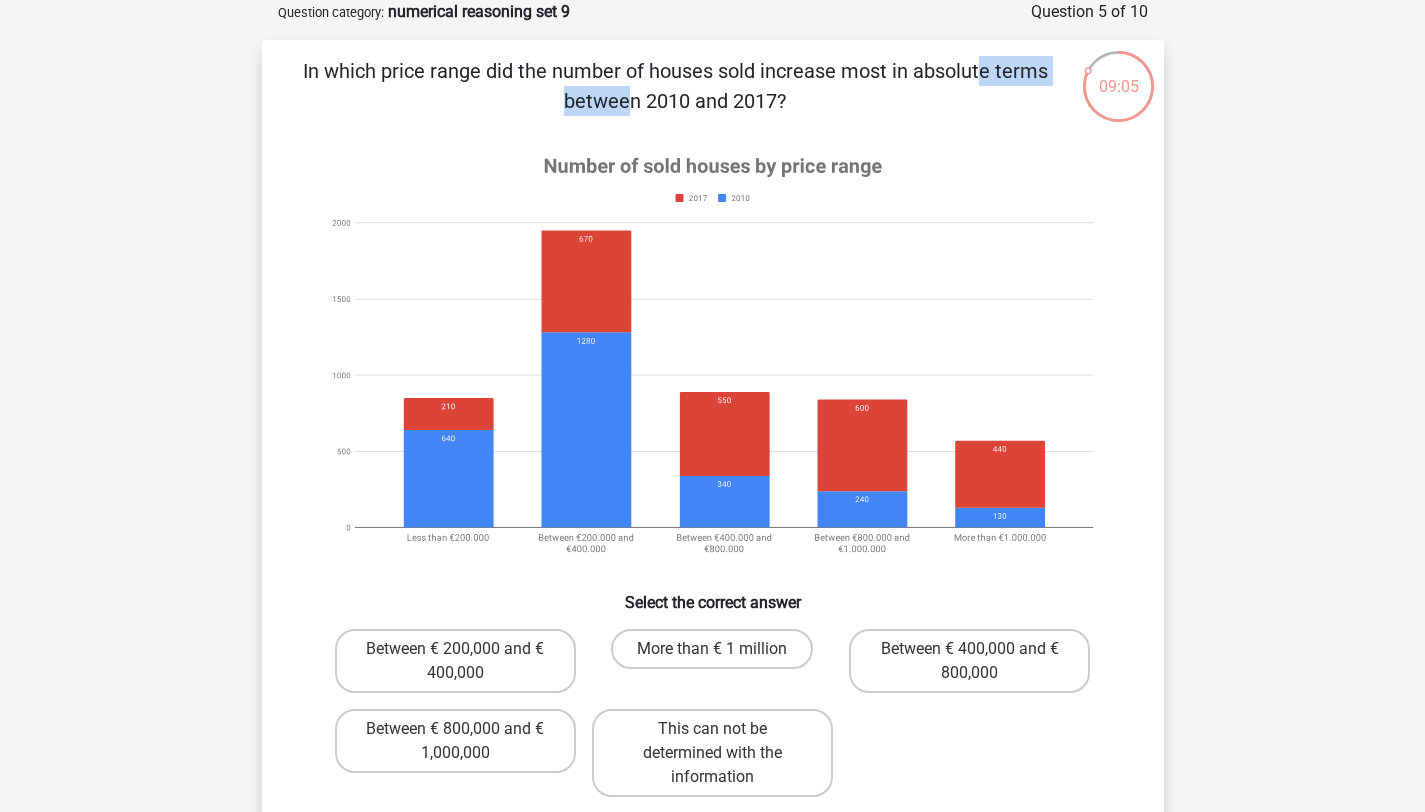 click on "In which price range did the number of houses sold increase most in absolute terms between 2010 and 2017?" at bounding box center [675, 86] 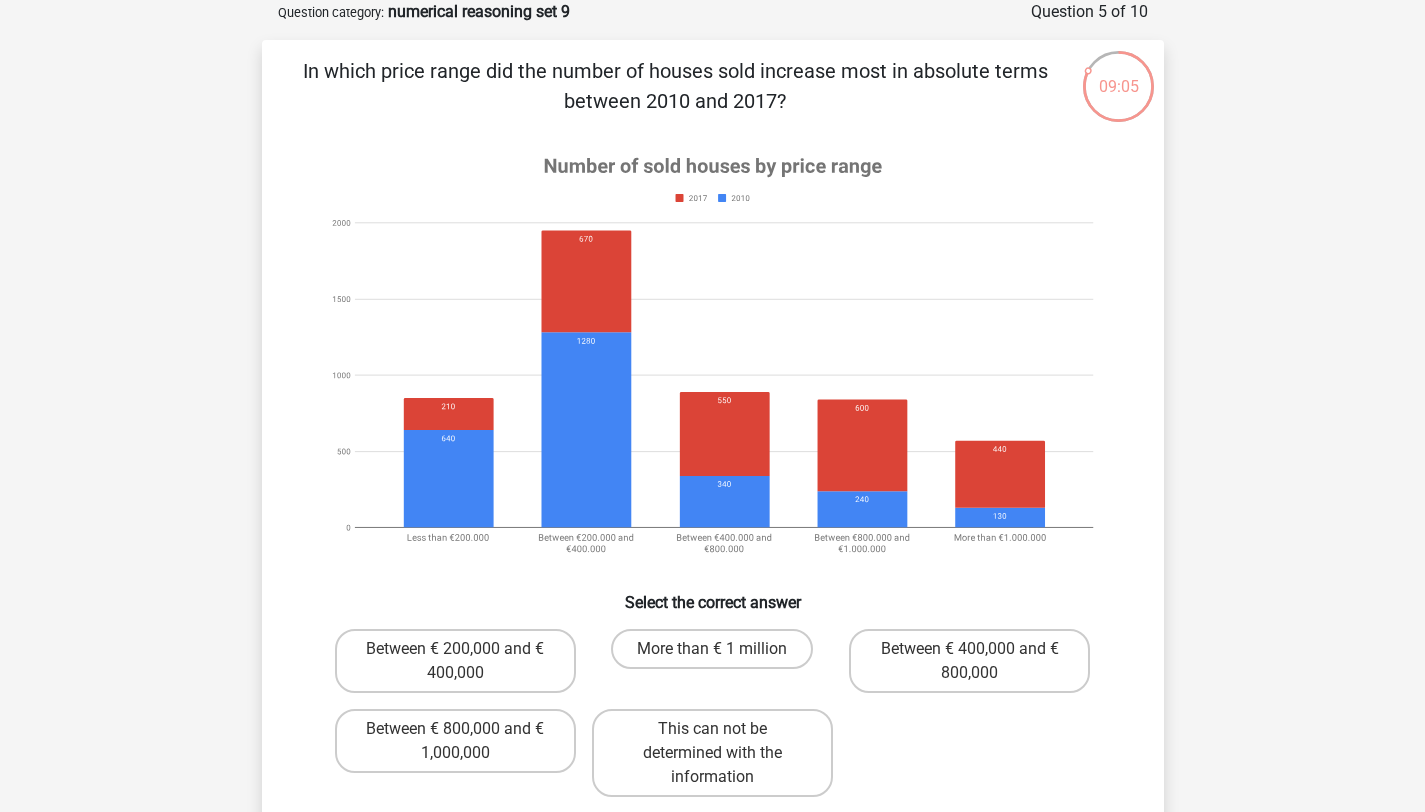 click on "In which price range did the number of houses sold increase most in absolute terms between 2010 and 2017?" at bounding box center [675, 86] 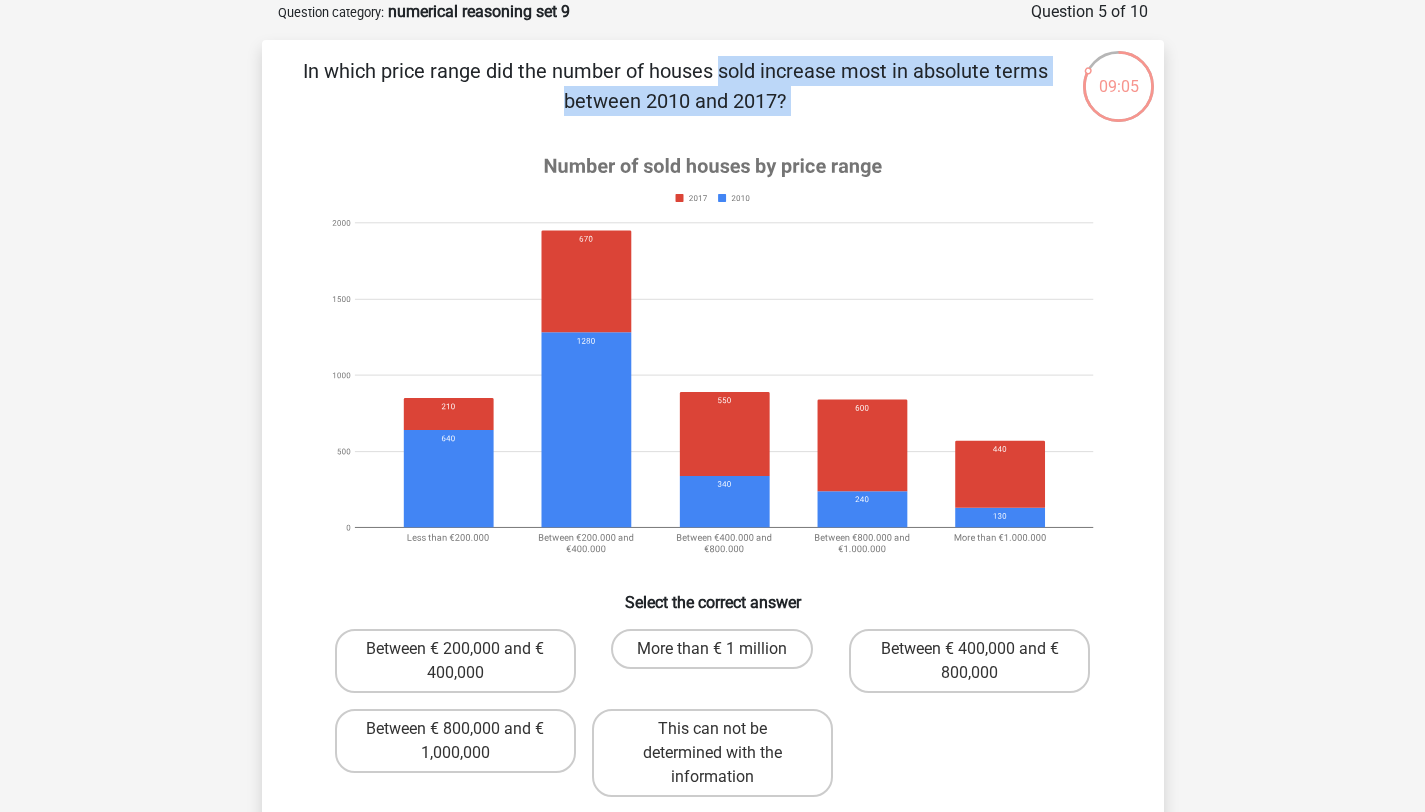 click on "In which price range did the number of houses sold increase most in absolute terms between 2010 and 2017?" at bounding box center [675, 86] 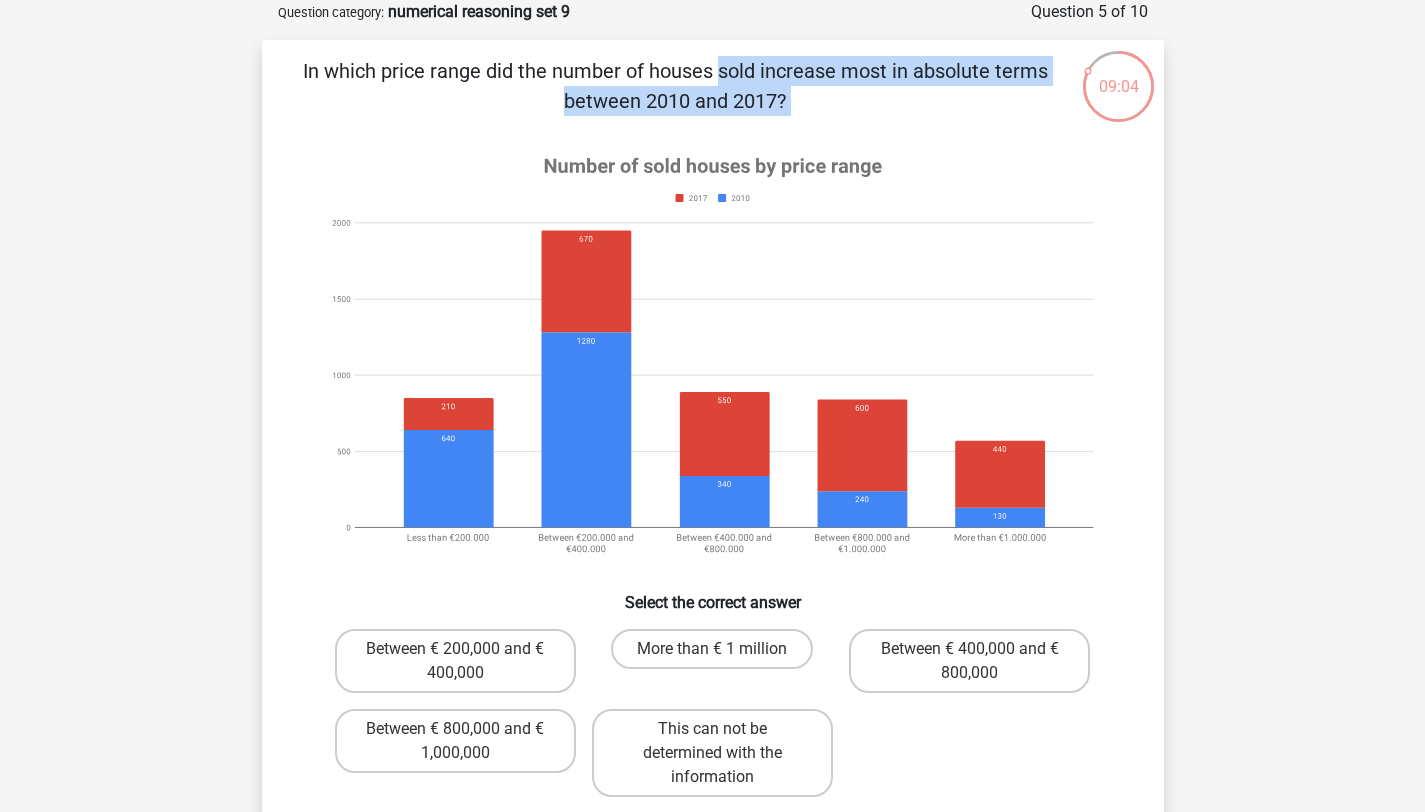 click on "In which price range did the number of houses sold increase most in absolute terms between 2010 and 2017?" at bounding box center (675, 86) 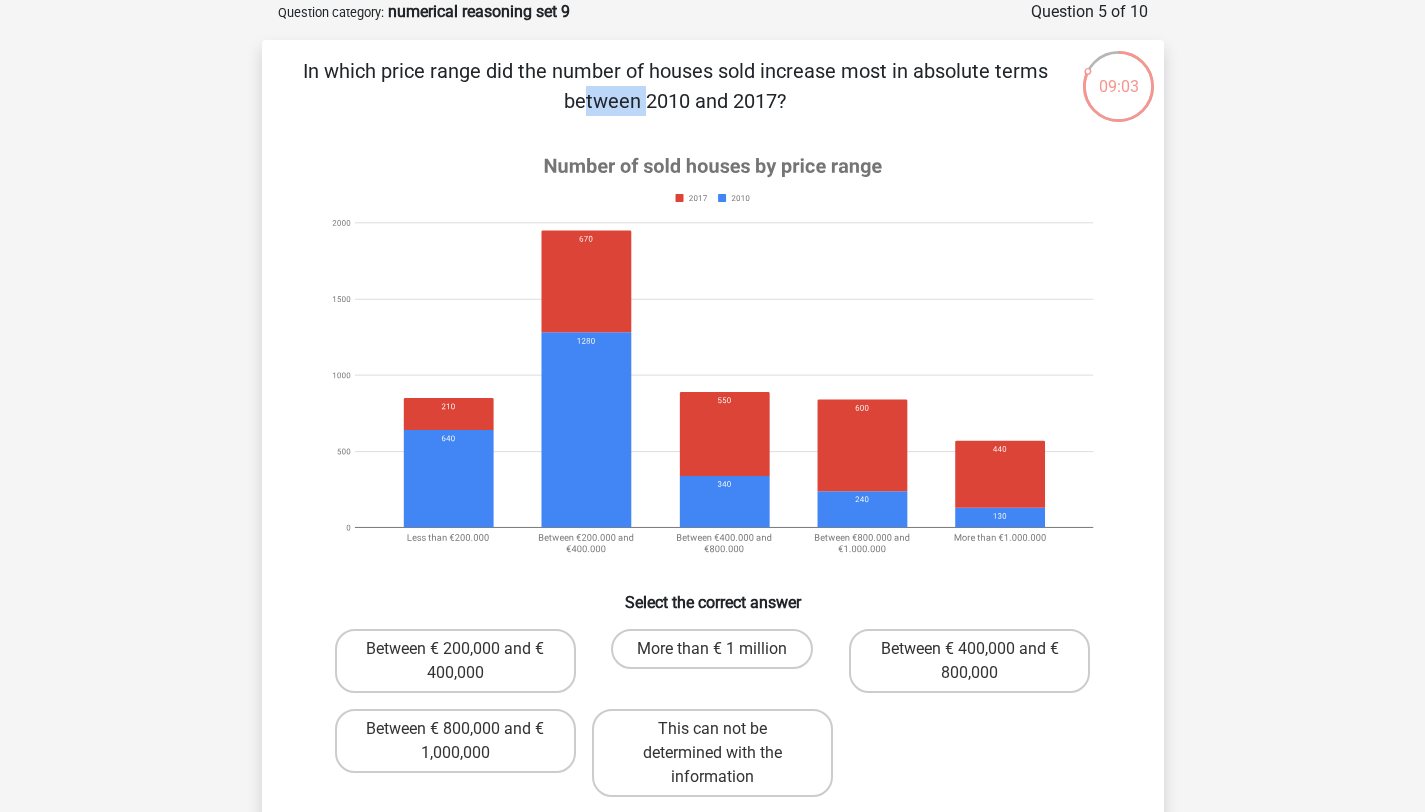 click on "In which price range did the number of houses sold increase most in absolute terms between 2010 and 2017?" at bounding box center [675, 86] 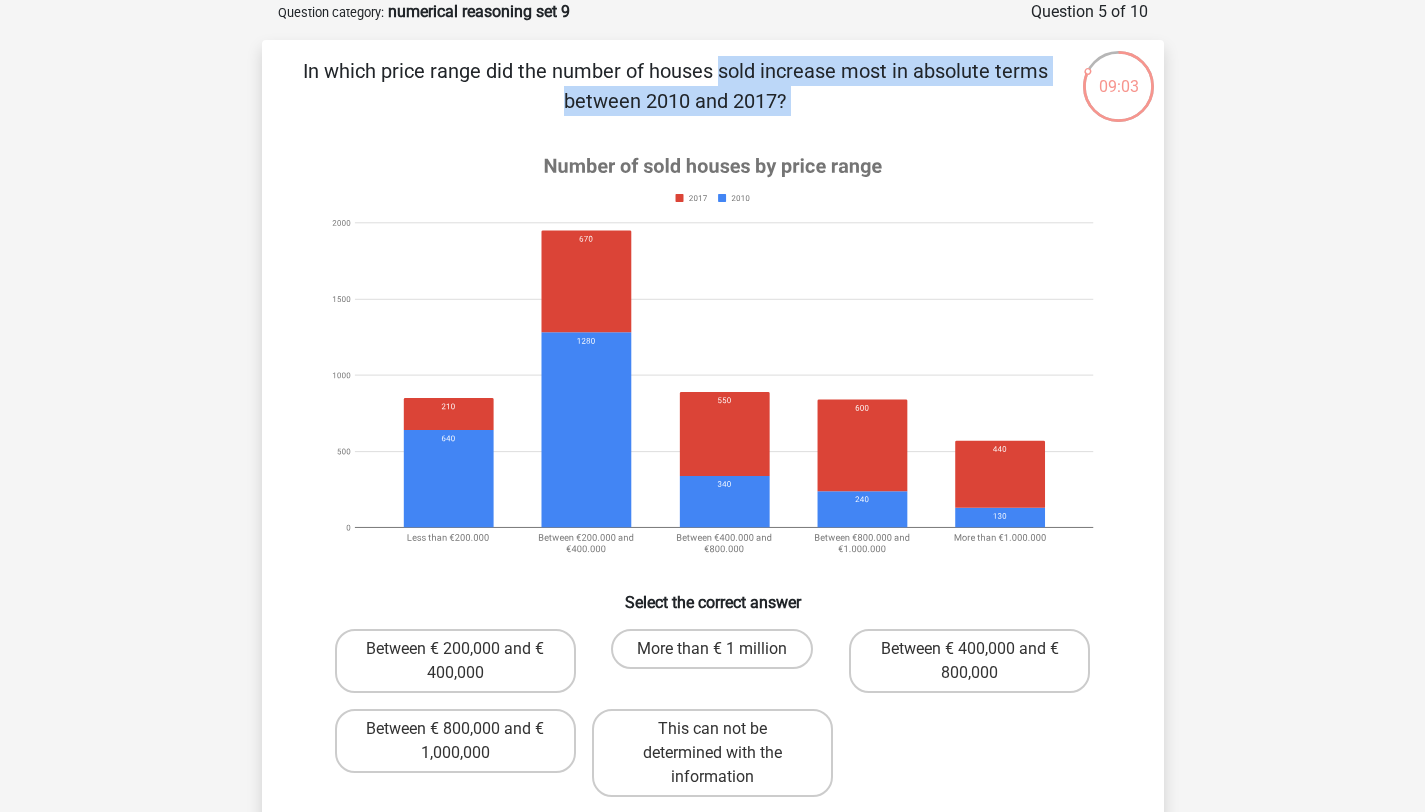 click on "In which price range did the number of houses sold increase most in absolute terms between 2010 and 2017?" at bounding box center (675, 86) 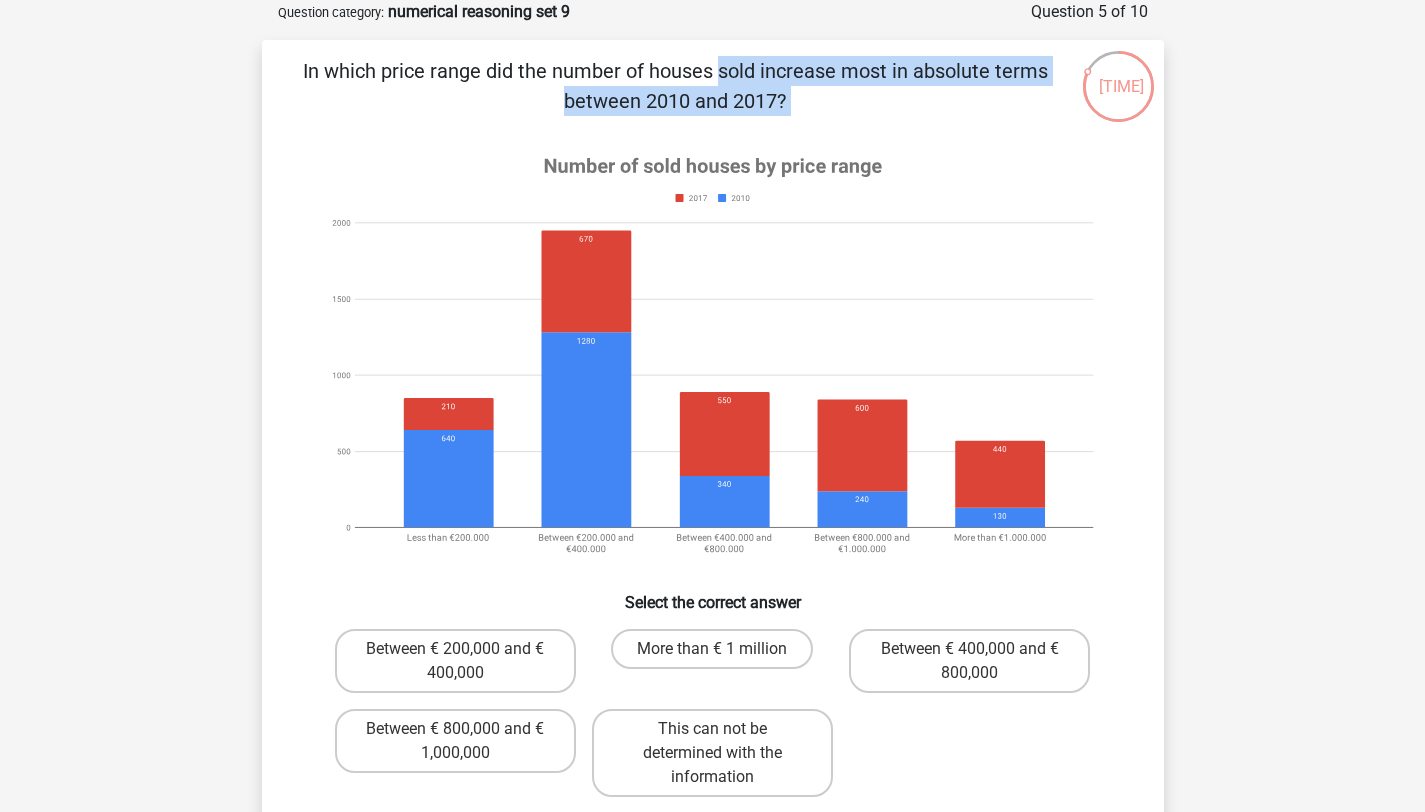 click on "In which price range did the number of houses sold increase most in absolute terms between 2010 and 2017?" at bounding box center (675, 86) 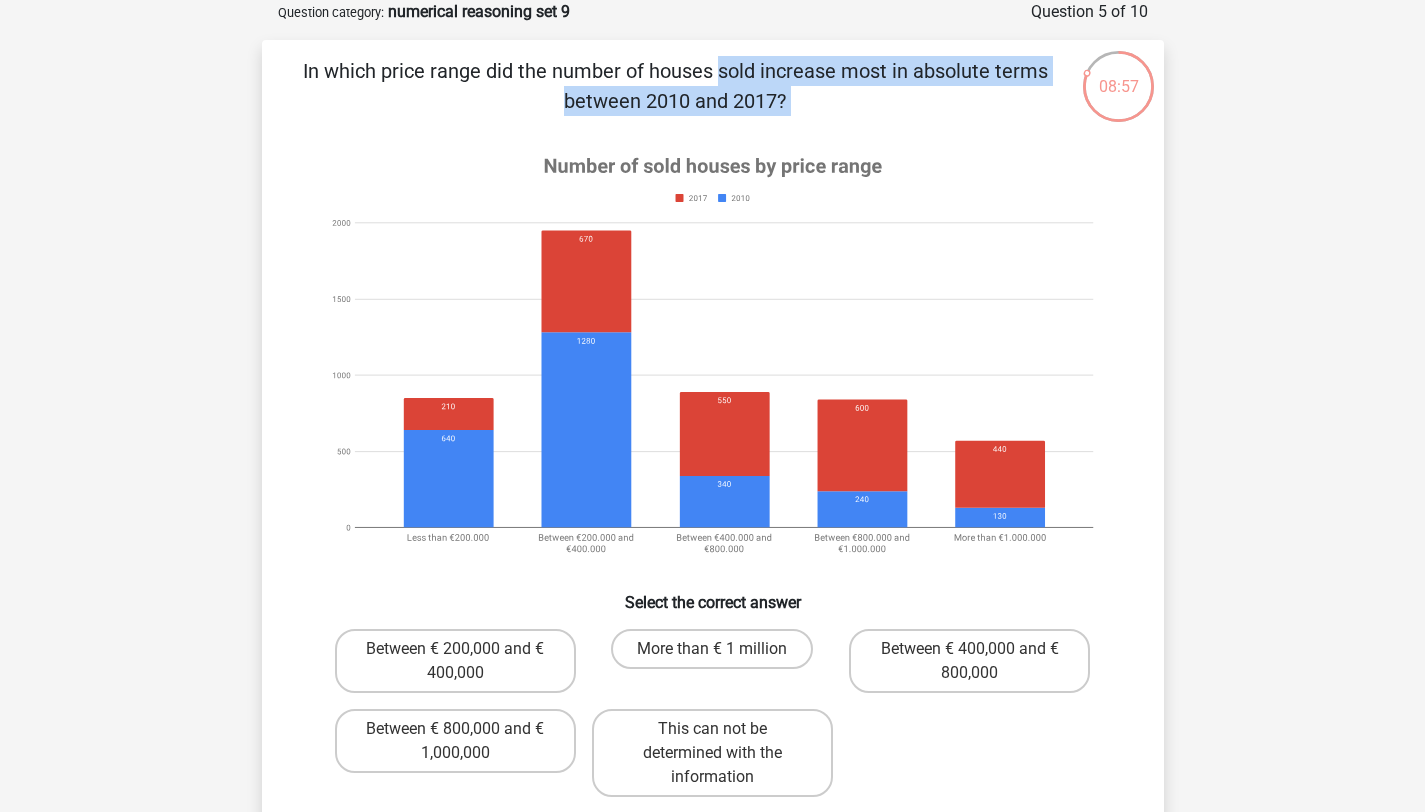 click on "In which price range did the number of houses sold increase most in absolute terms between 2010 and 2017?" at bounding box center (675, 86) 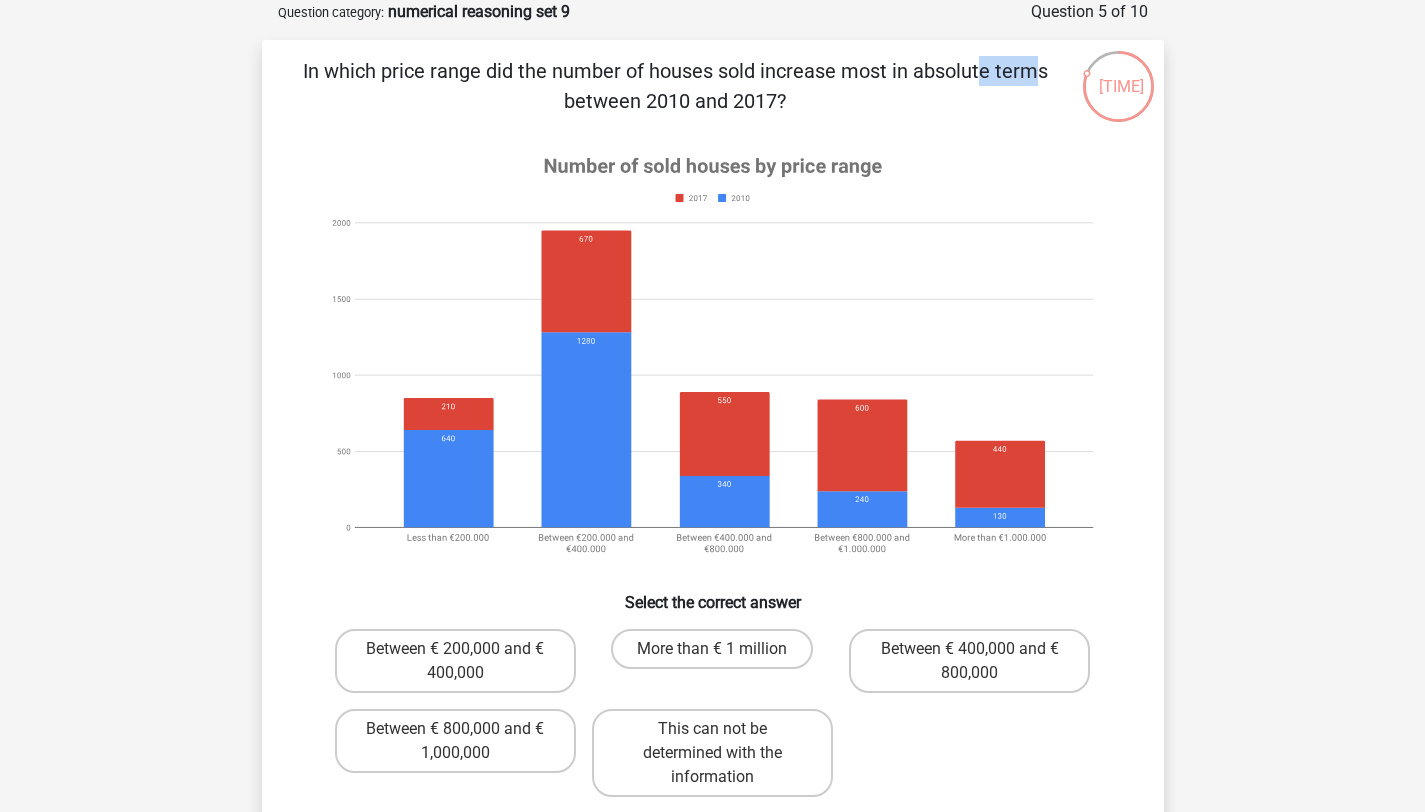 click on "In which price range did the number of houses sold increase most in absolute terms between 2010 and 2017?" at bounding box center (675, 86) 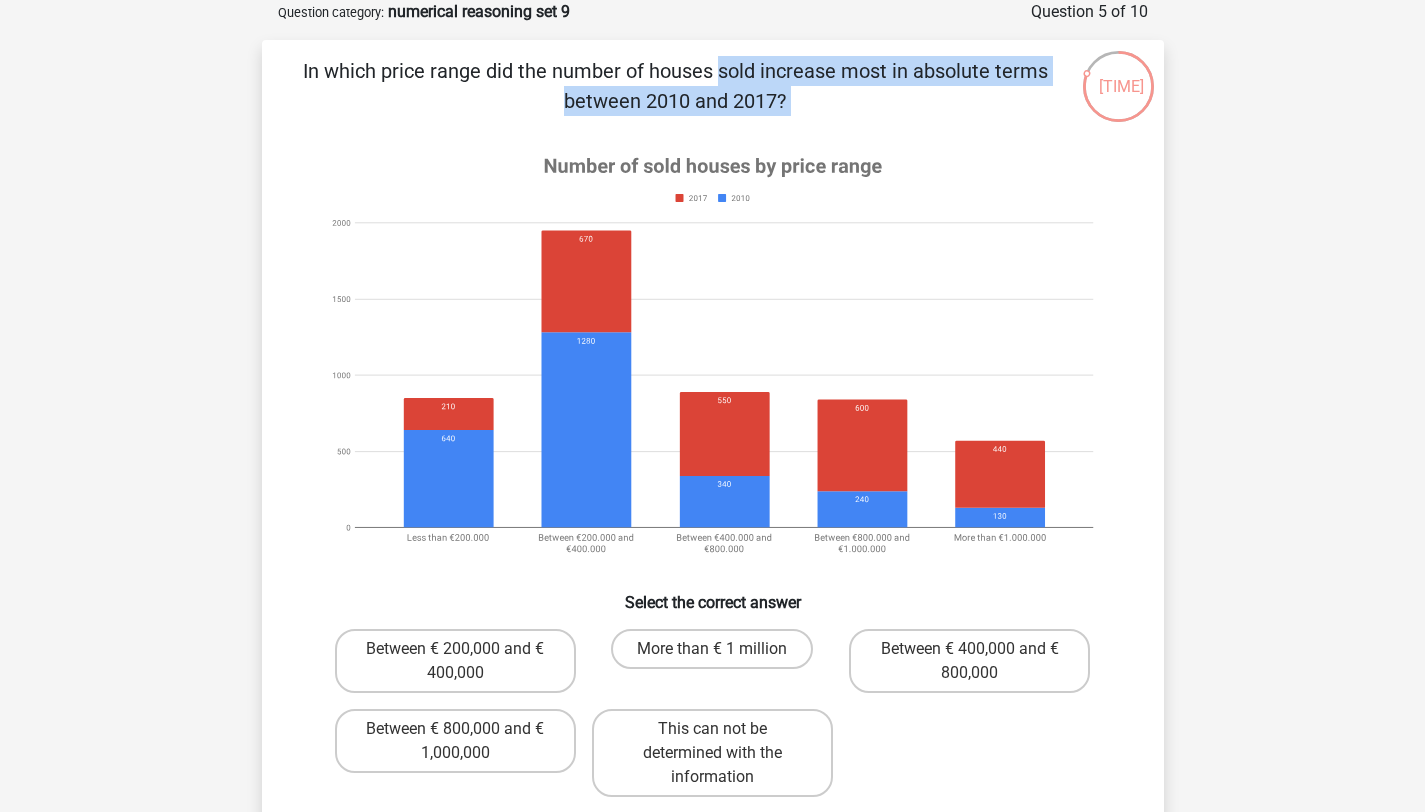 click on "In which price range did the number of houses sold increase most in absolute terms between 2010 and 2017?" at bounding box center (675, 86) 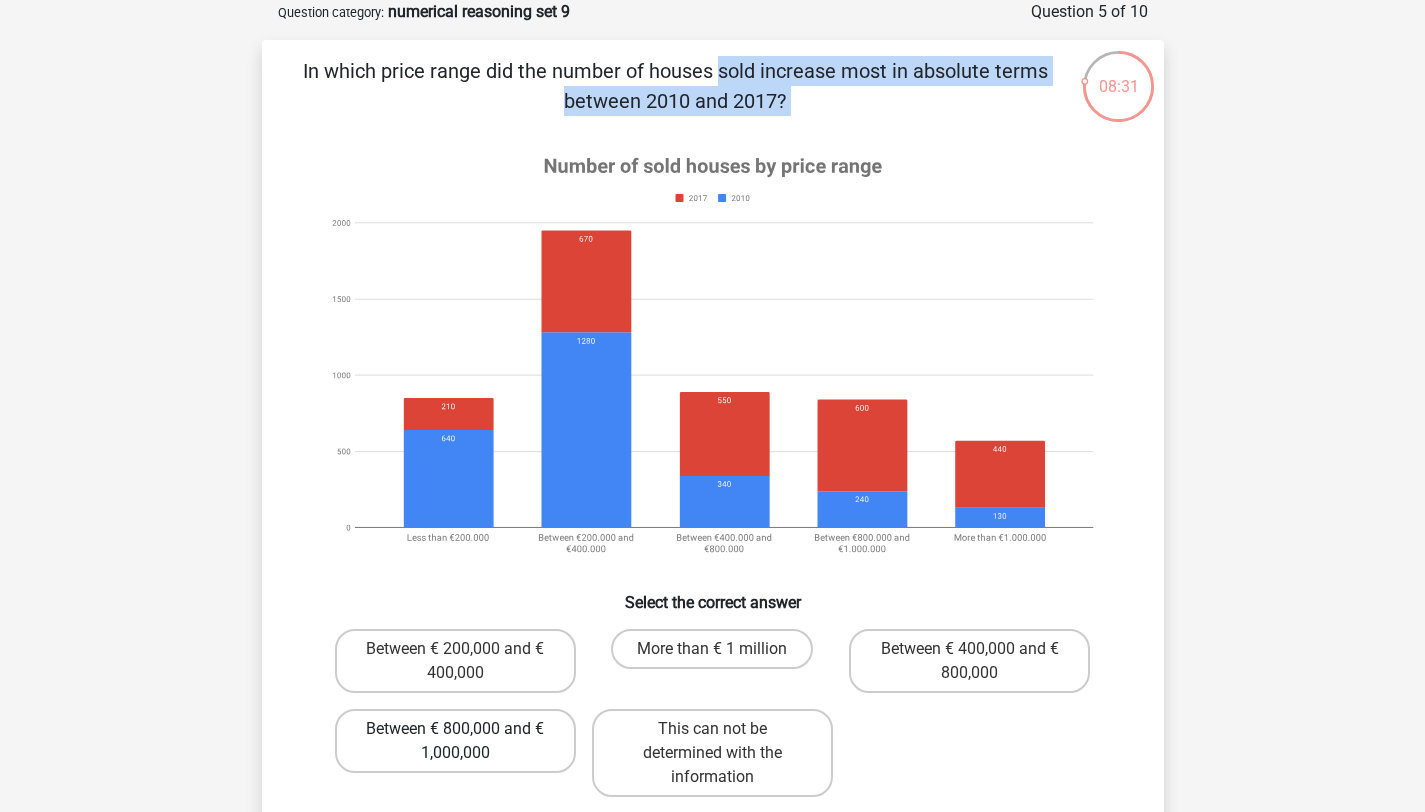 click on "Between € 800,000 and € 1,000,000" at bounding box center [455, 741] 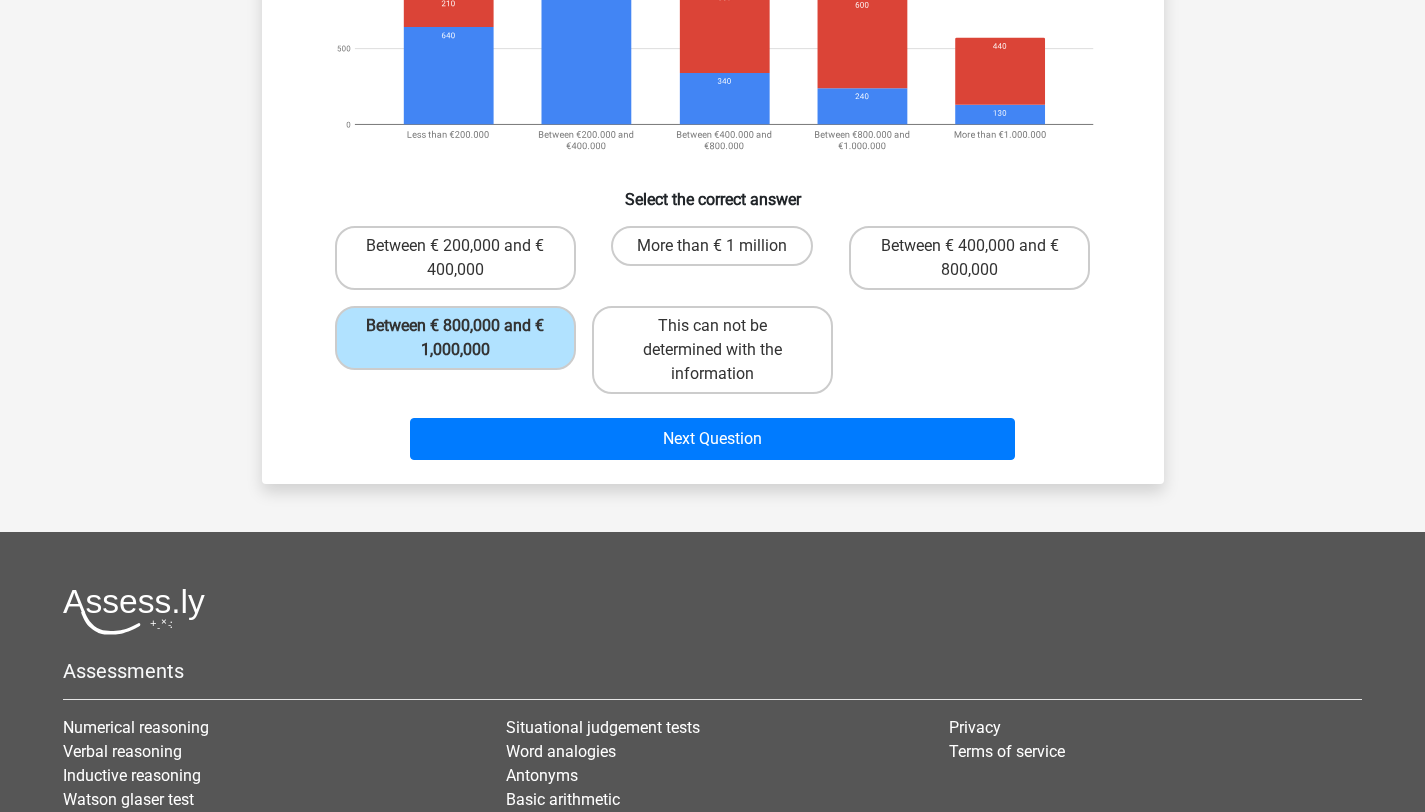 scroll, scrollTop: 523, scrollLeft: 0, axis: vertical 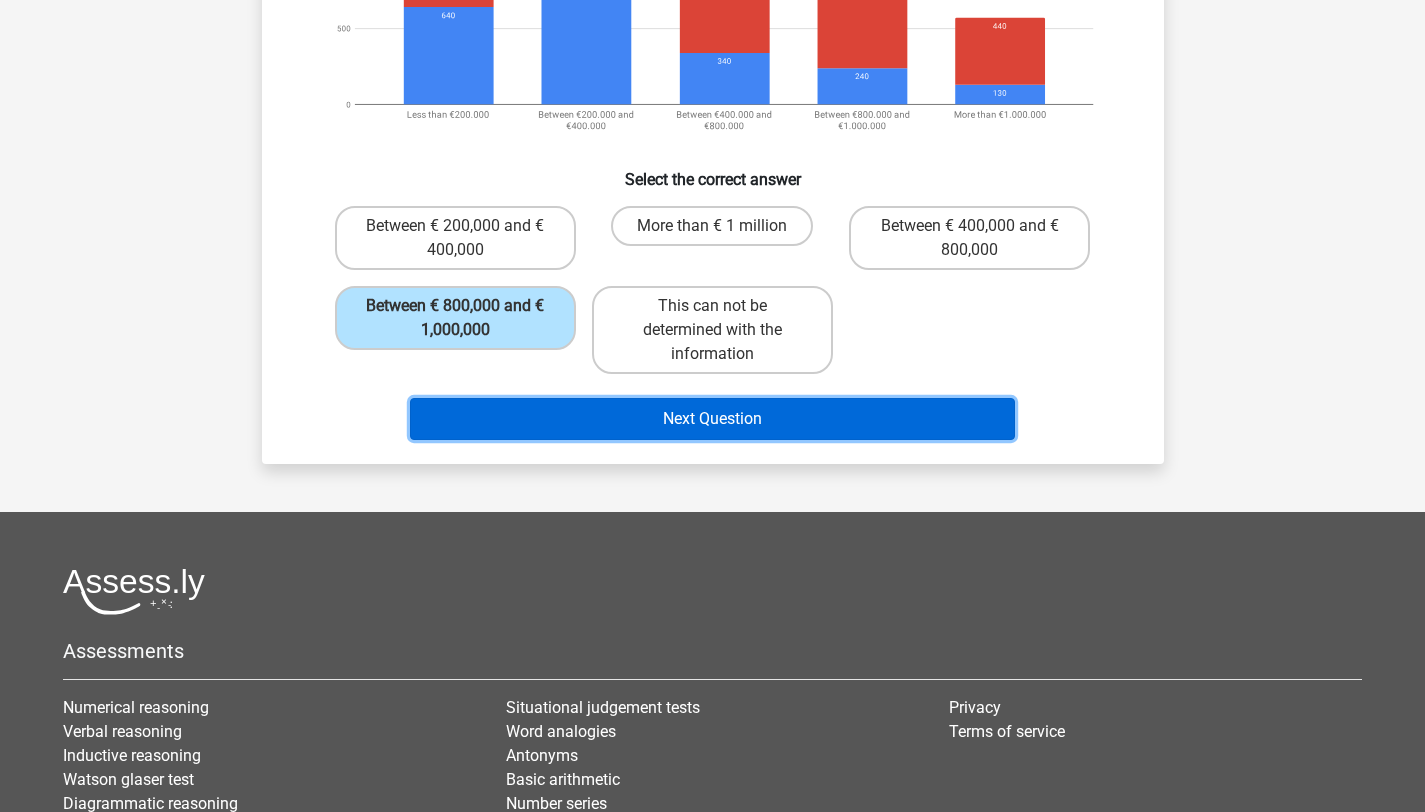 click on "Next Question" at bounding box center (712, 419) 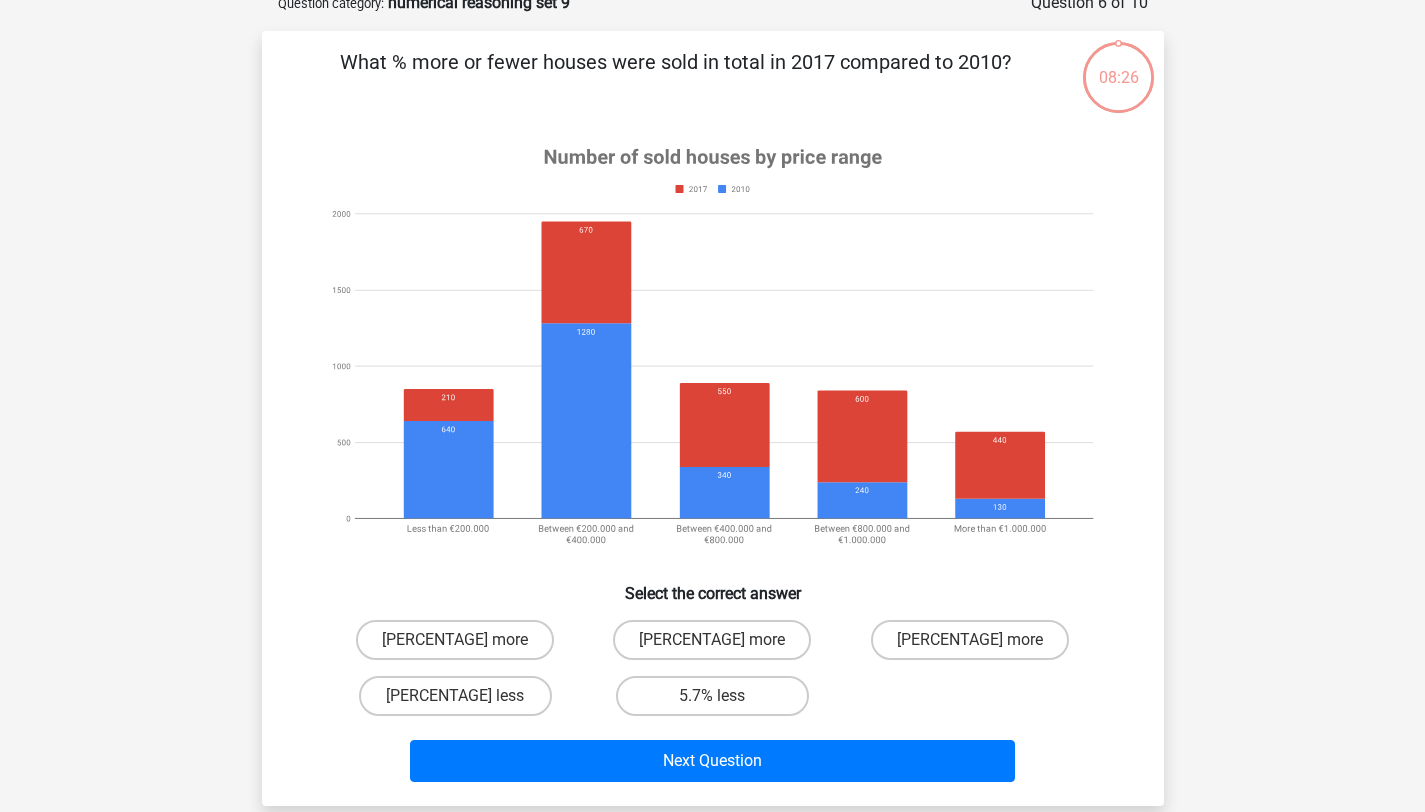 scroll, scrollTop: 100, scrollLeft: 0, axis: vertical 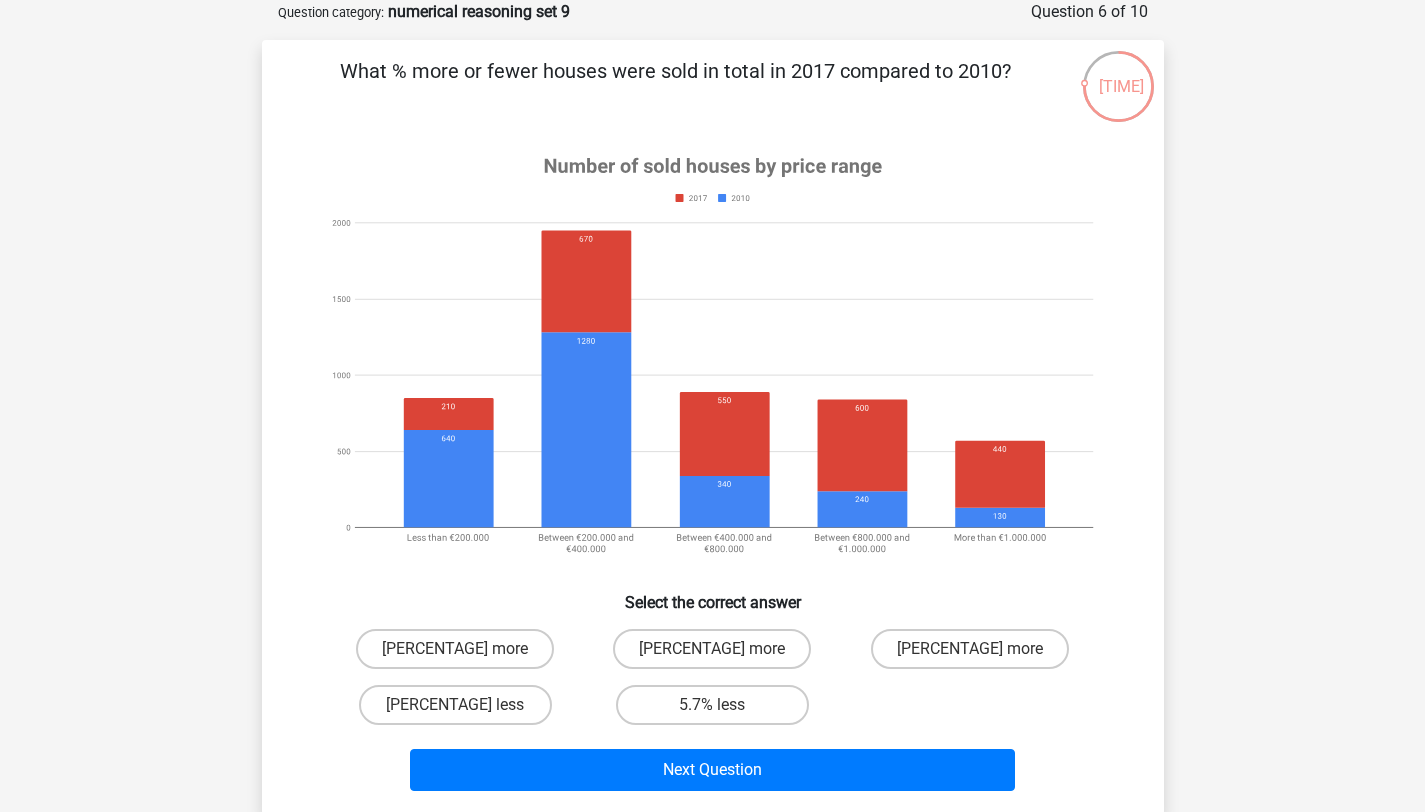 click on "What % more or fewer houses were sold in total in 2017 compared to 2010?
Select the correct answer
3.0% more
3.1% more" at bounding box center (713, 427) 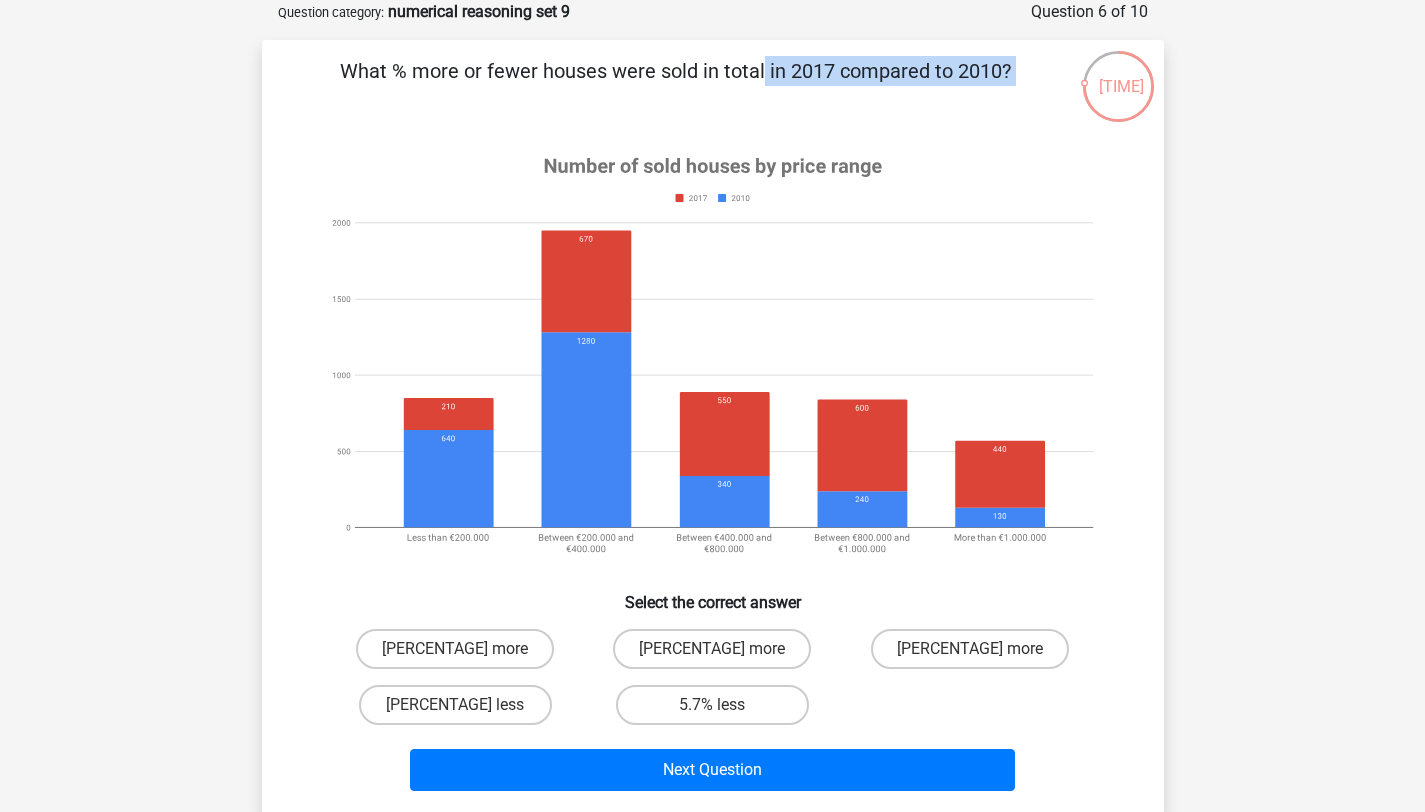 click on "What % more or fewer houses were sold in total in 2017 compared to 2010?
Select the correct answer
3.0% more
3.1% more" at bounding box center [713, 427] 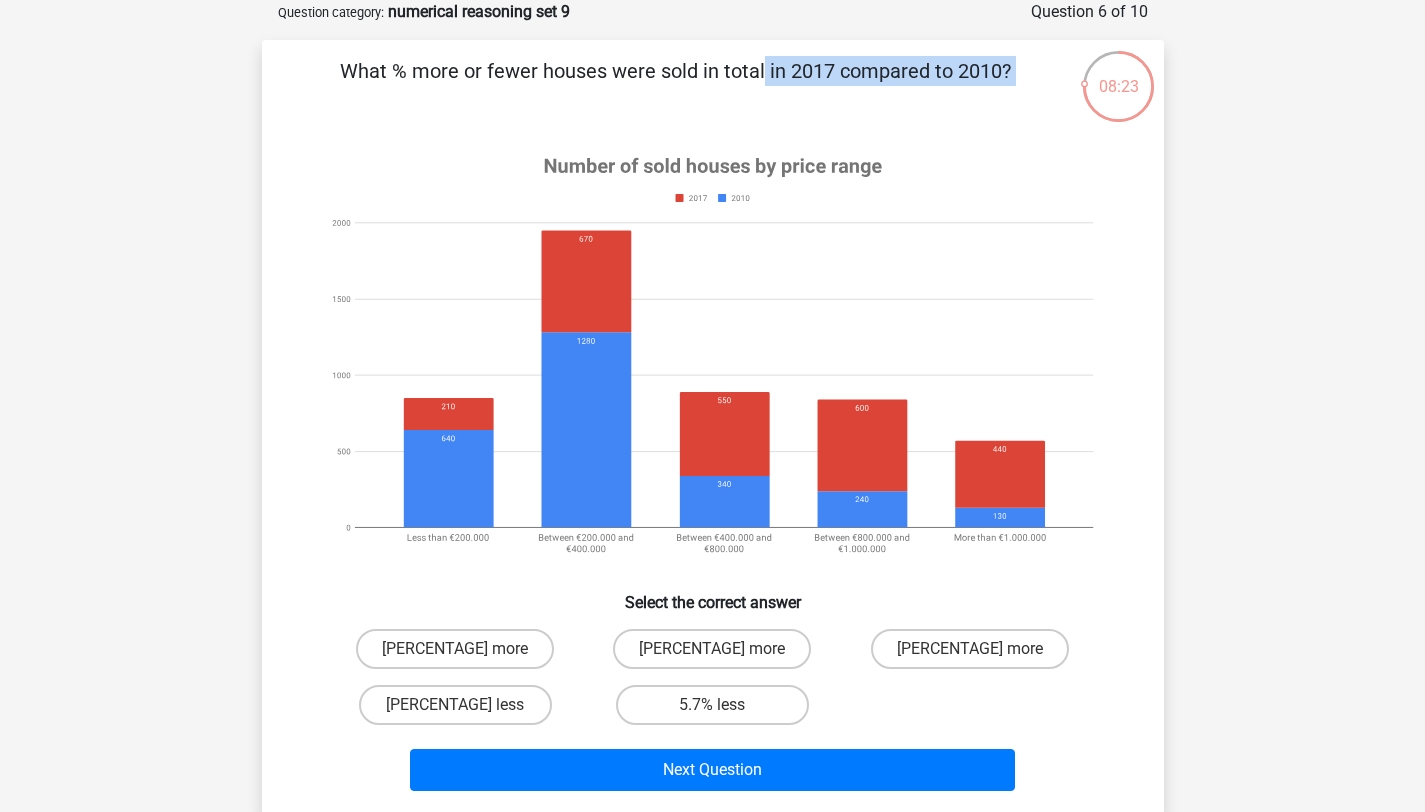 click on "What % more or fewer houses were sold in total in 2017 compared to 2010?" at bounding box center [675, 86] 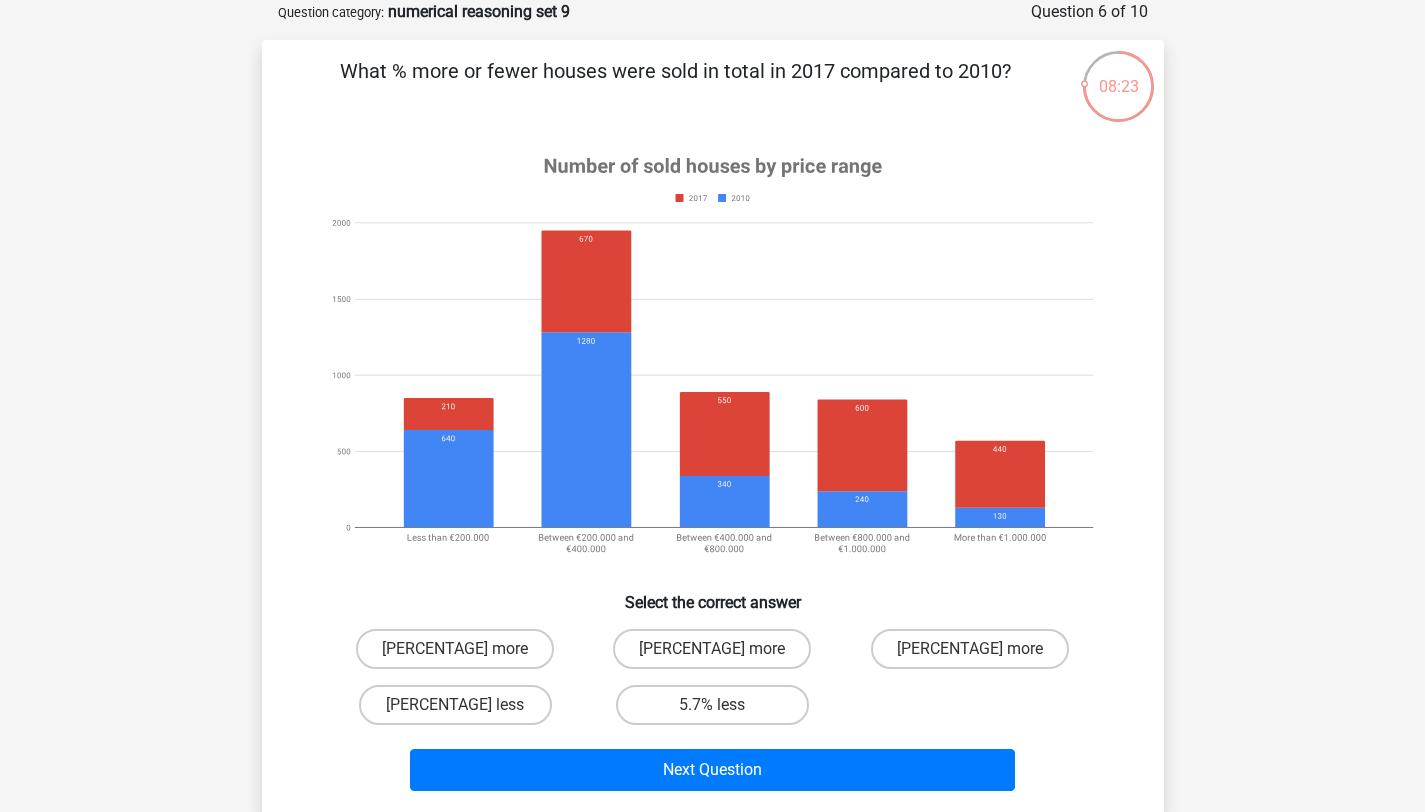 click on "What % more or fewer houses were sold in total in 2017 compared to 2010?" at bounding box center [675, 86] 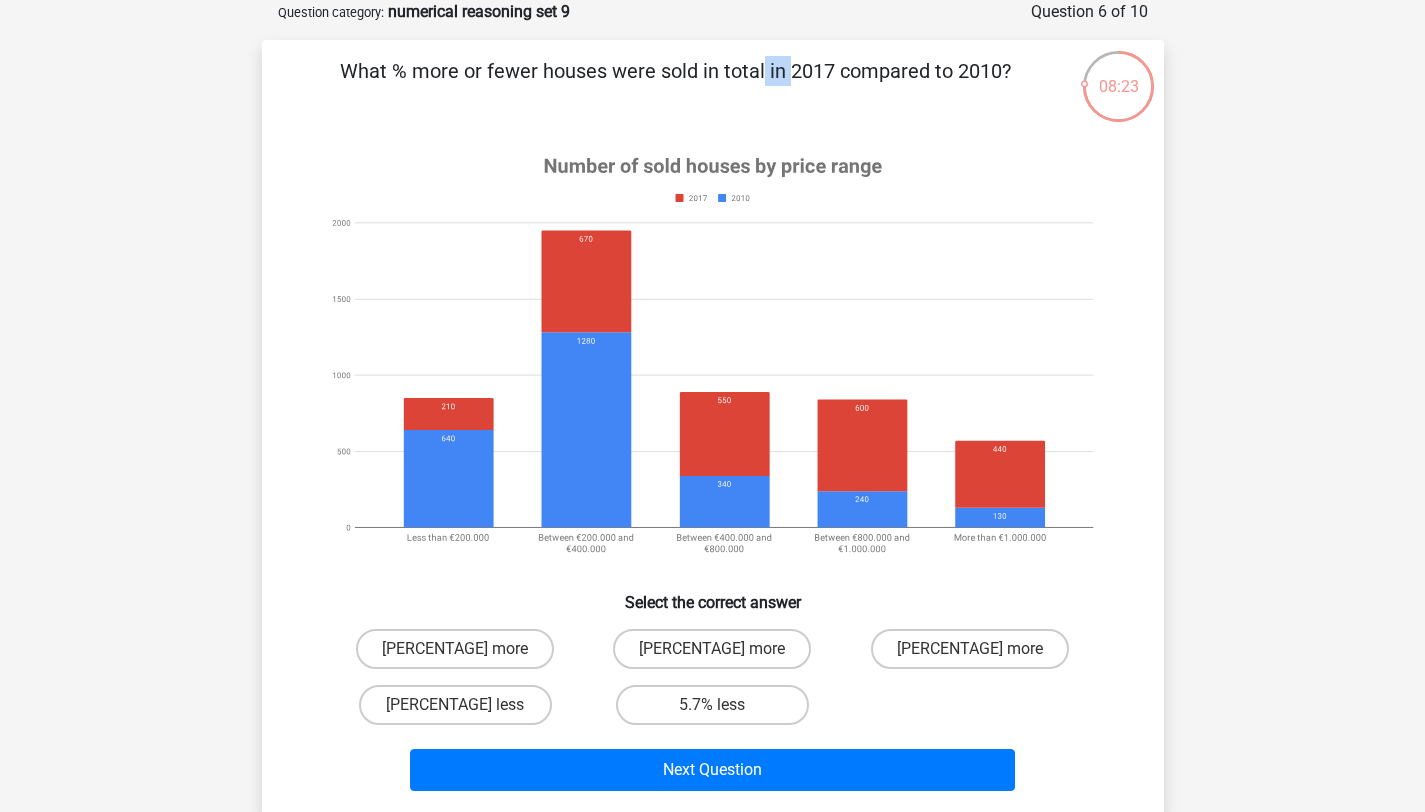 click on "What % more or fewer houses were sold in total in 2017 compared to 2010?" at bounding box center [675, 86] 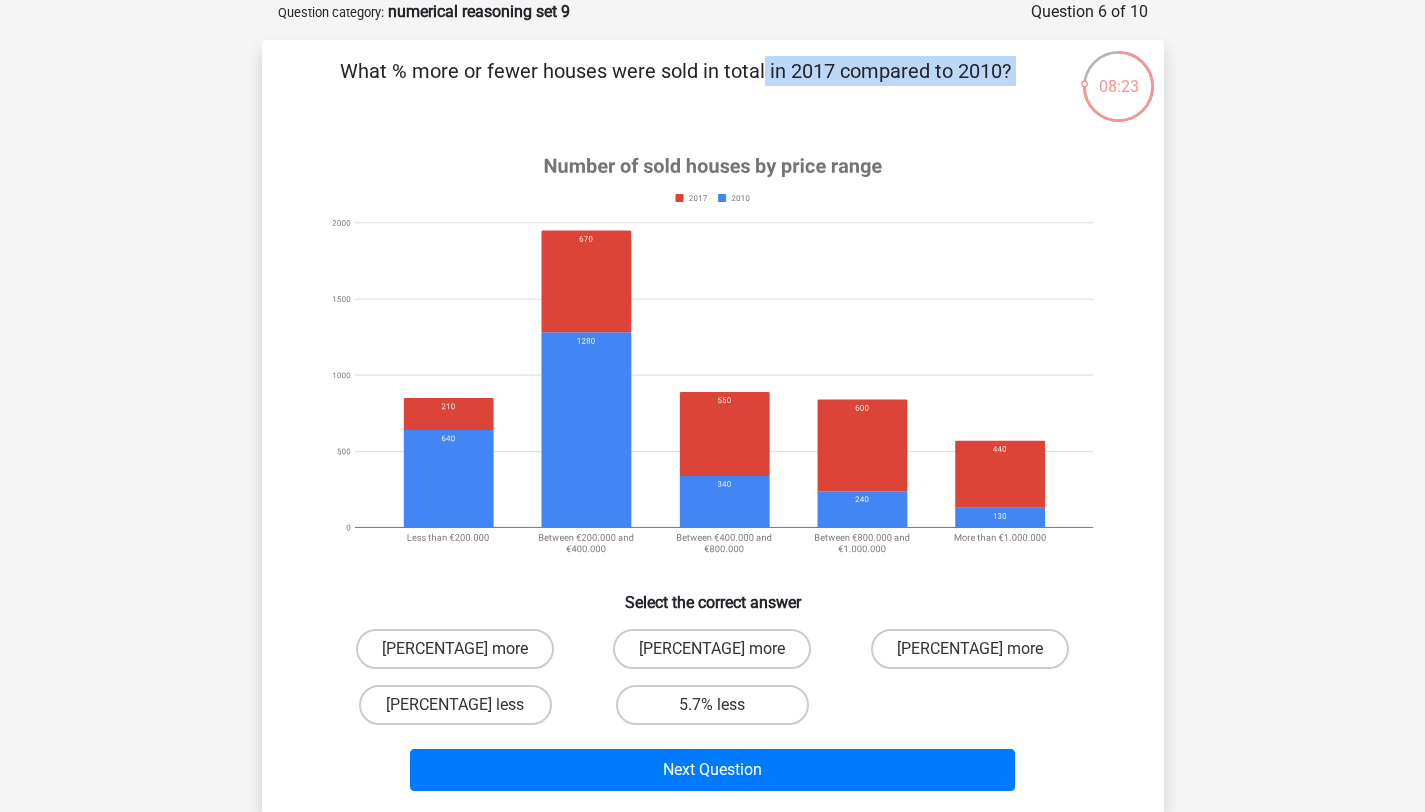 click on "What % more or fewer houses were sold in total in 2017 compared to 2010?" at bounding box center (675, 86) 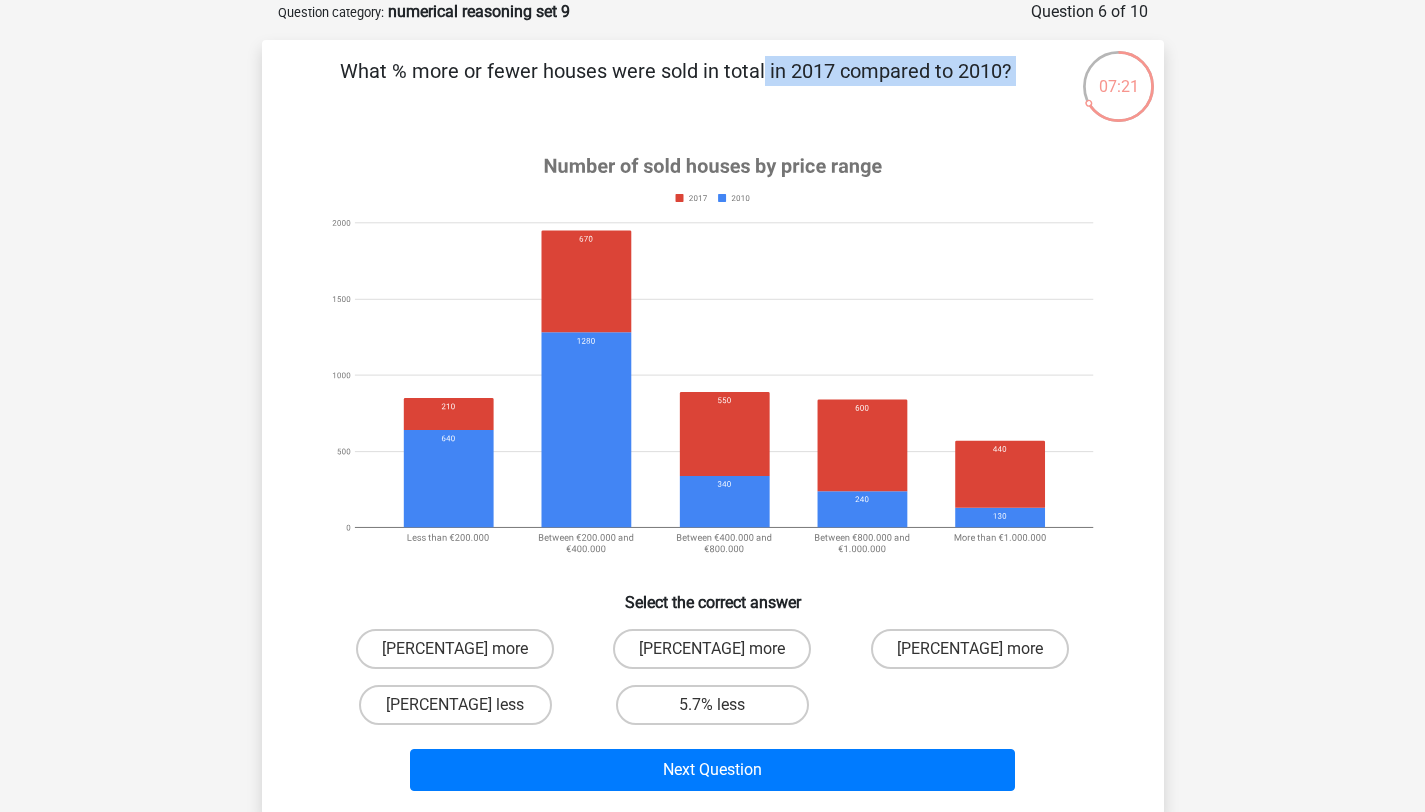 click on "6.1% less" at bounding box center (455, 649) 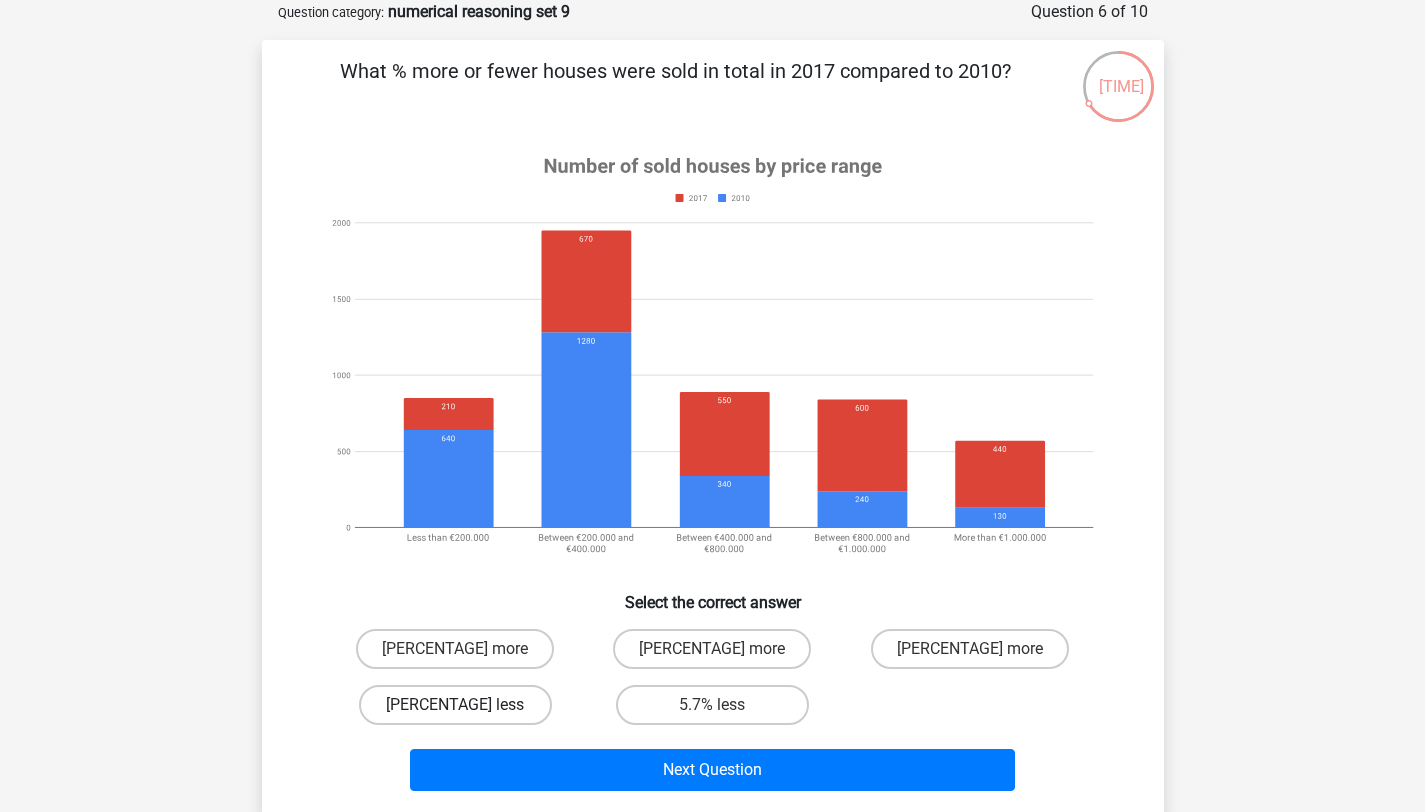 click on "6.1% less" at bounding box center [455, 705] 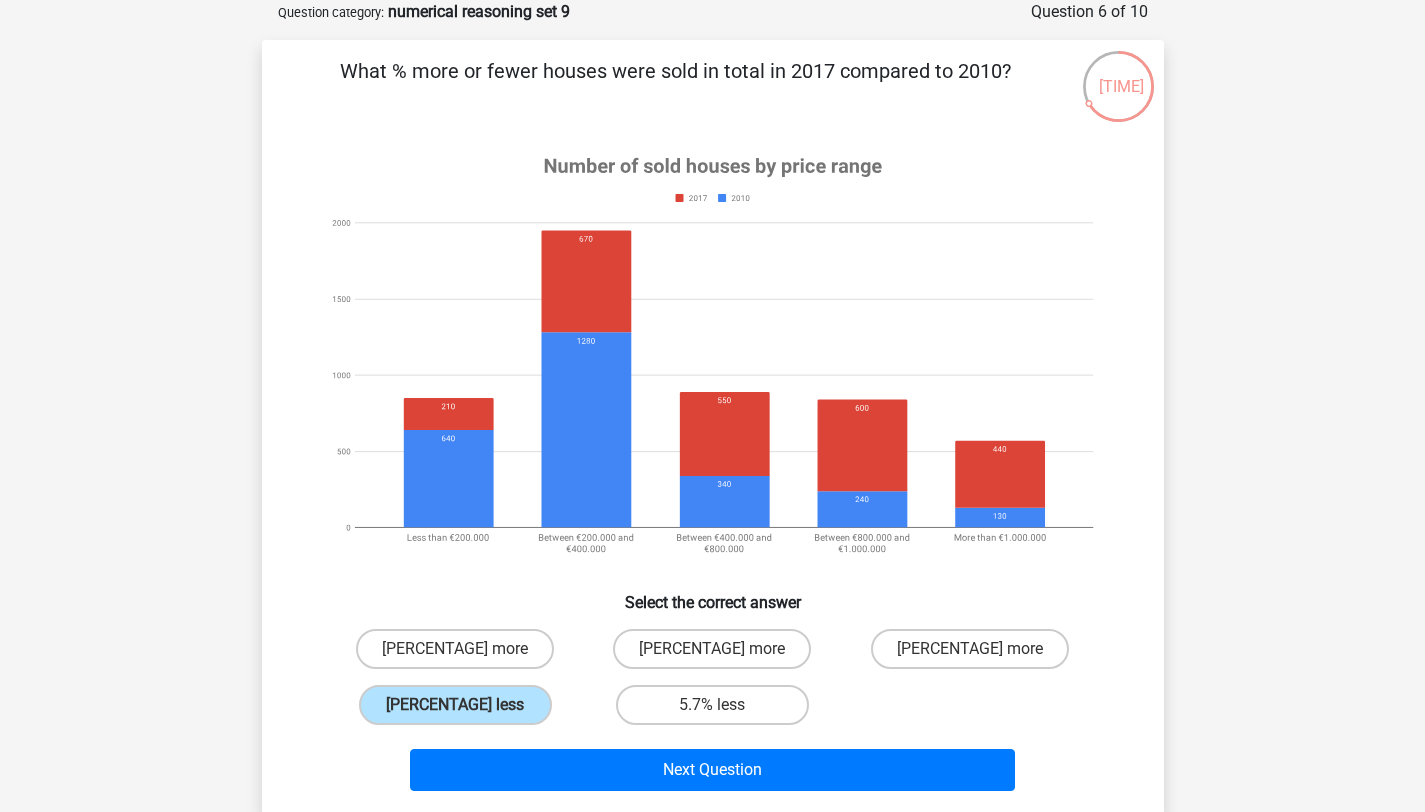 click on "Next Question" at bounding box center [713, 774] 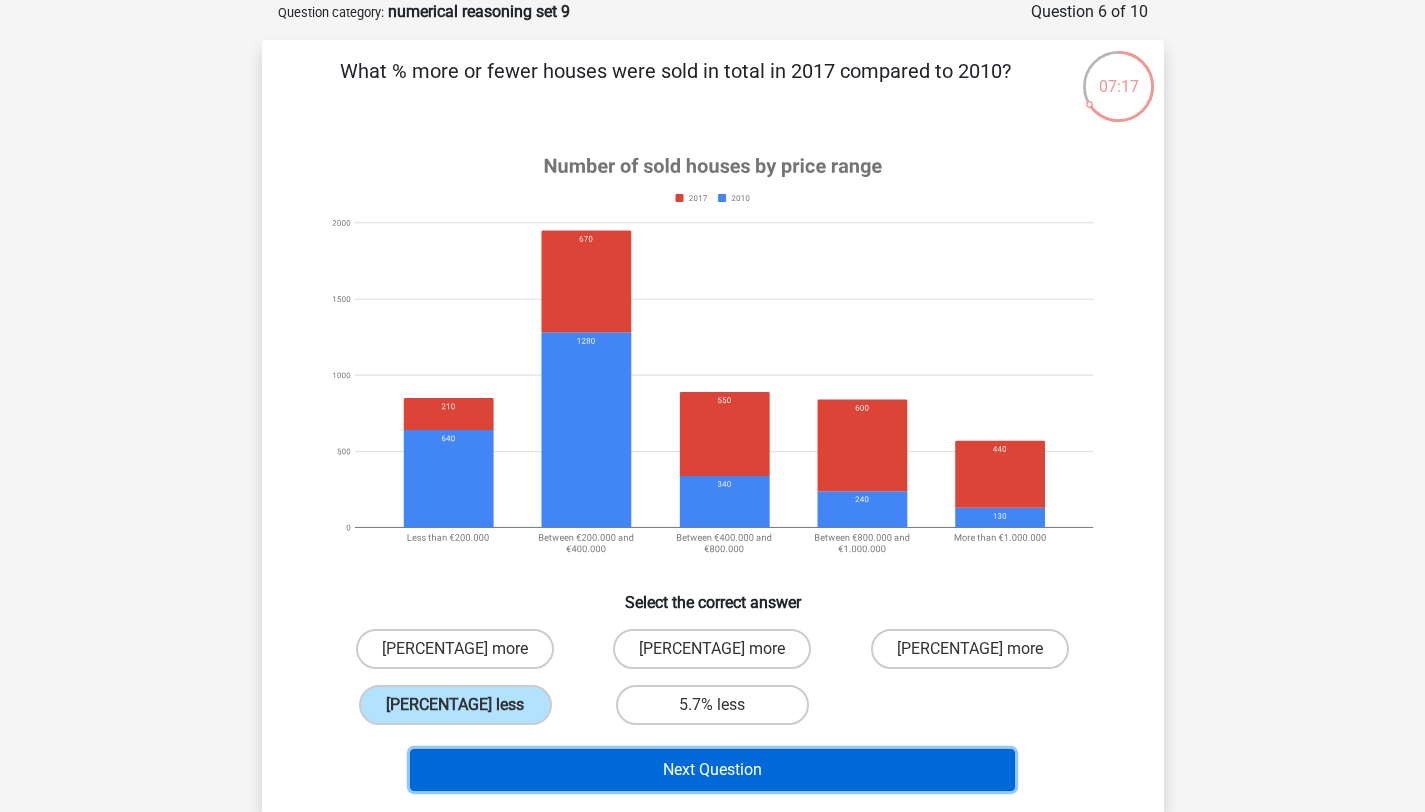 click on "Next Question" at bounding box center [712, 770] 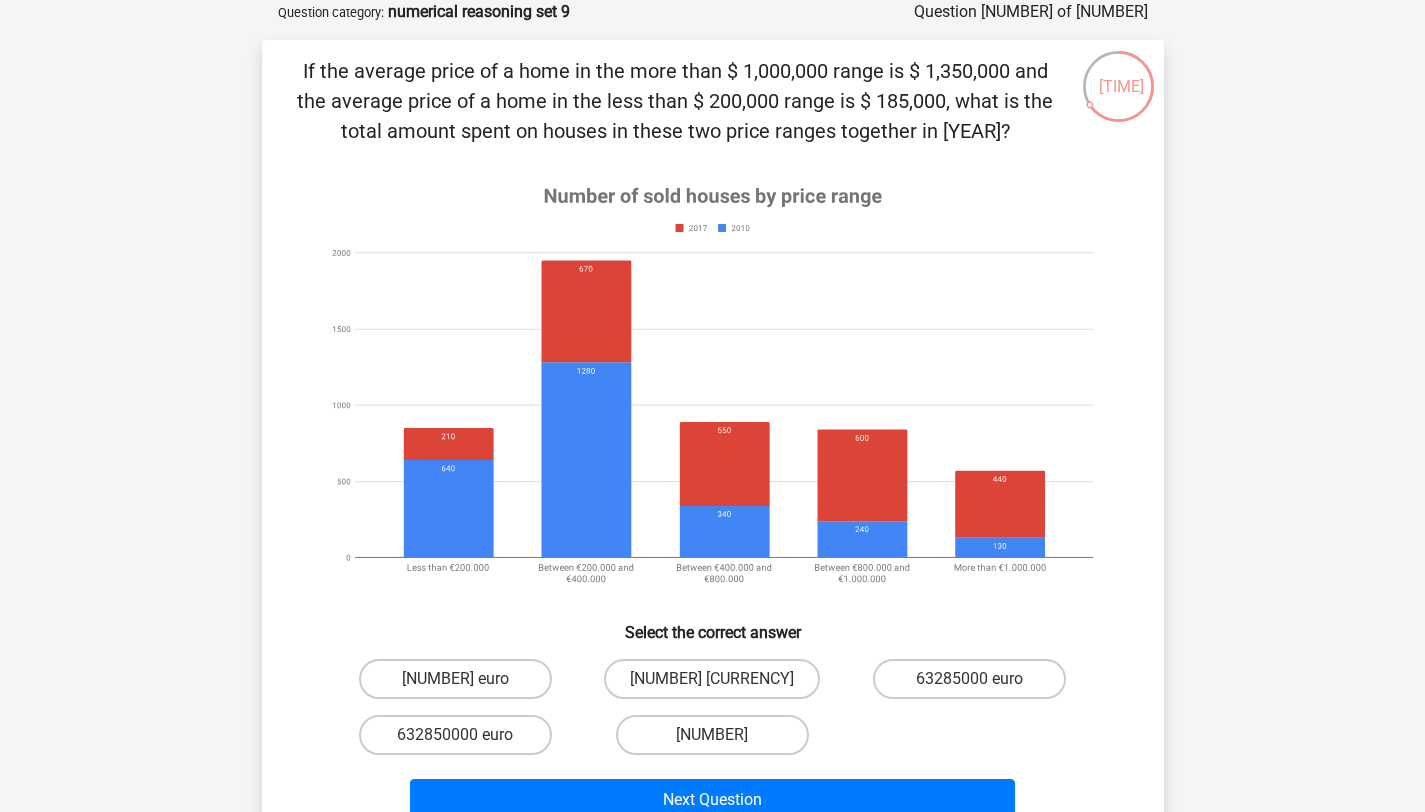 click on "If the average price of a home in the more than $ 1,000,000 range is $ 1,350,000 and the average price of a home in the less than $ 200,000 range is $ 185,000, what is the total amount spent on houses in these two price ranges together in 2017?" at bounding box center [675, 101] 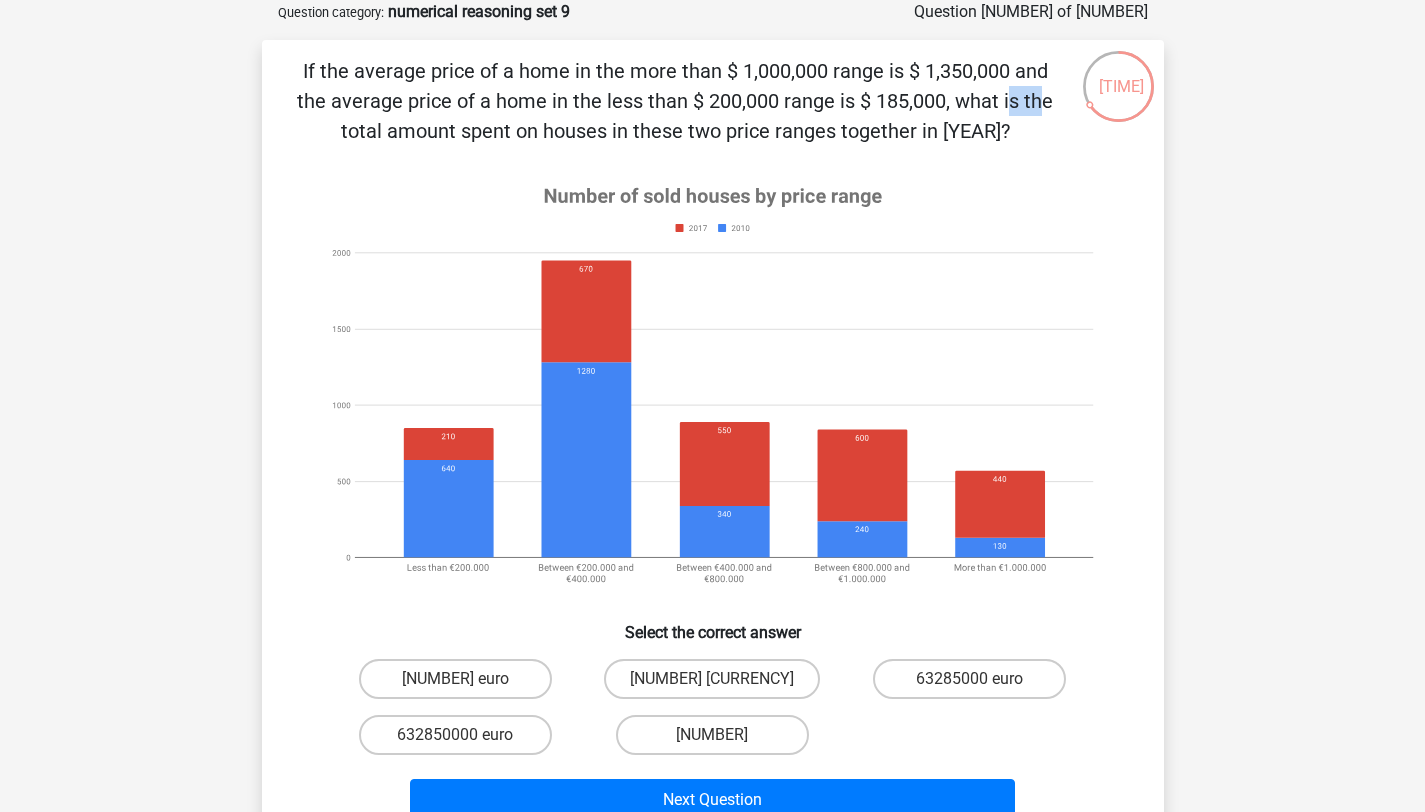 click on "If the average price of a home in the more than $ 1,000,000 range is $ 1,350,000 and the average price of a home in the less than $ 200,000 range is $ 185,000, what is the total amount spent on houses in these two price ranges together in 2017?" at bounding box center (675, 101) 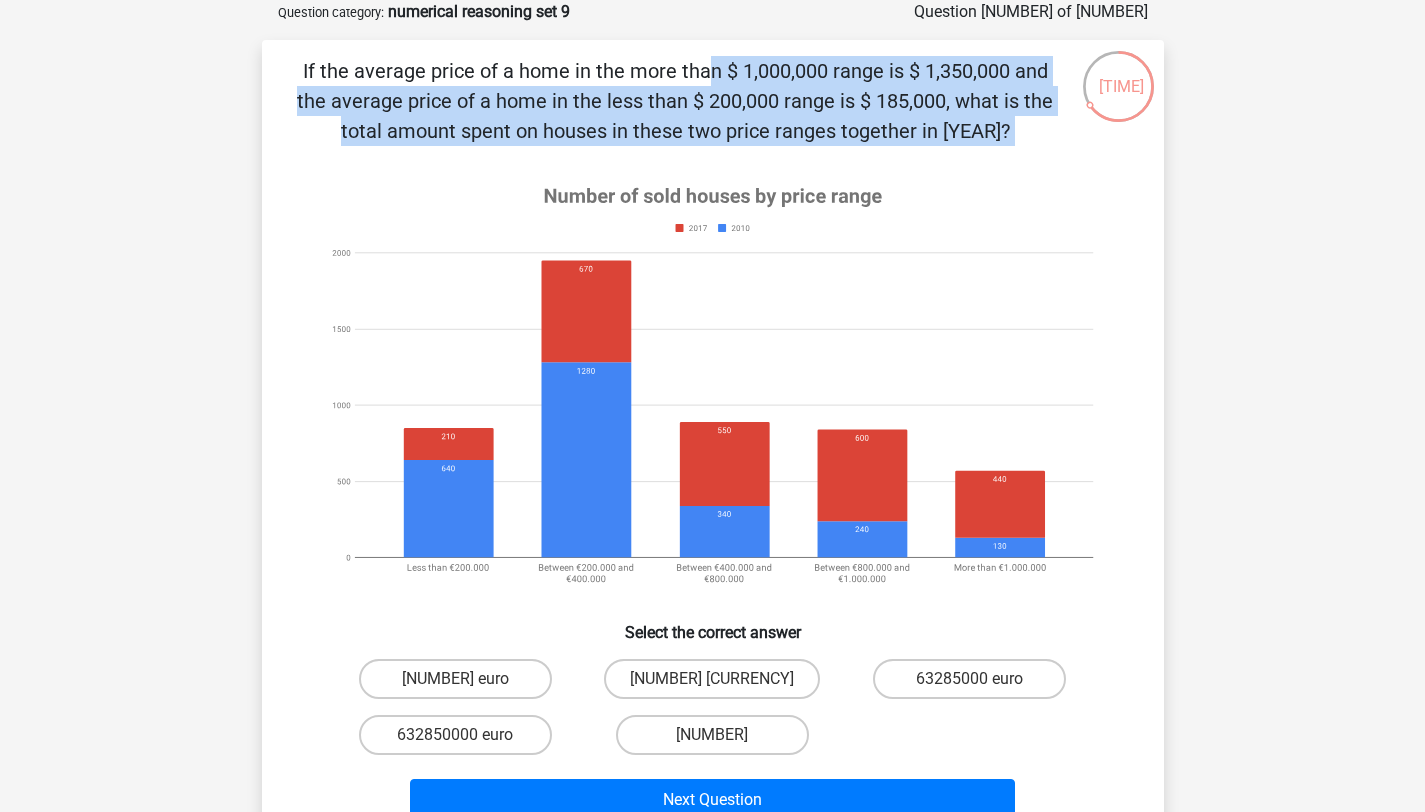 click on "If the average price of a home in the more than $ 1,000,000 range is $ 1,350,000 and the average price of a home in the less than $ 200,000 range is $ 185,000, what is the total amount spent on houses in these two price ranges together in 2017?" at bounding box center [675, 101] 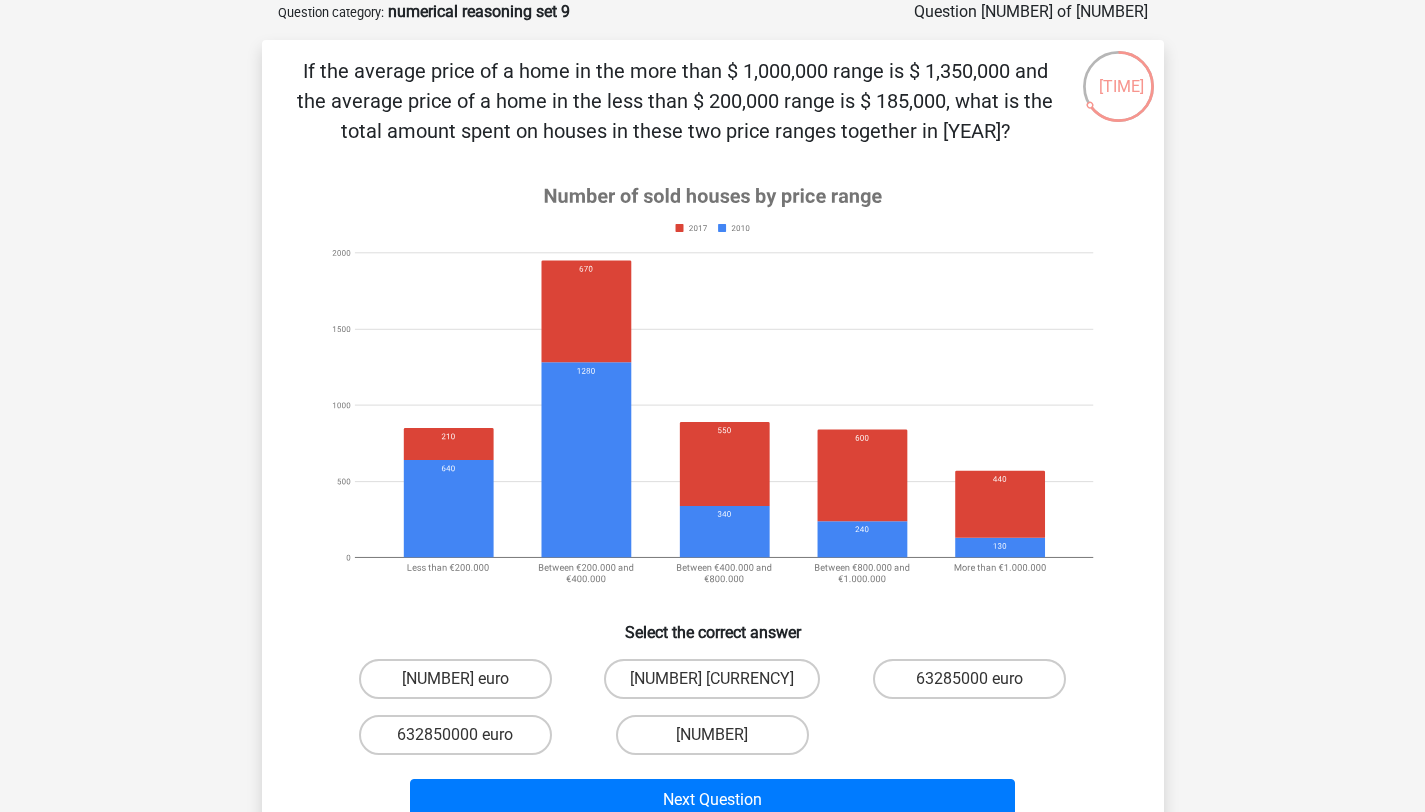 click on "If the average price of a home in the more than $ 1,000,000 range is $ 1,350,000 and the average price of a home in the less than $ 200,000 range is $ 185,000, what is the total amount spent on houses in these two price ranges together in 2017?" at bounding box center (675, 101) 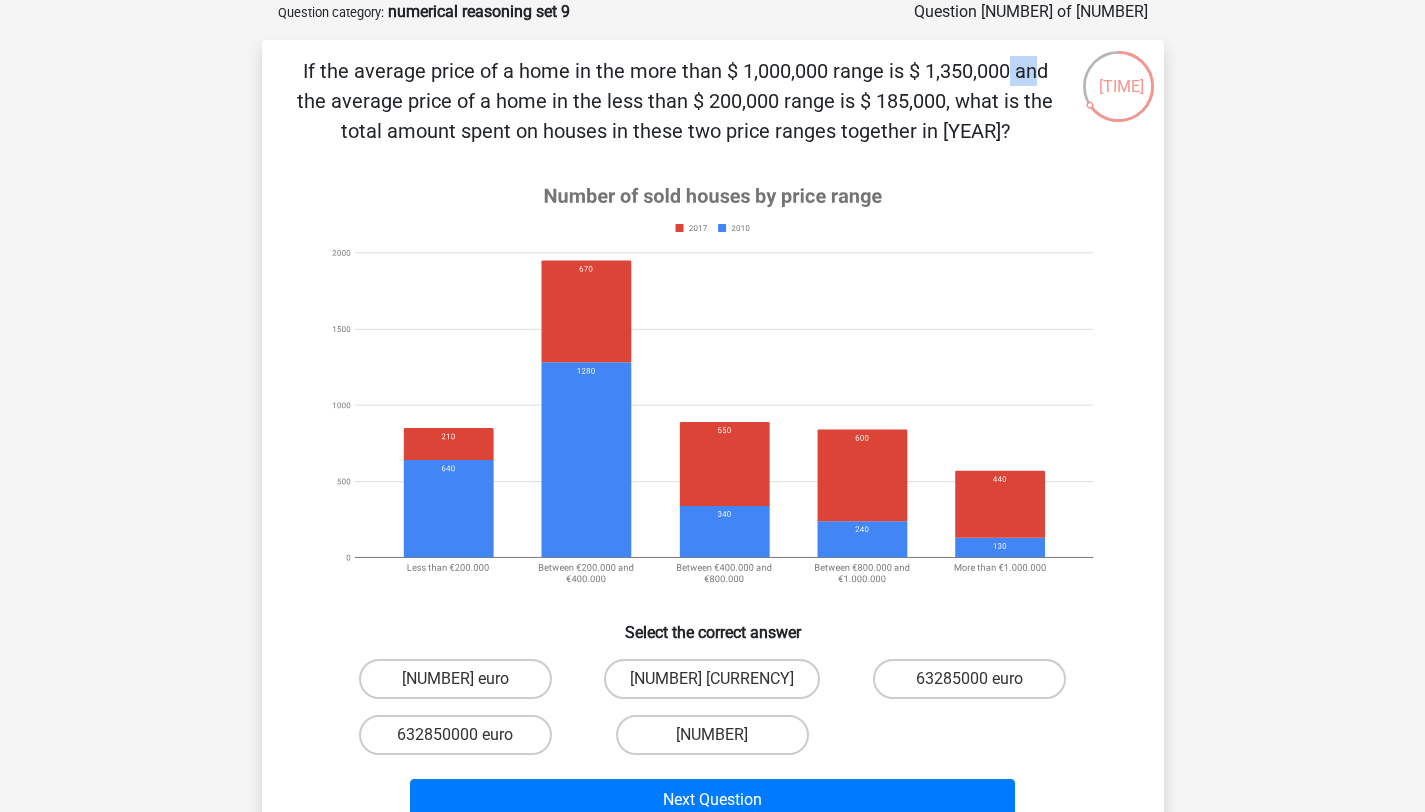click on "If the average price of a home in the more than $ 1,000,000 range is $ 1,350,000 and the average price of a home in the less than $ 200,000 range is $ 185,000, what is the total amount spent on houses in these two price ranges together in 2017?" at bounding box center (675, 101) 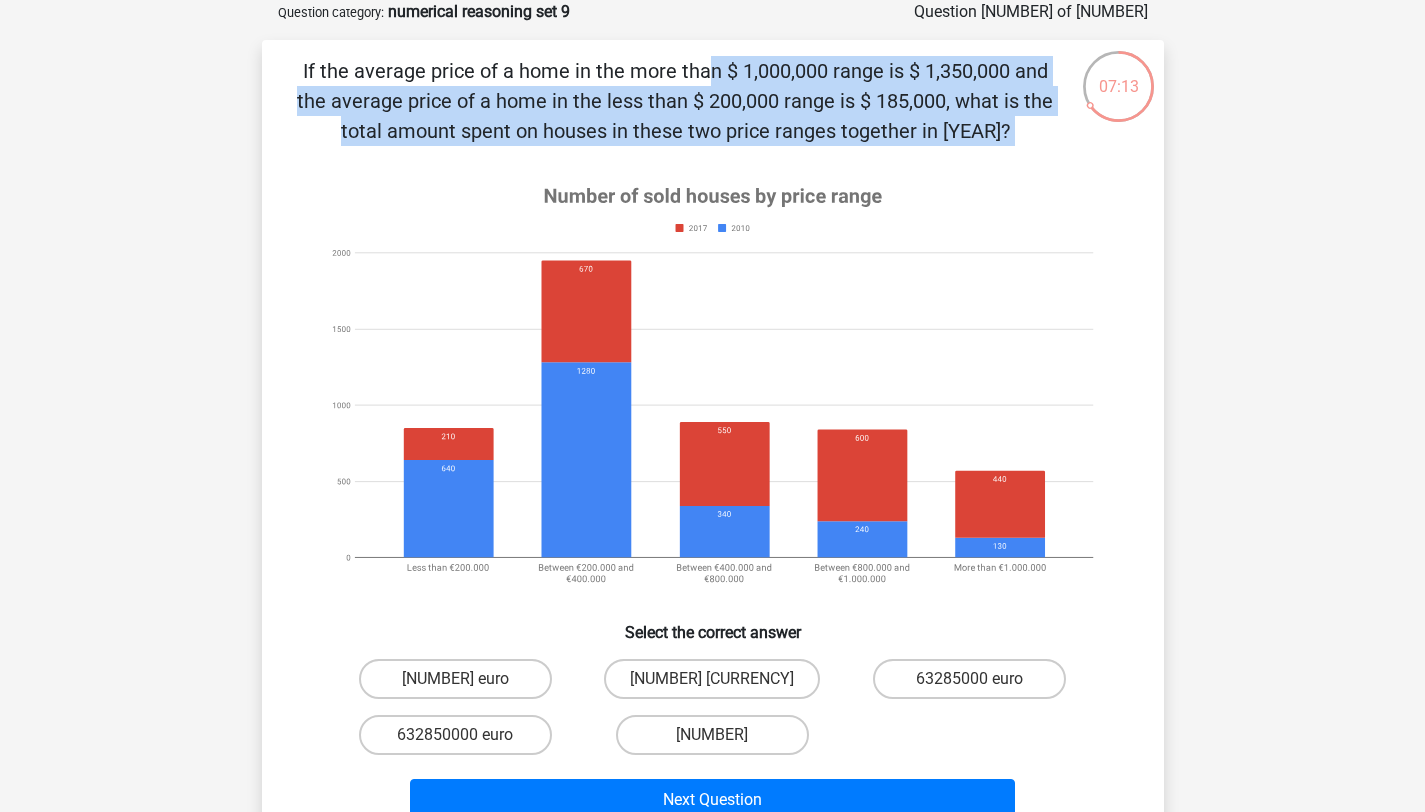 click on "If the average price of a home in the more than $ 1,000,000 range is $ 1,350,000 and the average price of a home in the less than $ 200,000 range is $ 185,000, what is the total amount spent on houses in these two price ranges together in 2017?" at bounding box center [675, 101] 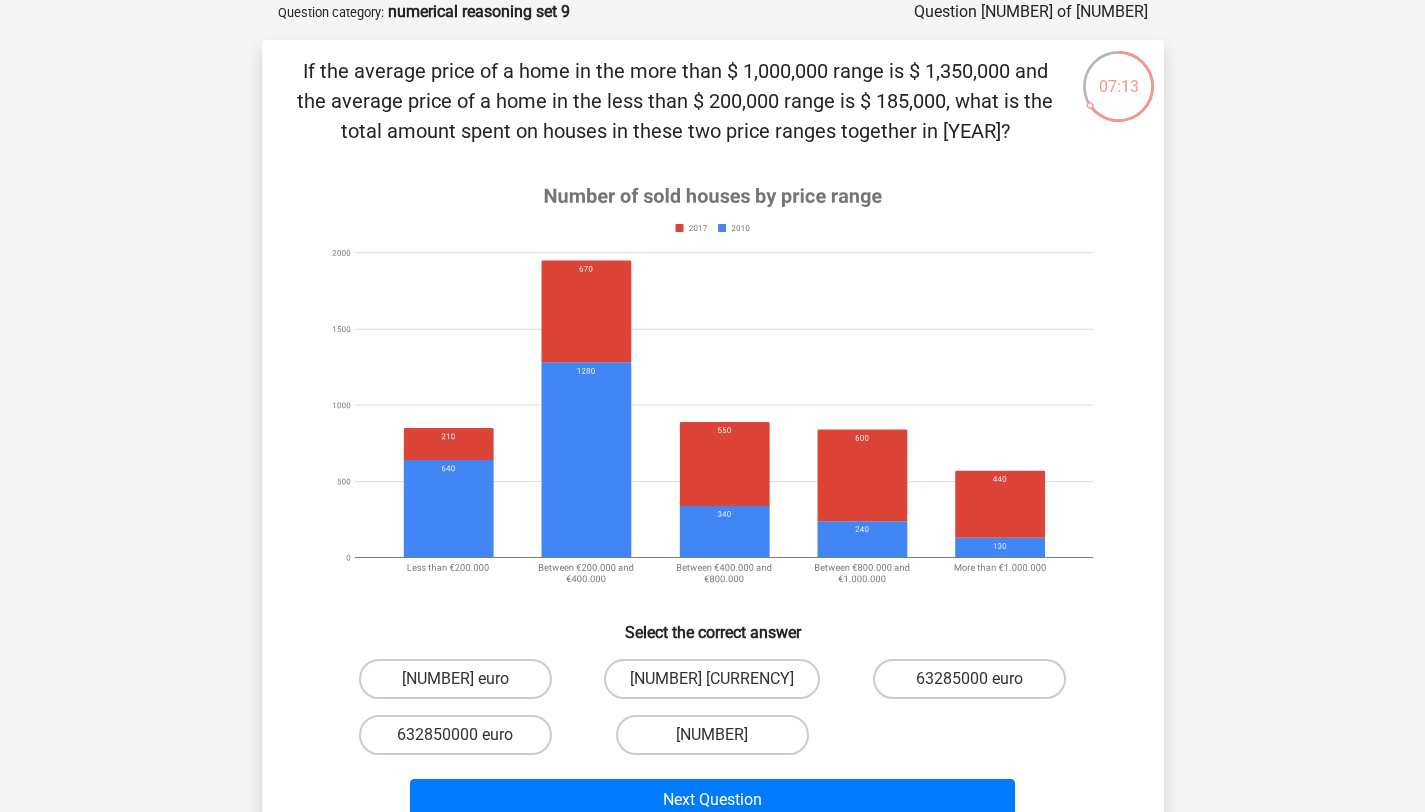 click on "If the average price of a home in the more than $ 1,000,000 range is $ 1,350,000 and the average price of a home in the less than $ 200,000 range is $ 185,000, what is the total amount spent on houses in these two price ranges together in 2017?" at bounding box center [675, 101] 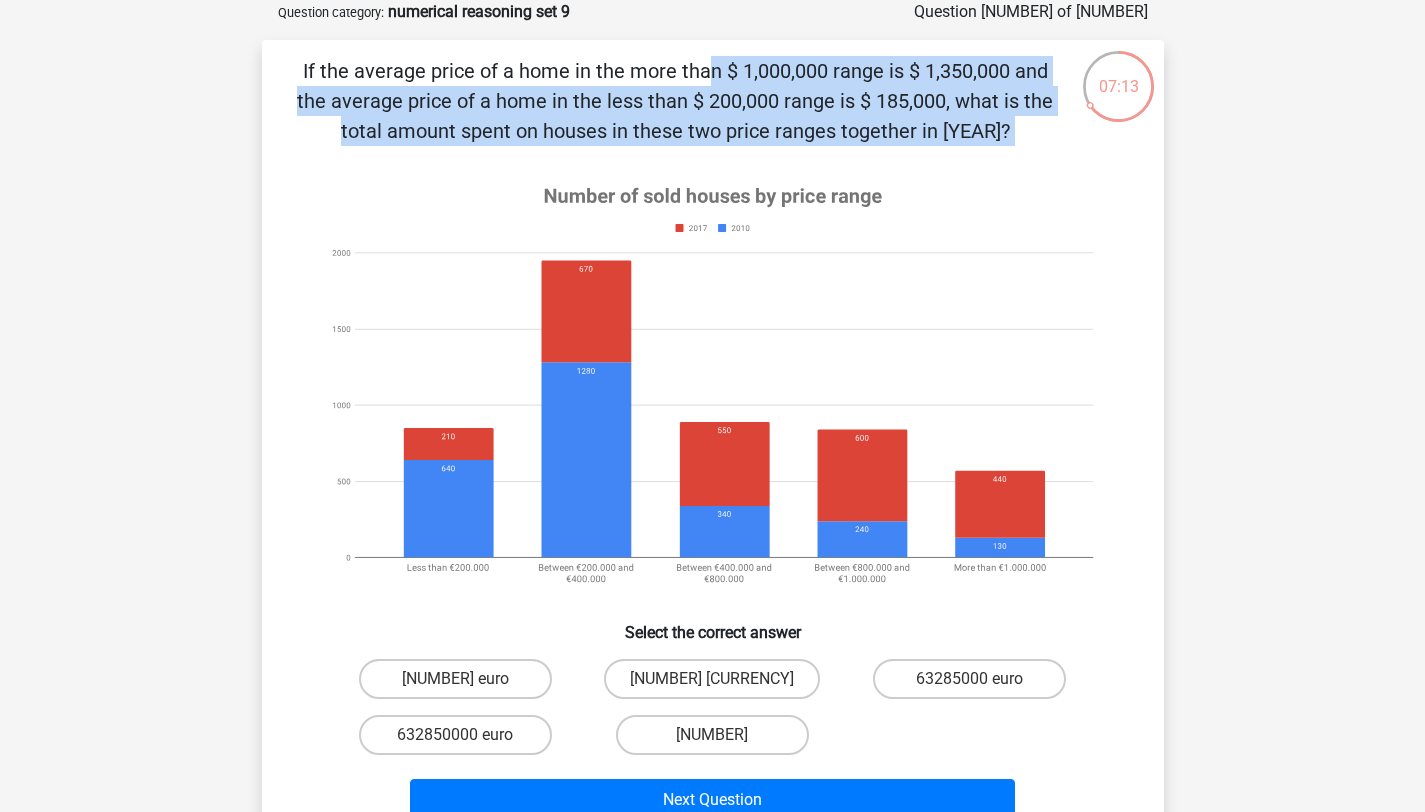 click on "If the average price of a home in the more than $ 1,000,000 range is $ 1,350,000 and the average price of a home in the less than $ 200,000 range is $ 185,000, what is the total amount spent on houses in these two price ranges together in 2017?" at bounding box center [675, 101] 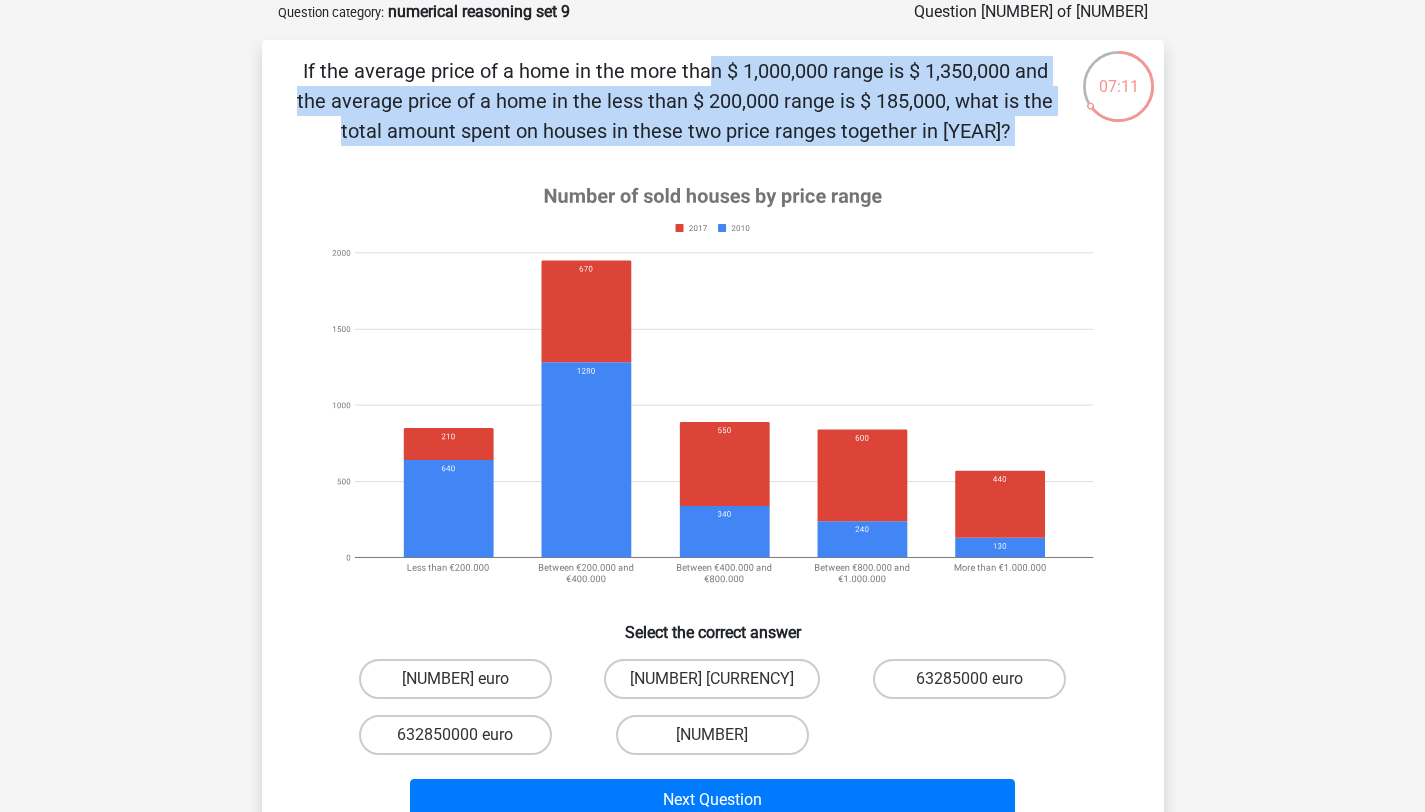 click on "If the average price of a home in the more than $ 1,000,000 range is $ 1,350,000 and the average price of a home in the less than $ 200,000 range is $ 185,000, what is the total amount spent on houses in these two price ranges together in 2017?" at bounding box center [675, 101] 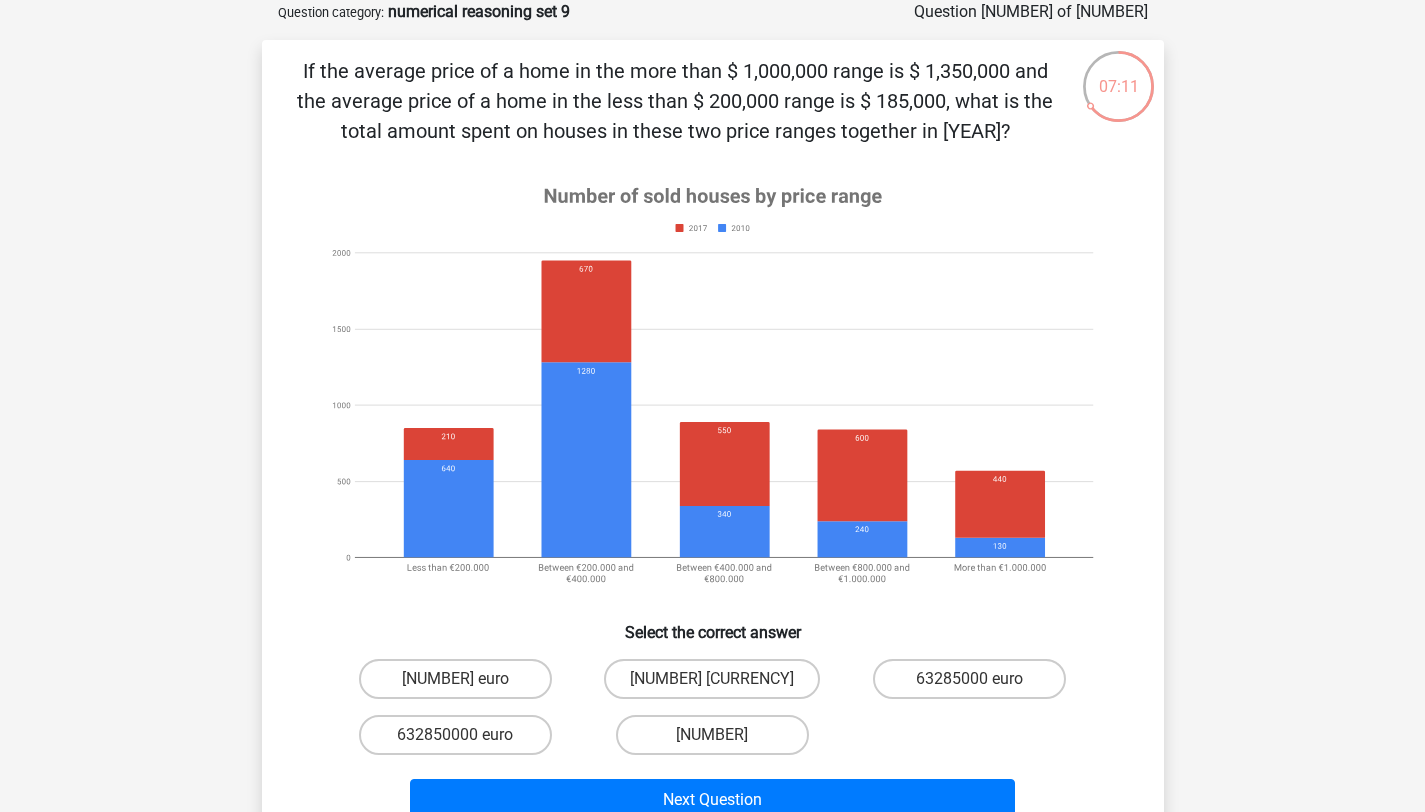 click on "If the average price of a home in the more than $ 1,000,000 range is $ 1,350,000 and the average price of a home in the less than $ 200,000 range is $ 185,000, what is the total amount spent on houses in these two price ranges together in 2017?" at bounding box center [675, 101] 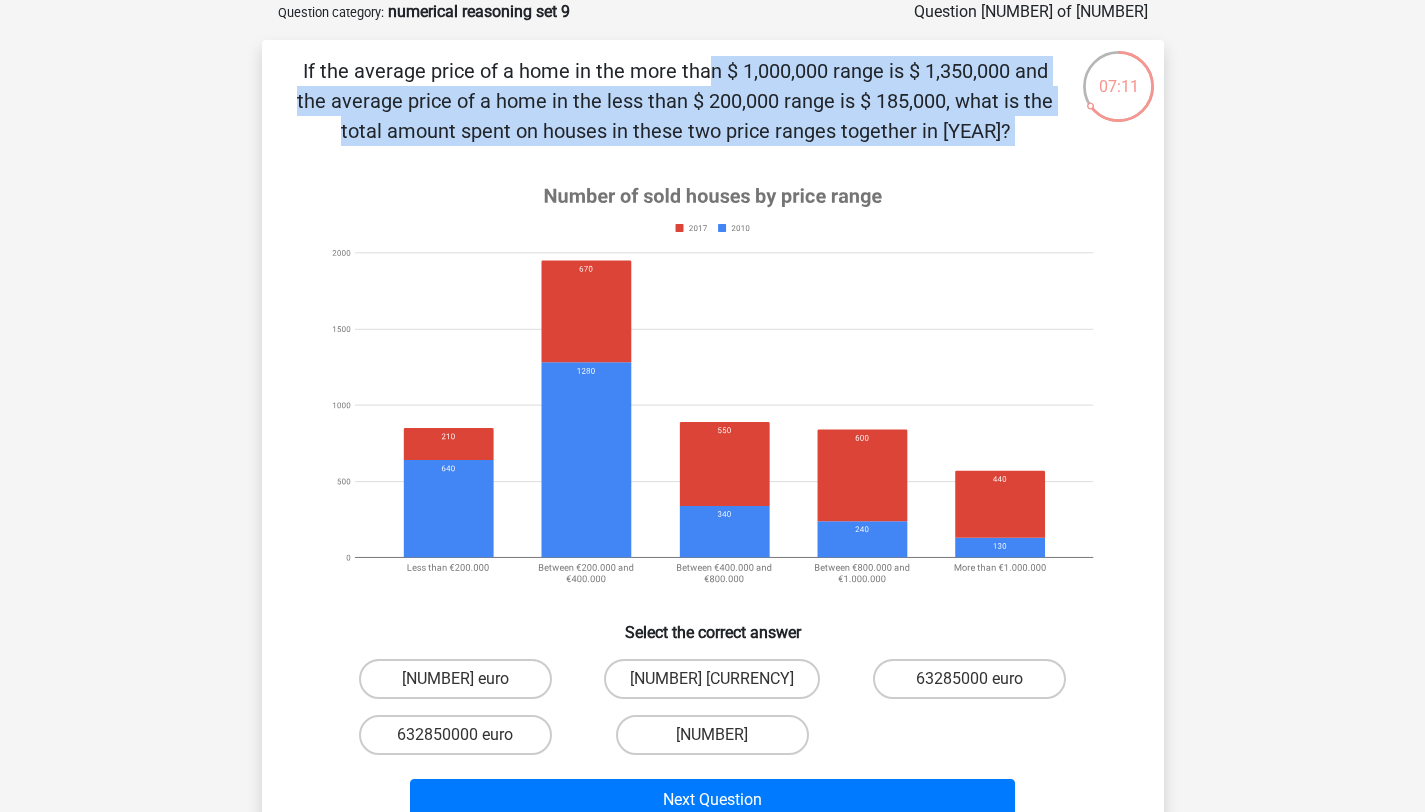 click on "If the average price of a home in the more than $ 1,000,000 range is $ 1,350,000 and the average price of a home in the less than $ 200,000 range is $ 185,000, what is the total amount spent on houses in these two price ranges together in 2017?" at bounding box center [675, 101] 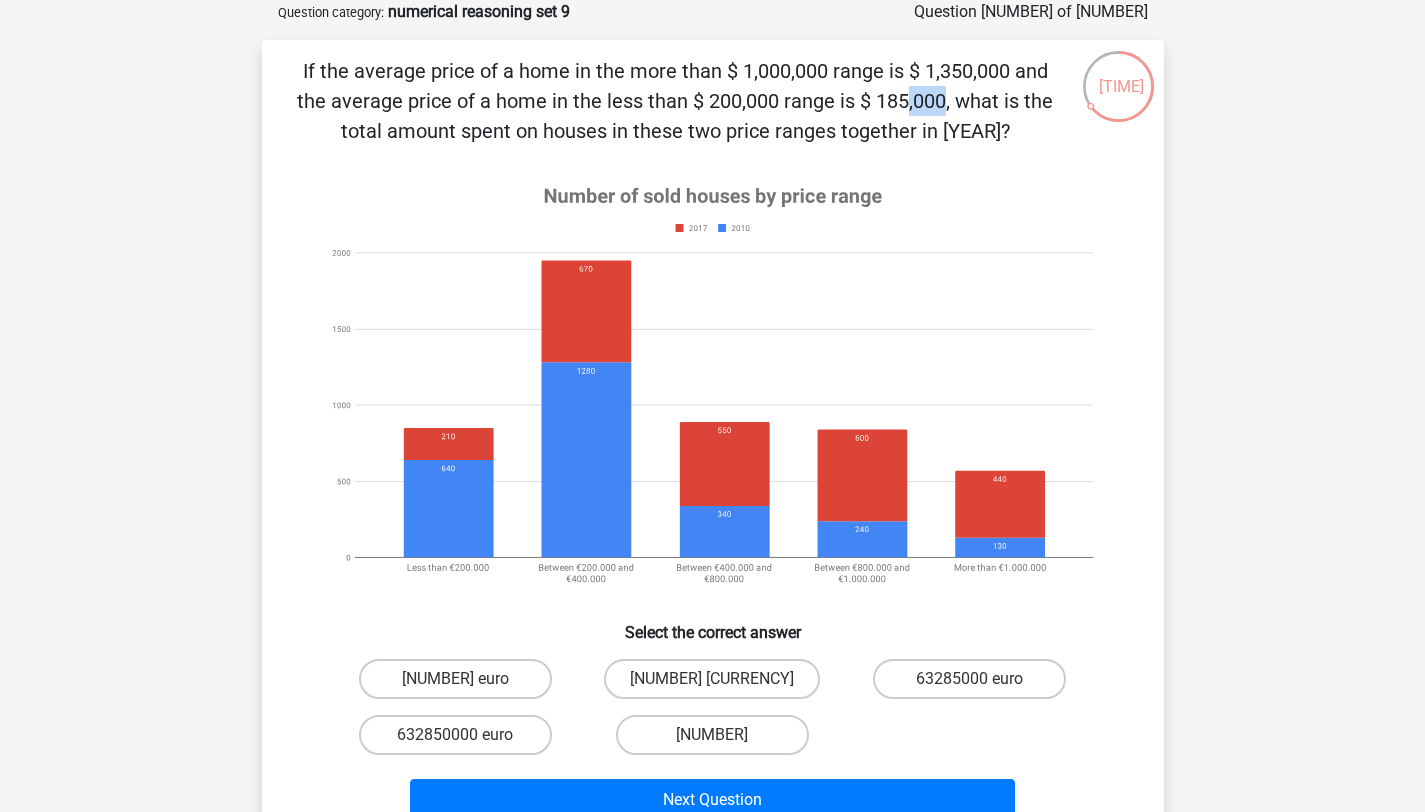 click on "If the average price of a home in the more than $ 1,000,000 range is $ 1,350,000 and the average price of a home in the less than $ 200,000 range is $ 185,000, what is the total amount spent on houses in these two price ranges together in 2017?" at bounding box center [675, 101] 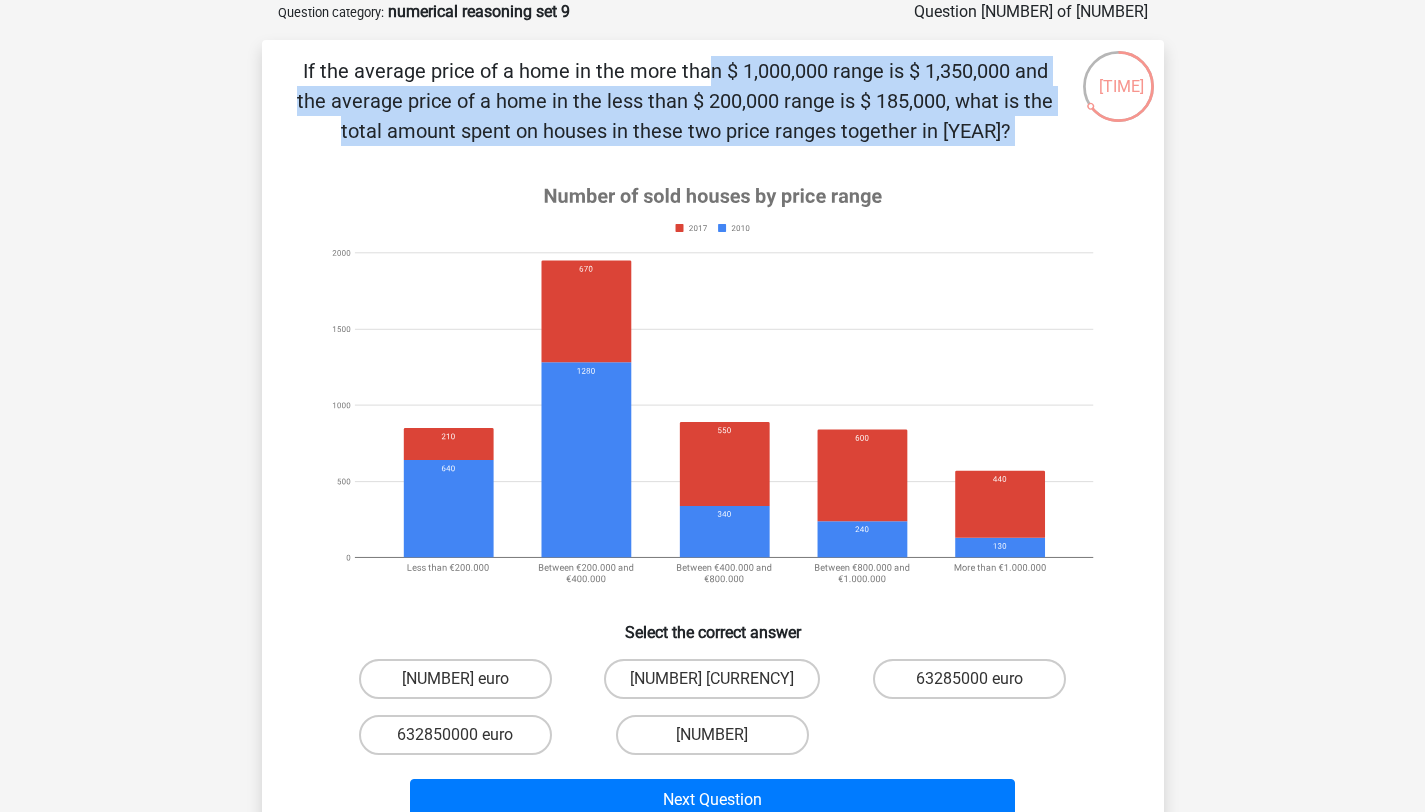 click on "If the average price of a home in the more than $ 1,000,000 range is $ 1,350,000 and the average price of a home in the less than $ 200,000 range is $ 185,000, what is the total amount spent on houses in these two price ranges together in 2017?" at bounding box center [675, 101] 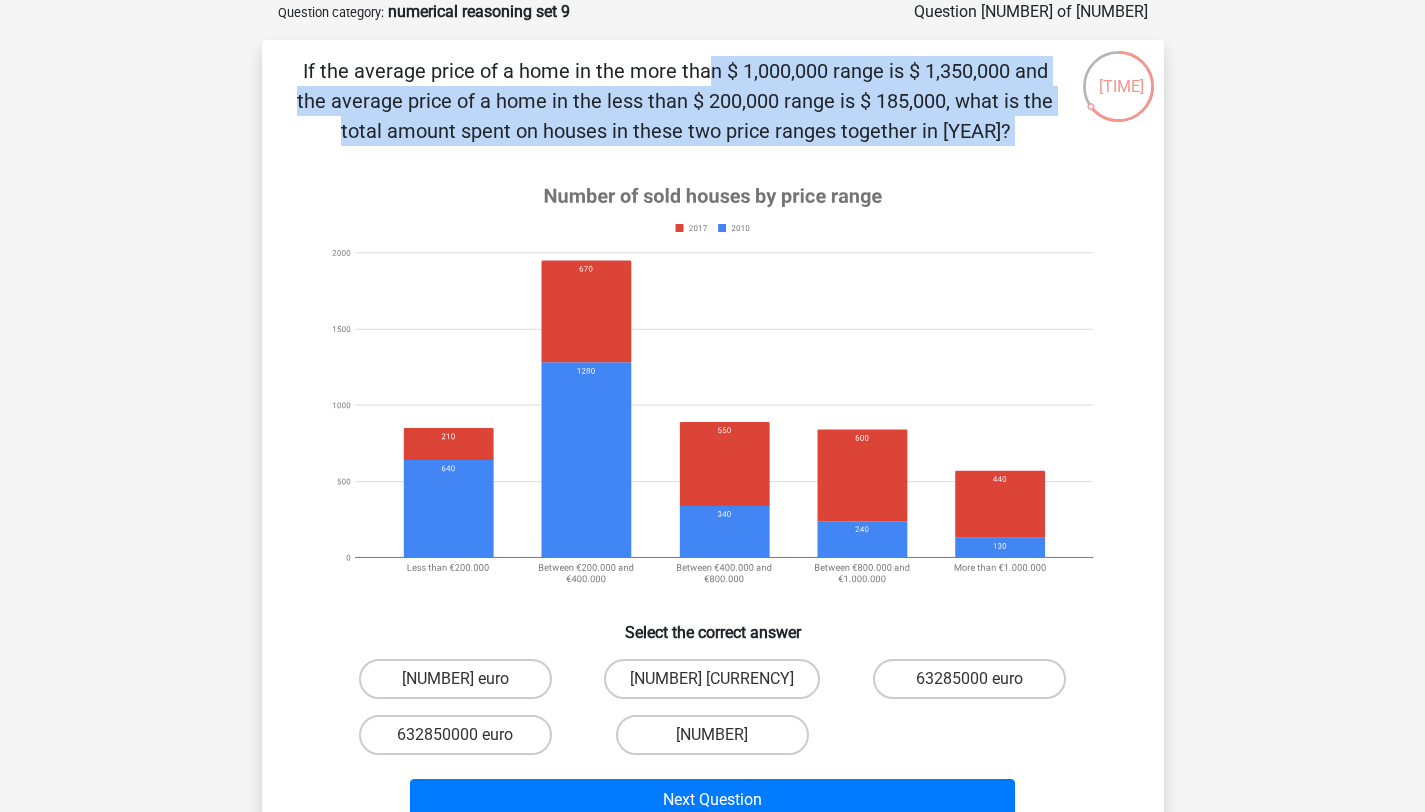 click on "If the average price of a home in the more than $ 1,000,000 range is $ 1,350,000 and the average price of a home in the less than $ 200,000 range is $ 185,000, what is the total amount spent on houses in these two price ranges together in 2017?" at bounding box center [675, 101] 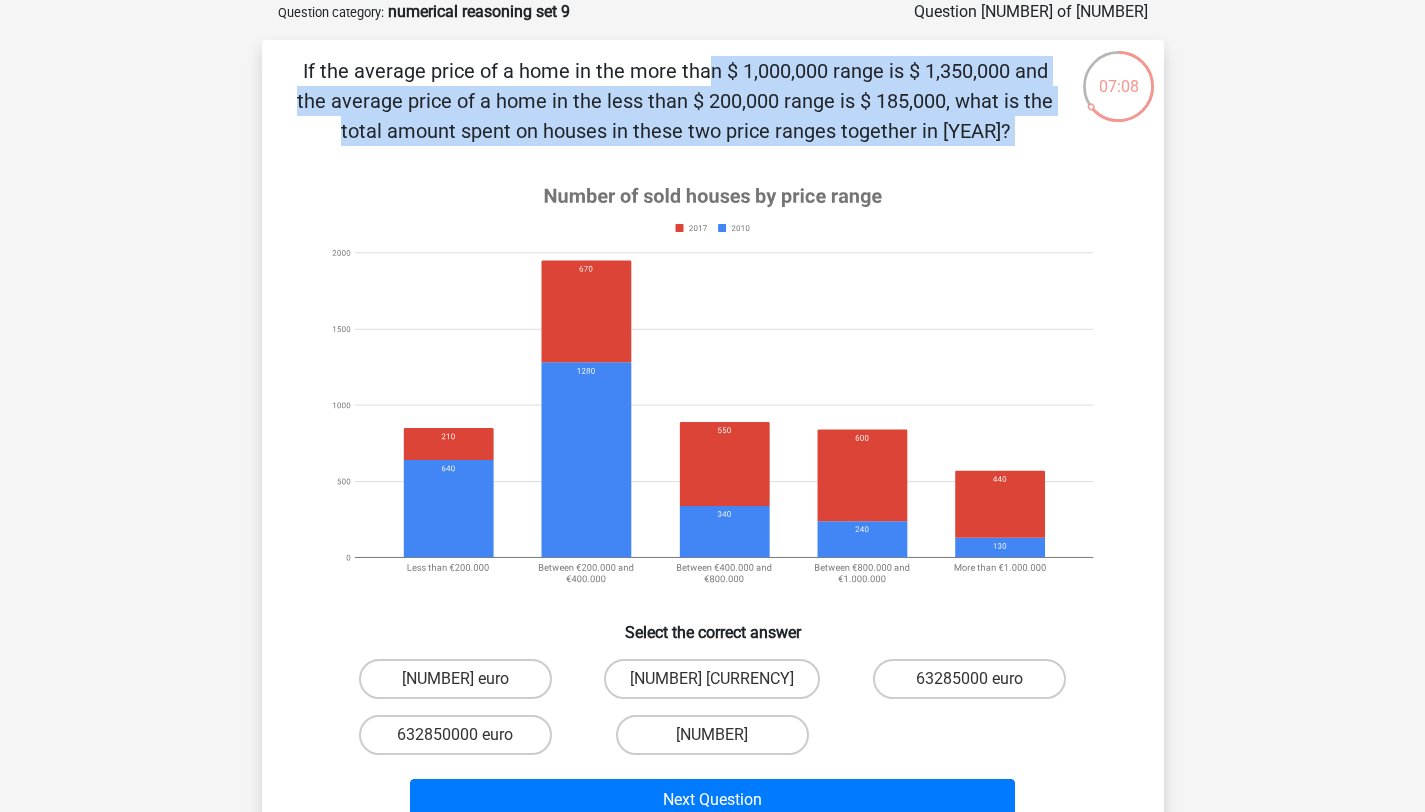 click on "If the average price of a home in the more than $ 1,000,000 range is $ 1,350,000 and the average price of a home in the less than $ 200,000 range is $ 185,000, what is the total amount spent on houses in these two price ranges together in 2017?" at bounding box center [675, 101] 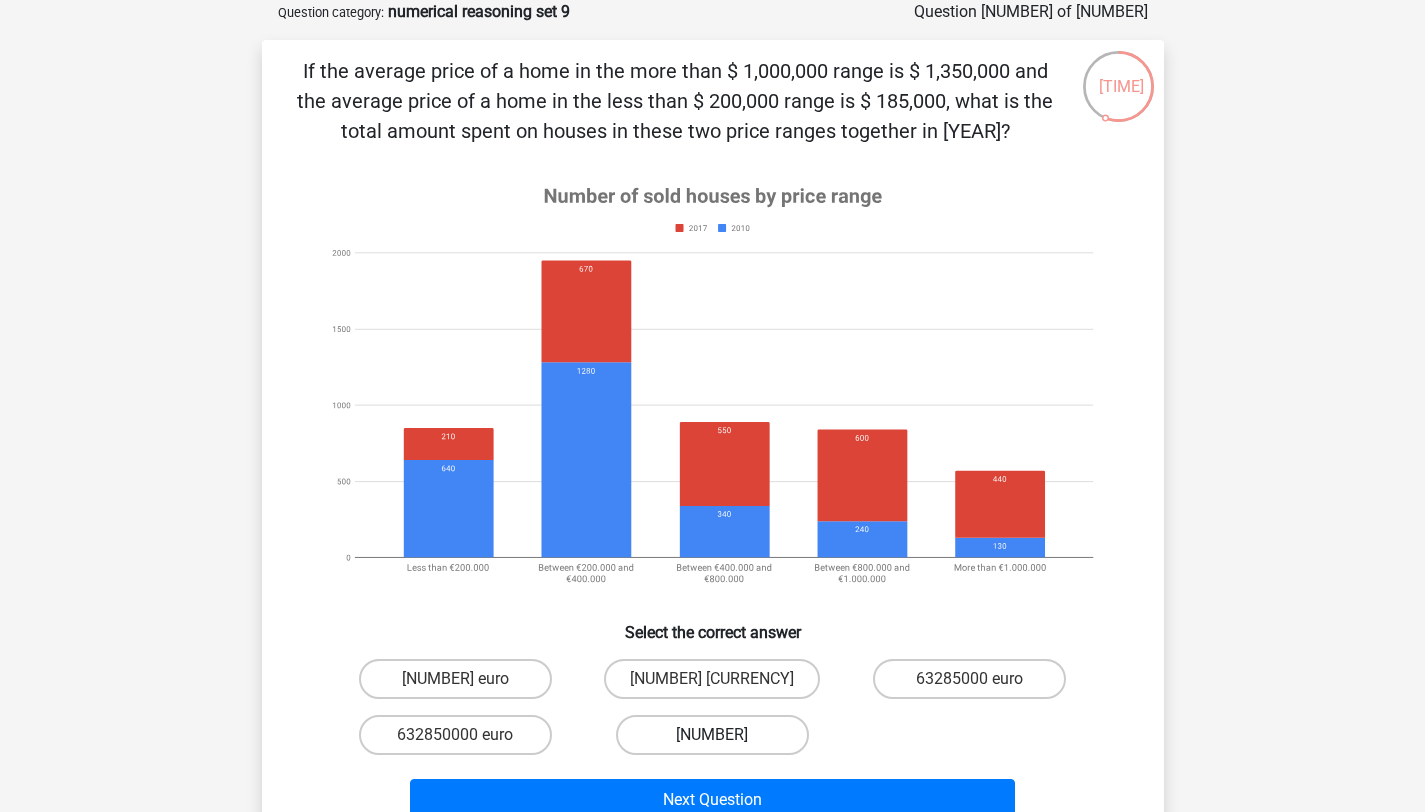 click on "6328500000" at bounding box center [712, 735] 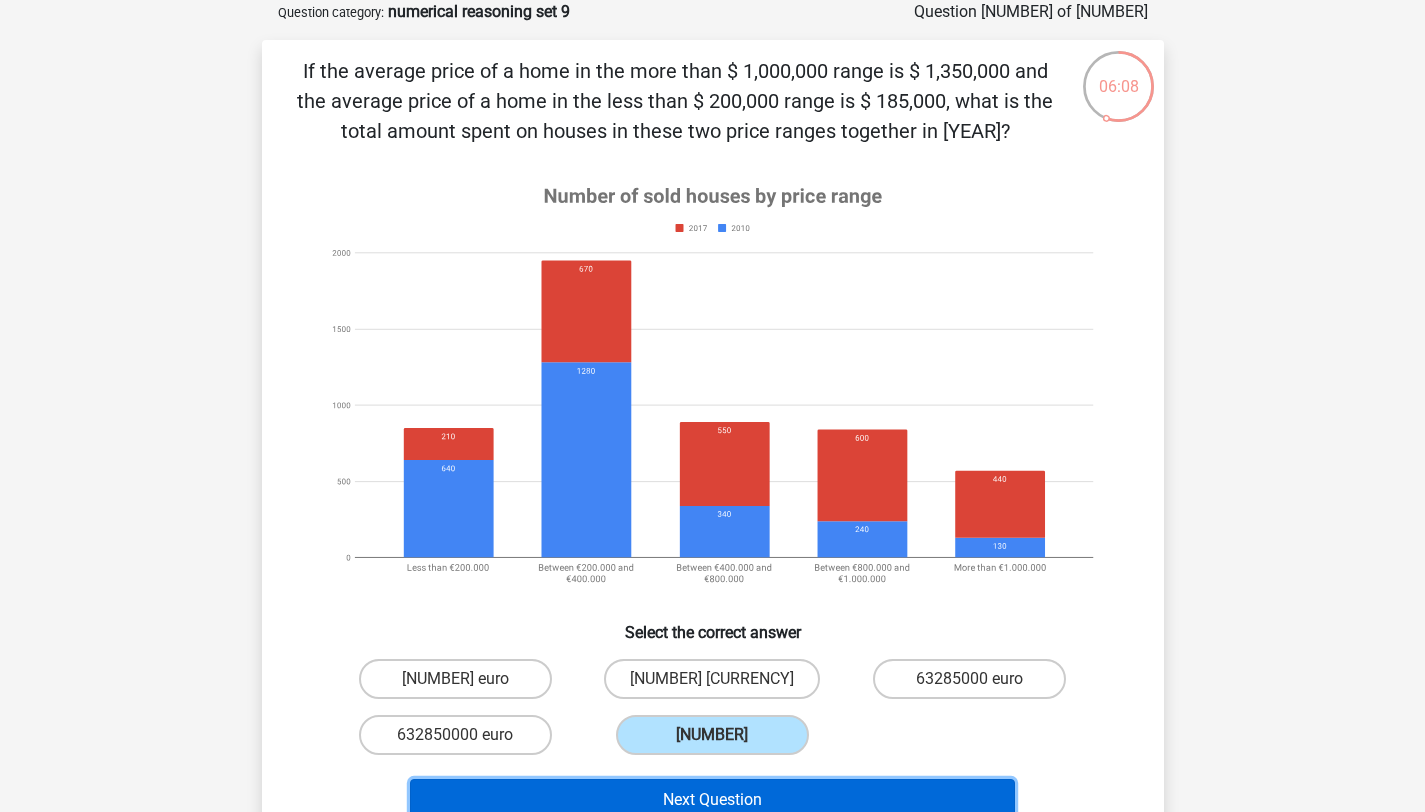 click on "Next Question" at bounding box center (712, 800) 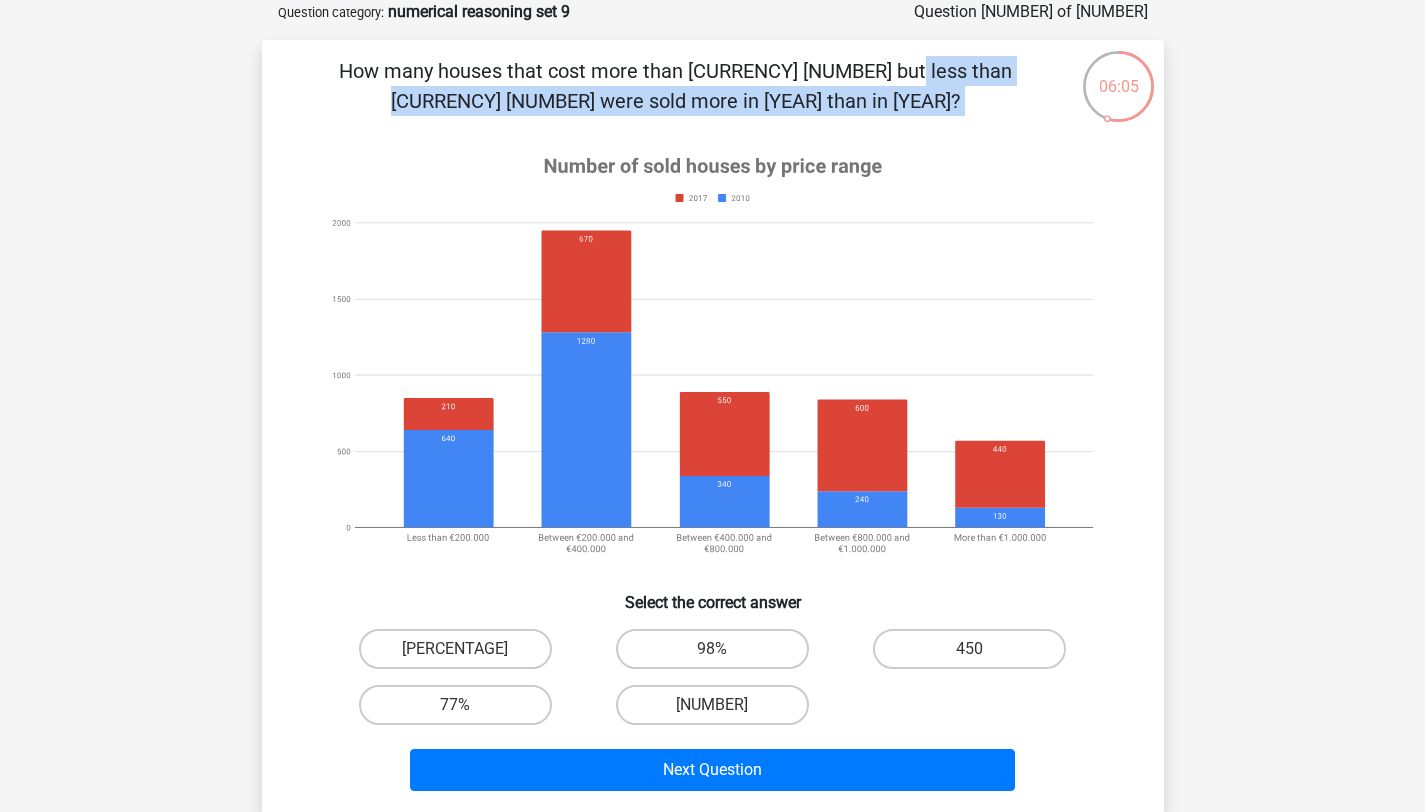drag, startPoint x: 444, startPoint y: 69, endPoint x: 748, endPoint y: 117, distance: 307.76614 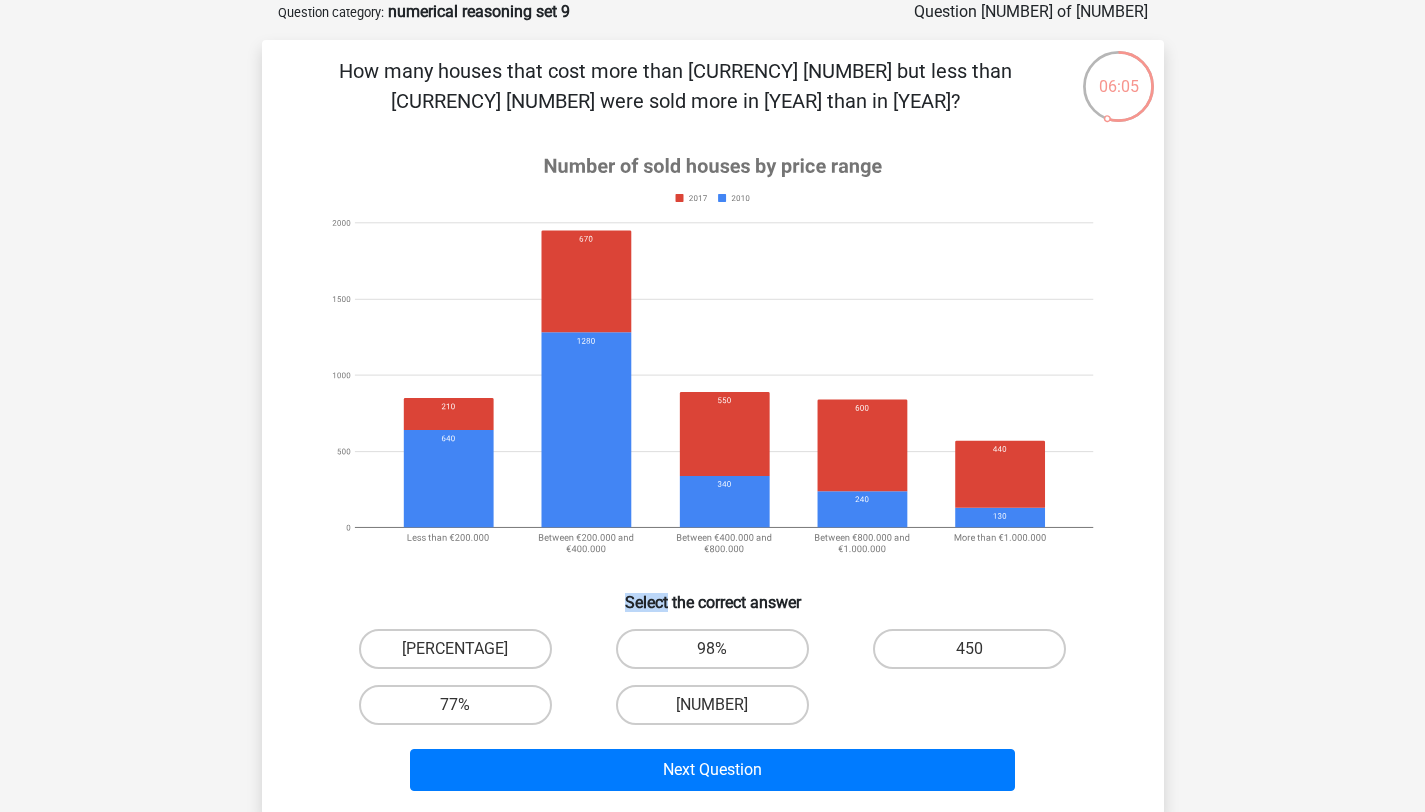 click on "How many houses that cost more than € 400,000 but less than € 1,000,000 were sold more in 2017 than in 2010?
Select the correct answer
89%
98%" at bounding box center [713, 427] 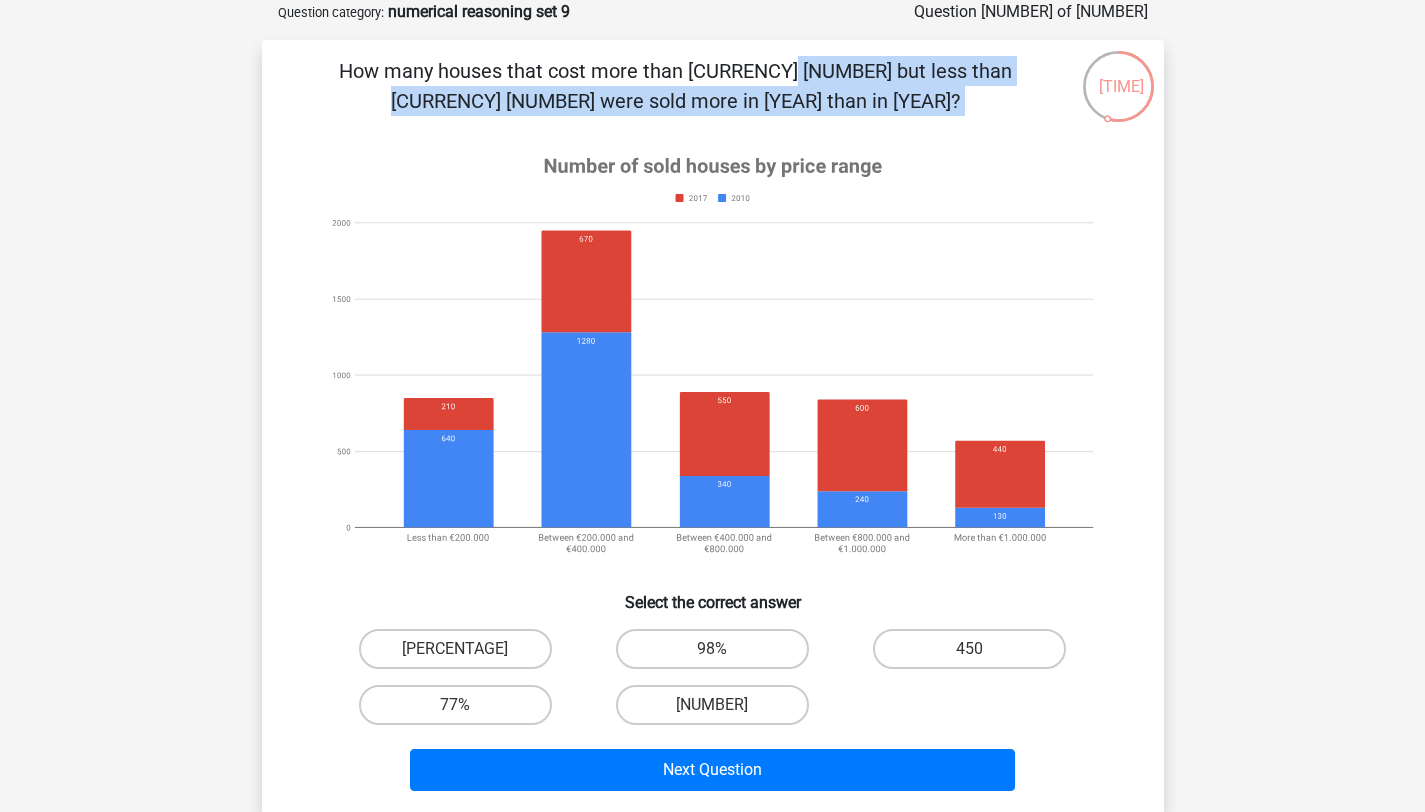 click on "How many houses that cost more than € 400,000 but less than € 1,000,000 were sold more in 2017 than in 2010?" at bounding box center (675, 86) 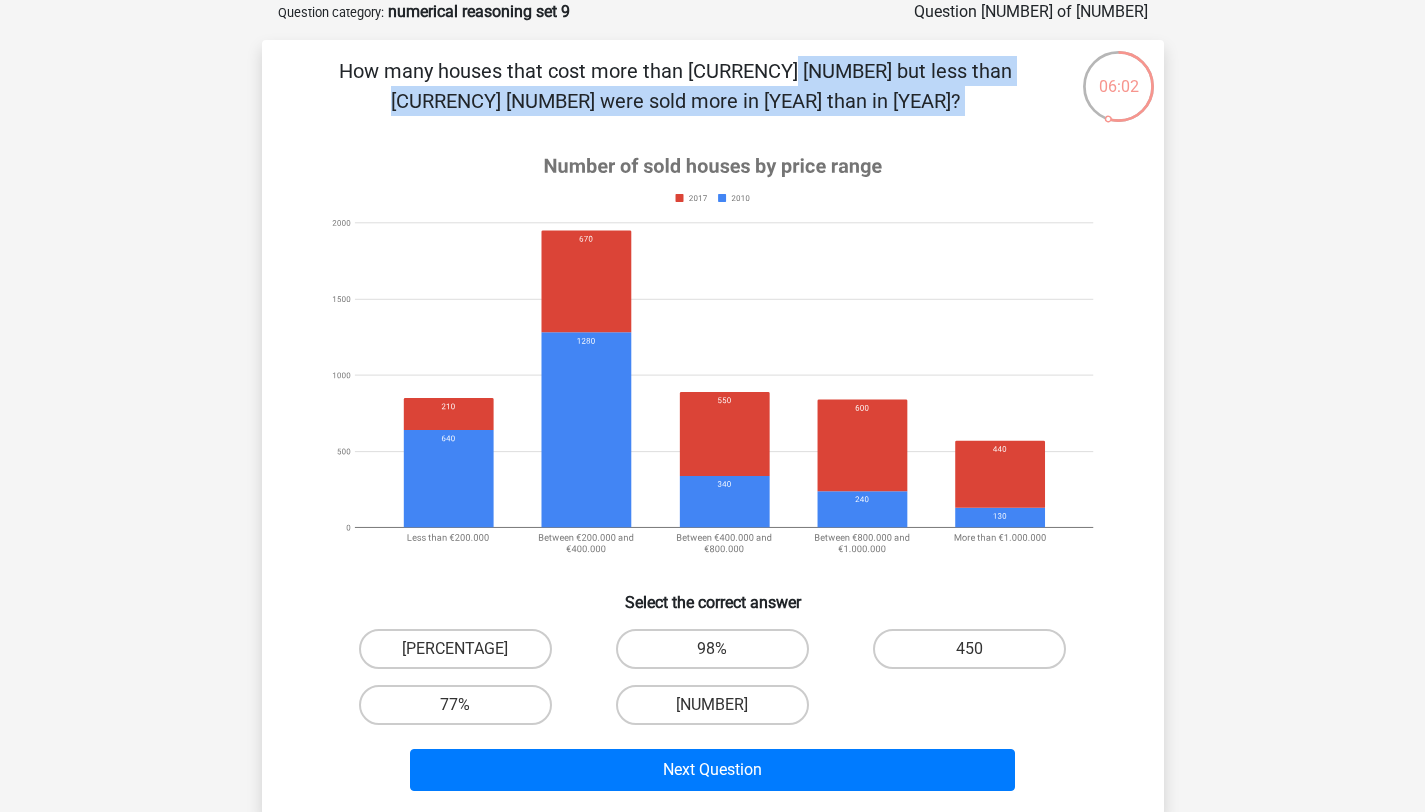 click on "How many houses that cost more than € 400,000 but less than € 1,000,000 were sold more in 2017 than in 2010?" at bounding box center (675, 86) 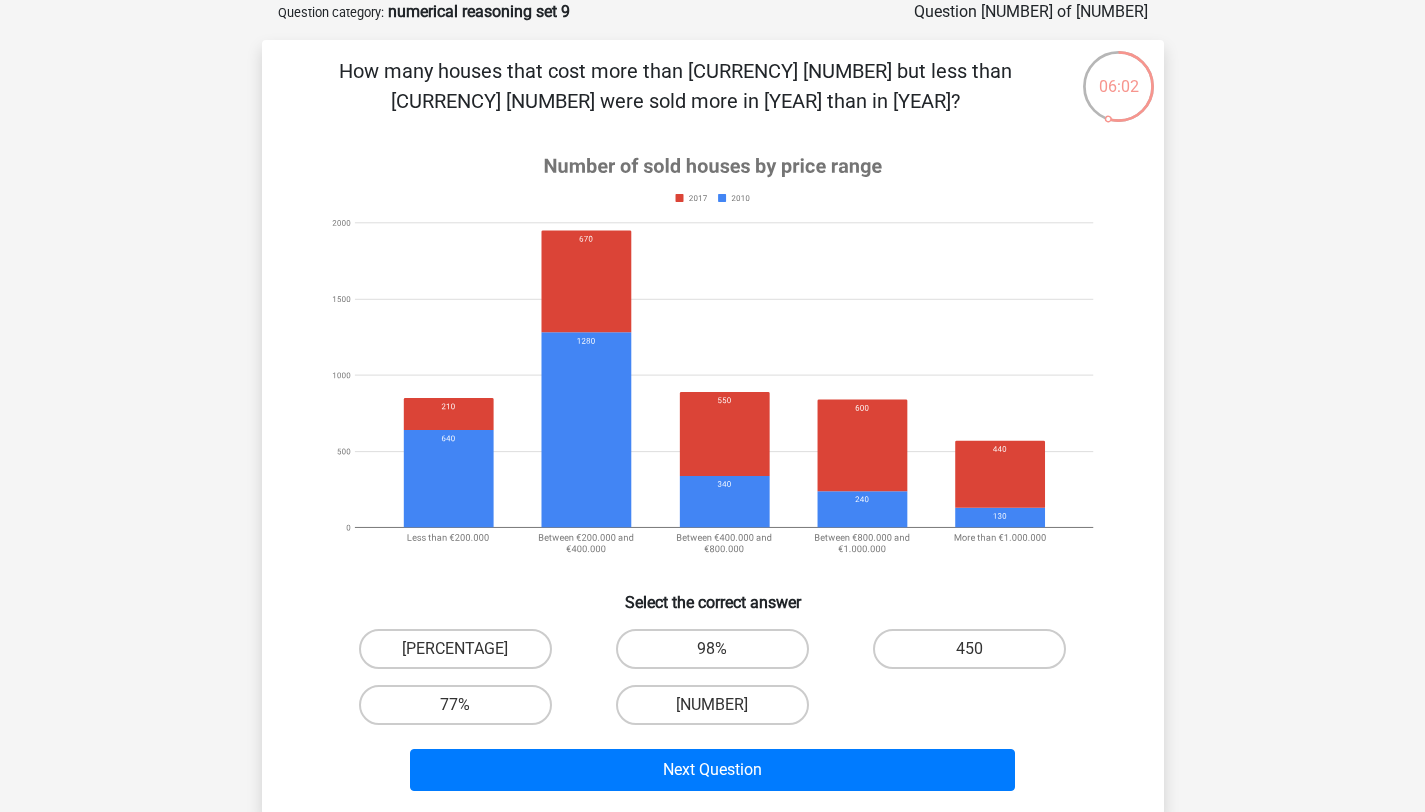 click on "How many houses that cost more than € 400,000 but less than € 1,000,000 were sold more in 2017 than in 2010?" at bounding box center (675, 86) 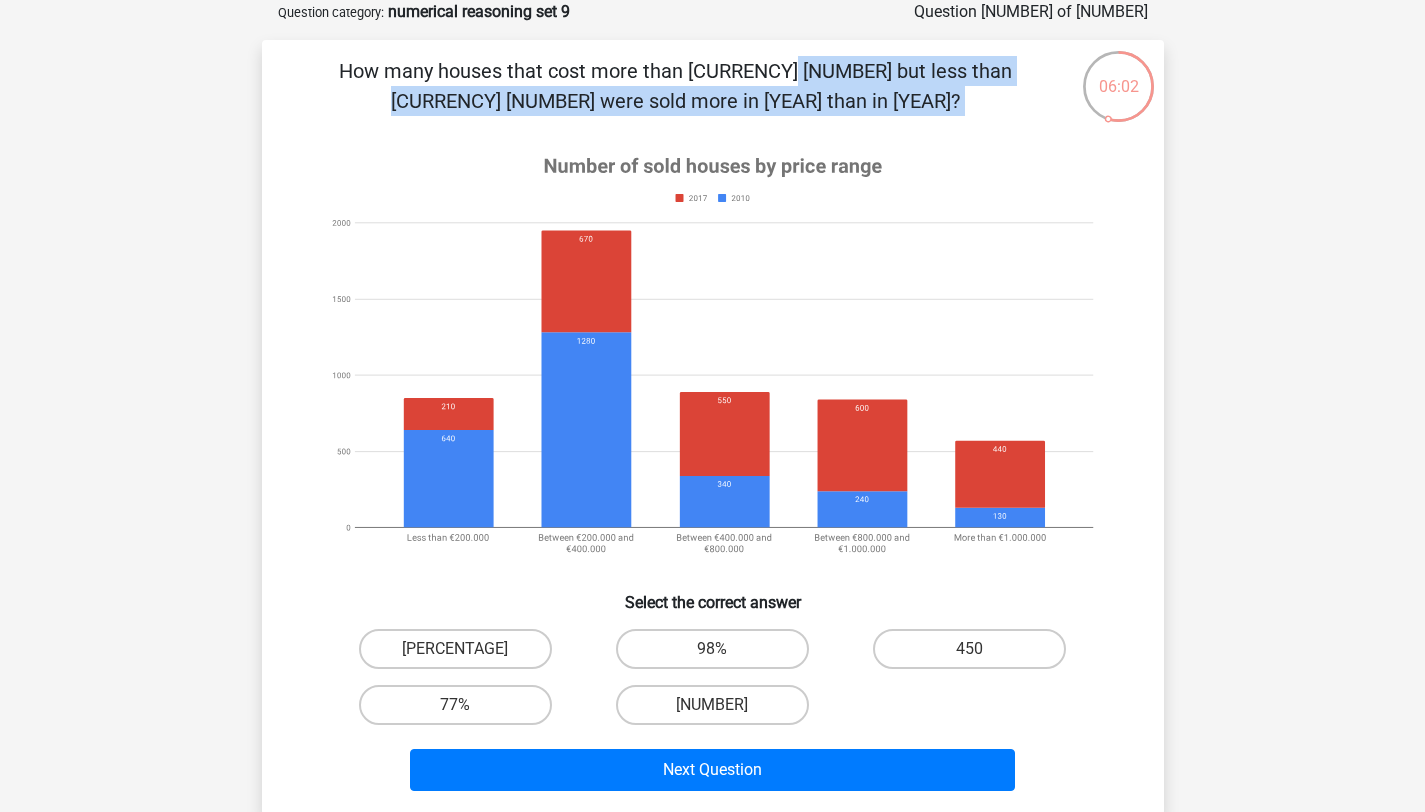 click on "How many houses that cost more than € 400,000 but less than € 1,000,000 were sold more in 2017 than in 2010?" at bounding box center [675, 86] 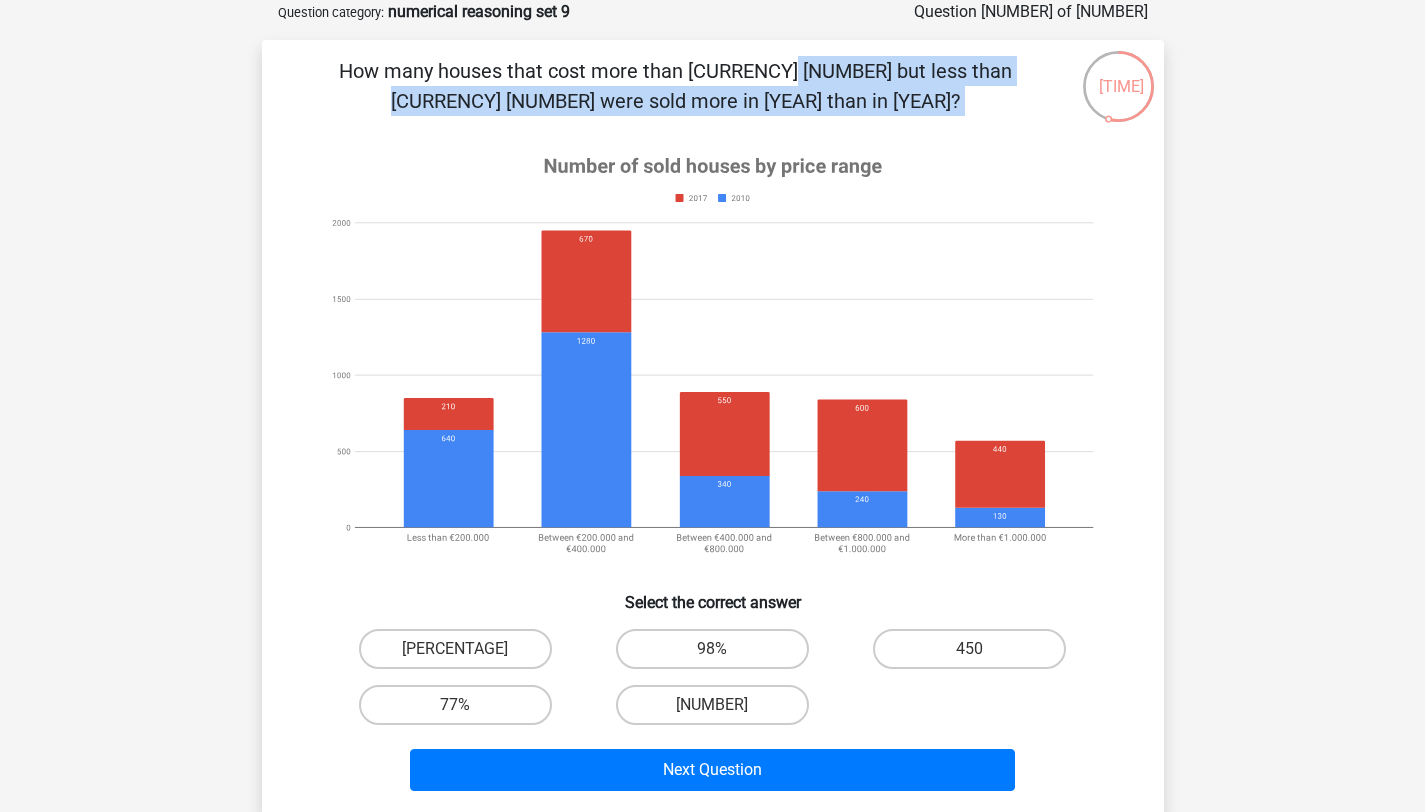 click on "How many houses that cost more than € 400,000 but less than € 1,000,000 were sold more in 2017 than in 2010?" at bounding box center [675, 86] 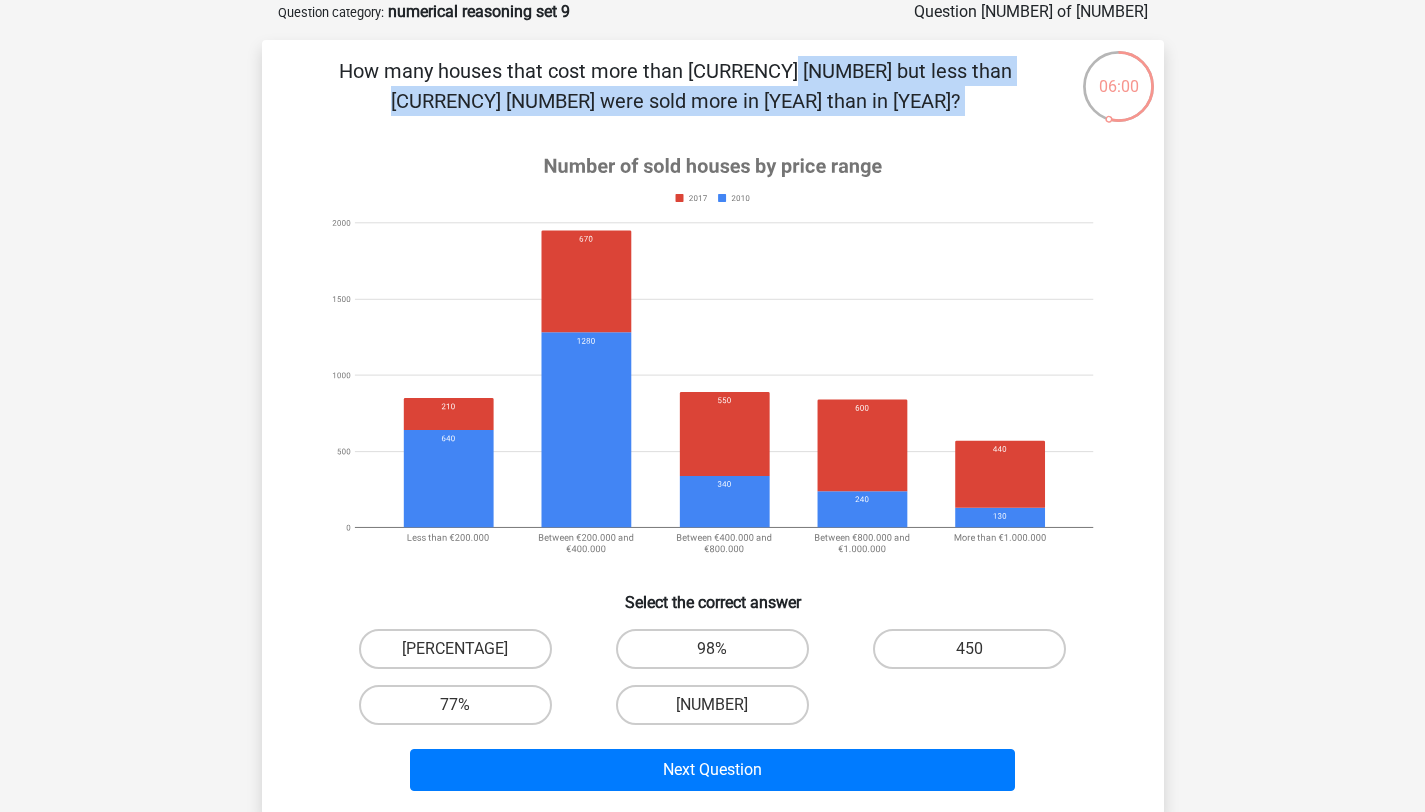 click on "How many houses that cost more than € 400,000 but less than € 1,000,000 were sold more in 2017 than in 2010?" at bounding box center (675, 86) 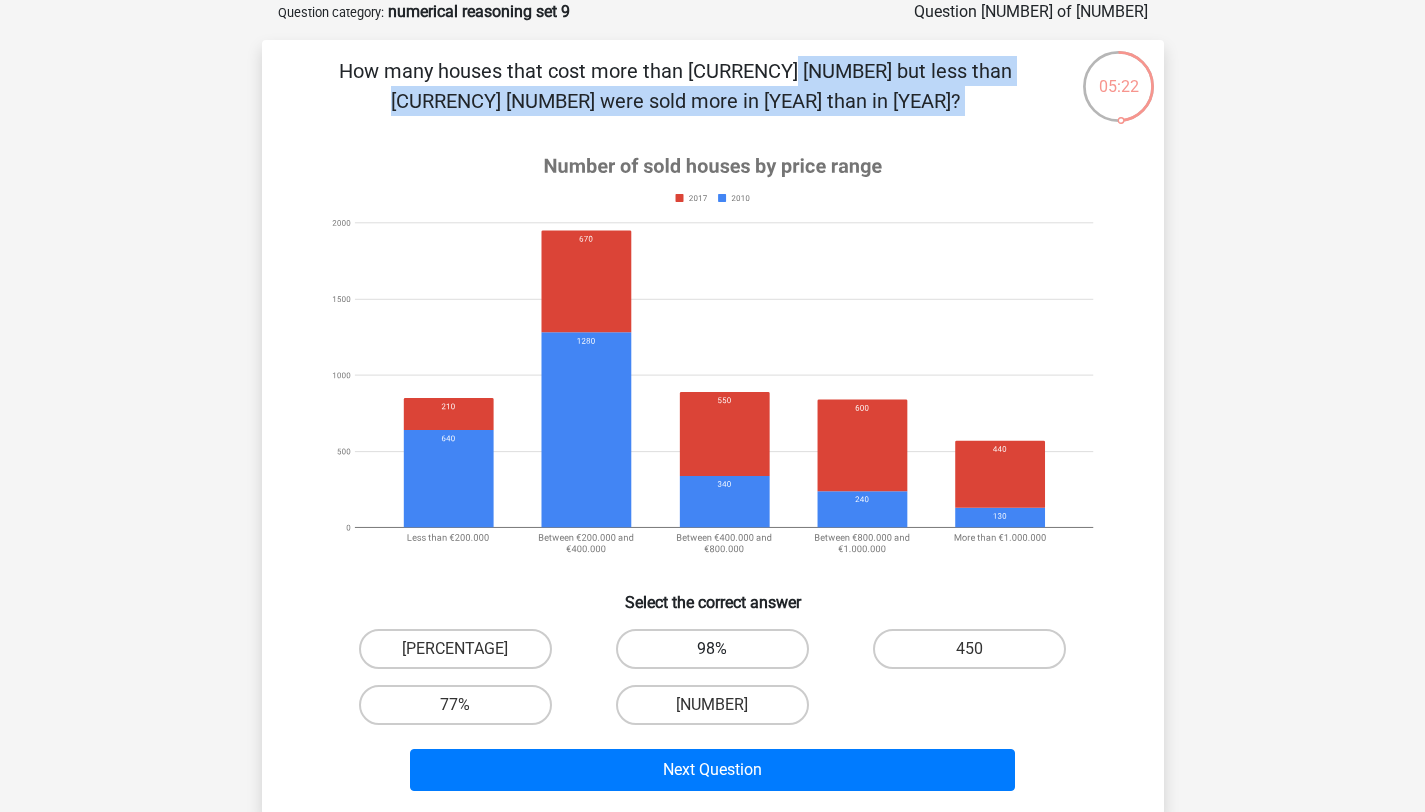 click on "98%" at bounding box center (712, 649) 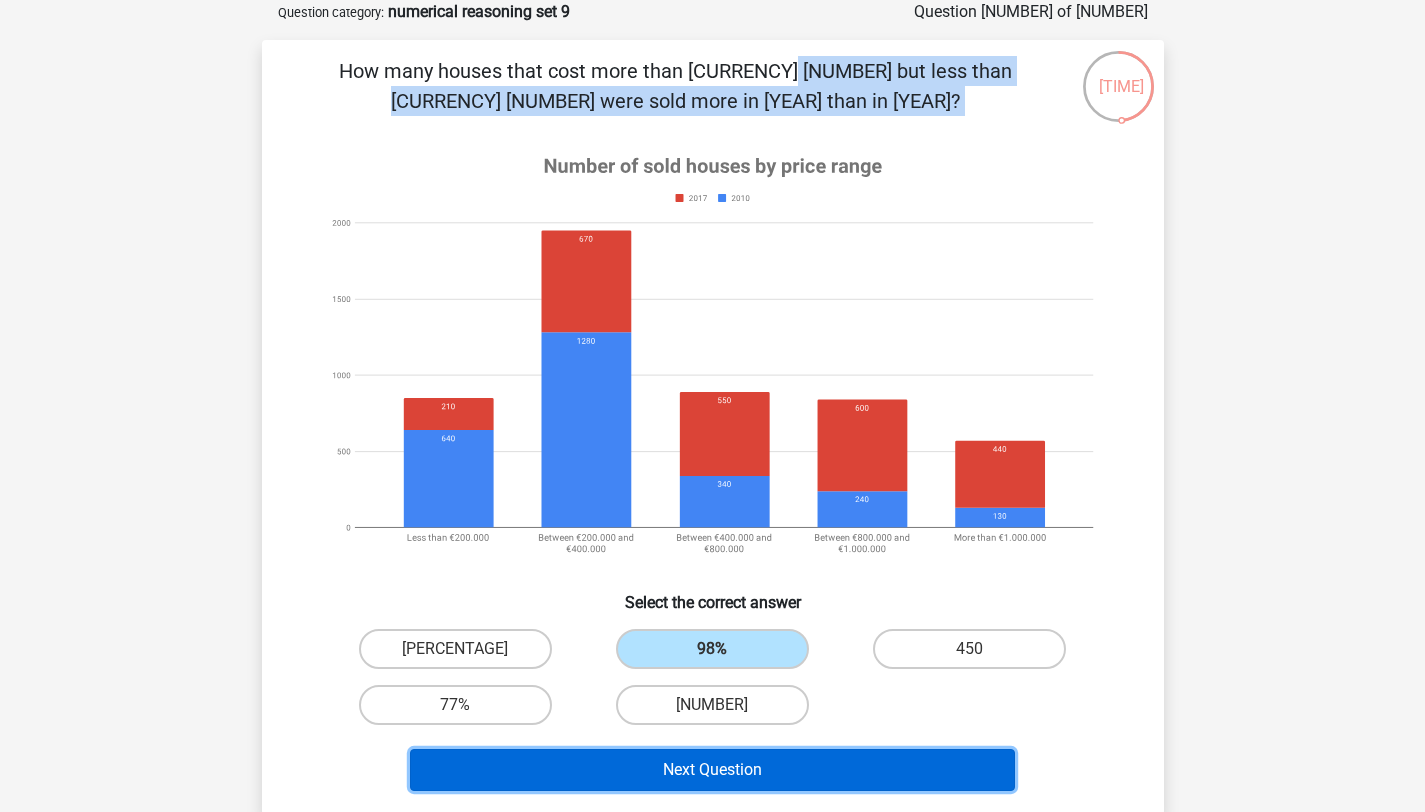 click on "Next Question" at bounding box center (712, 770) 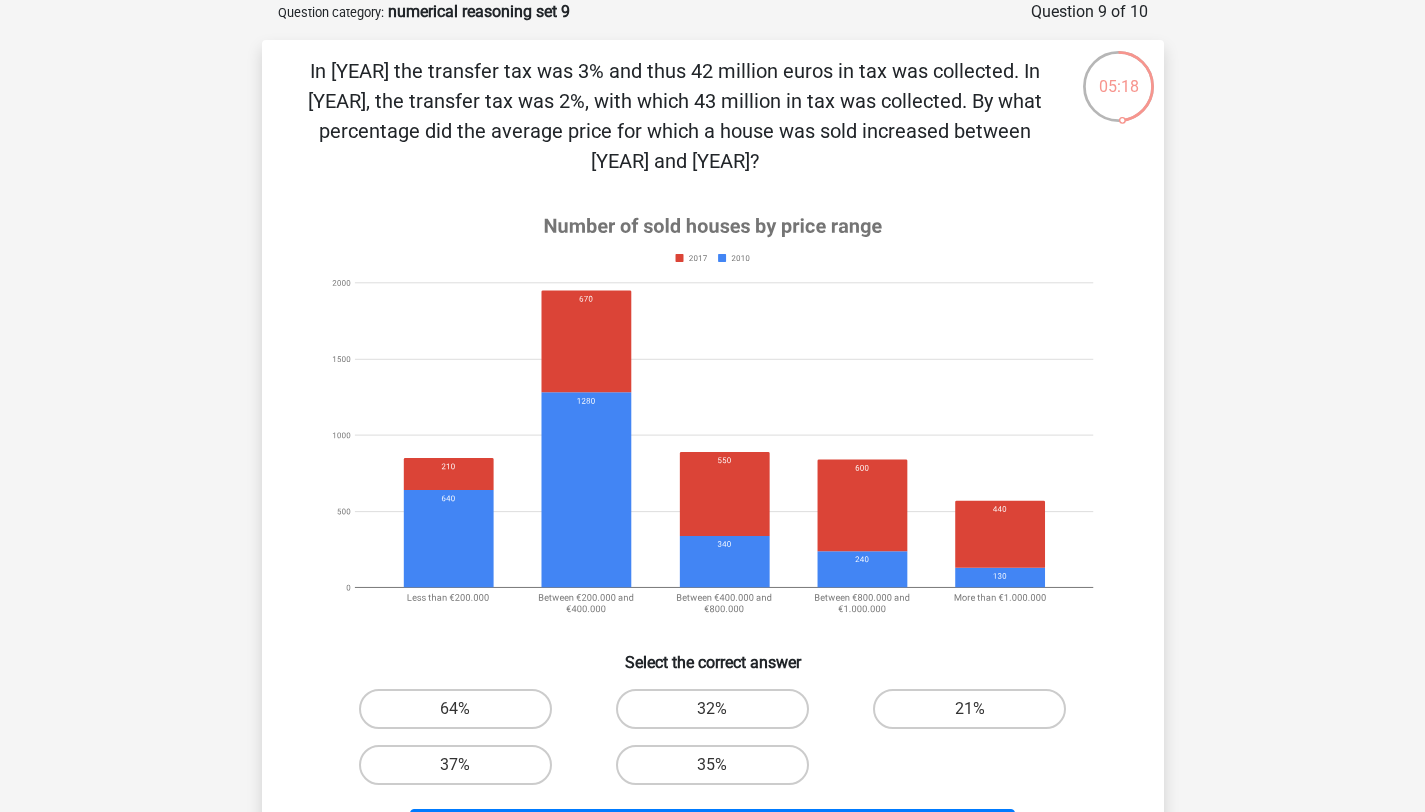 click on "In 2010 the transfer tax was 3% and thus 42 million euros in tax was collected. In 2017, the transfer tax was 2%, with which 43 million in tax was collected. By what percentage did the average price for which a house was sold increased between 2010 and 2017?" at bounding box center (675, 116) 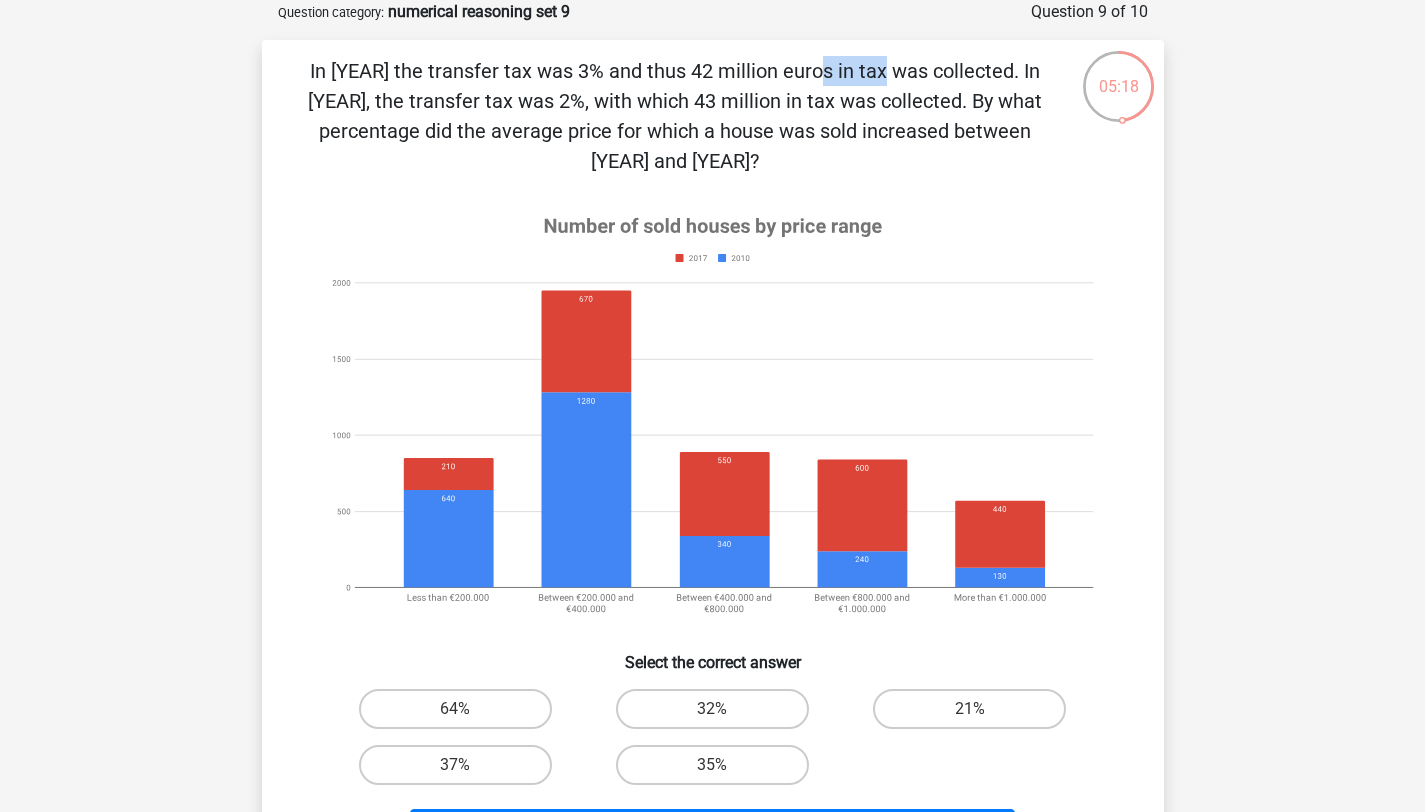click on "In 2010 the transfer tax was 3% and thus 42 million euros in tax was collected. In 2017, the transfer tax was 2%, with which 43 million in tax was collected. By what percentage did the average price for which a house was sold increased between 2010 and 2017?" at bounding box center (675, 116) 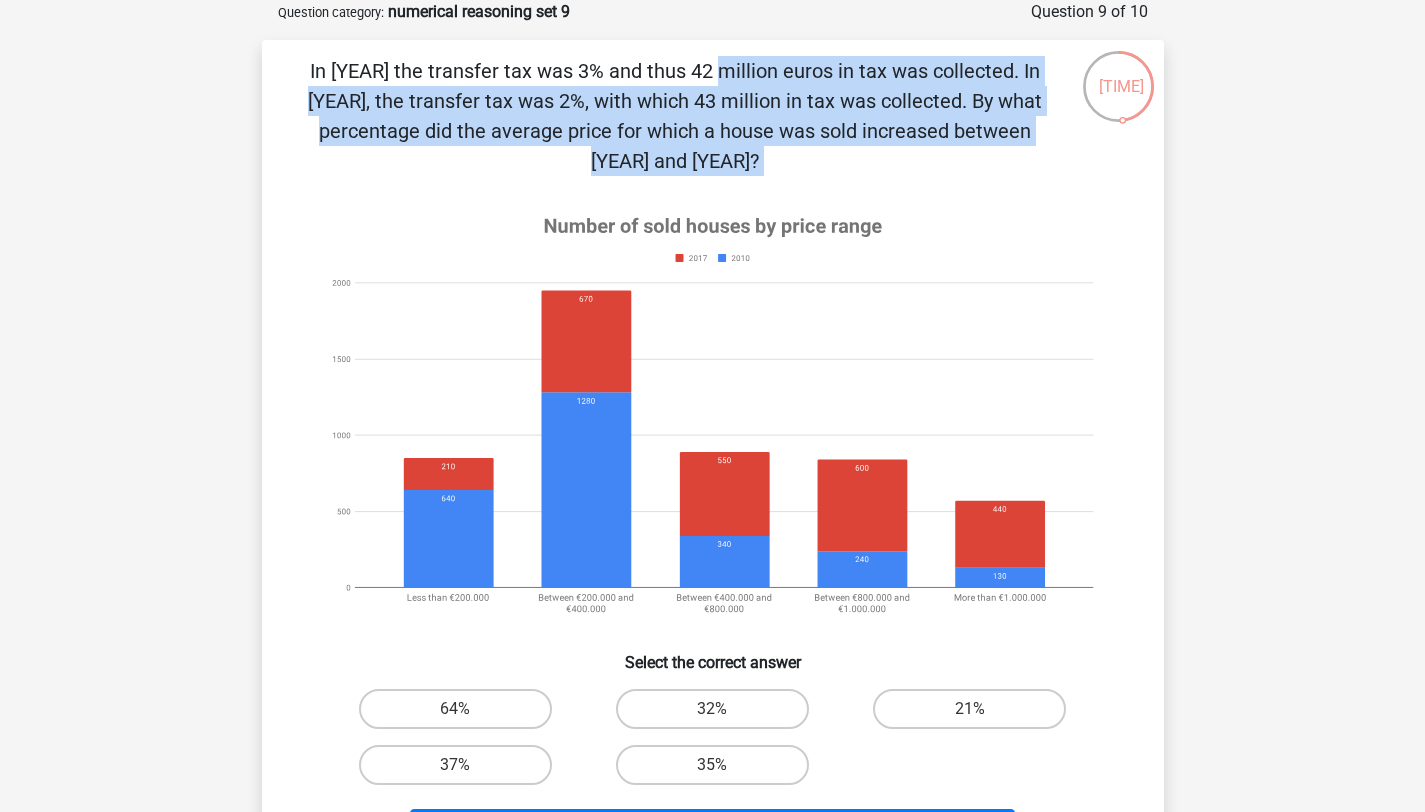 click on "In 2010 the transfer tax was 3% and thus 42 million euros in tax was collected. In 2017, the transfer tax was 2%, with which 43 million in tax was collected. By what percentage did the average price for which a house was sold increased between 2010 and 2017?" at bounding box center [675, 116] 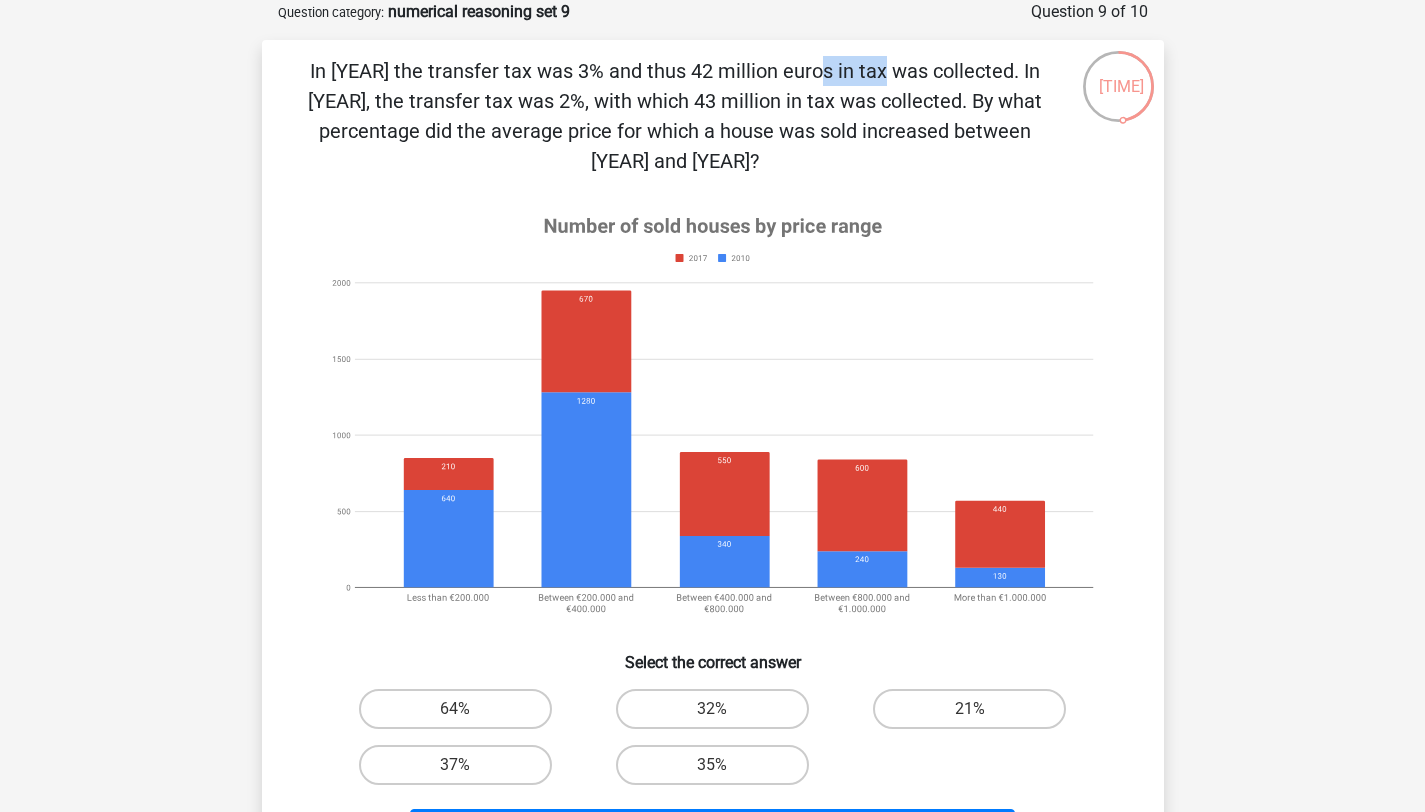click on "In 2010 the transfer tax was 3% and thus 42 million euros in tax was collected. In 2017, the transfer tax was 2%, with which 43 million in tax was collected. By what percentage did the average price for which a house was sold increased between 2010 and 2017?" at bounding box center (675, 116) 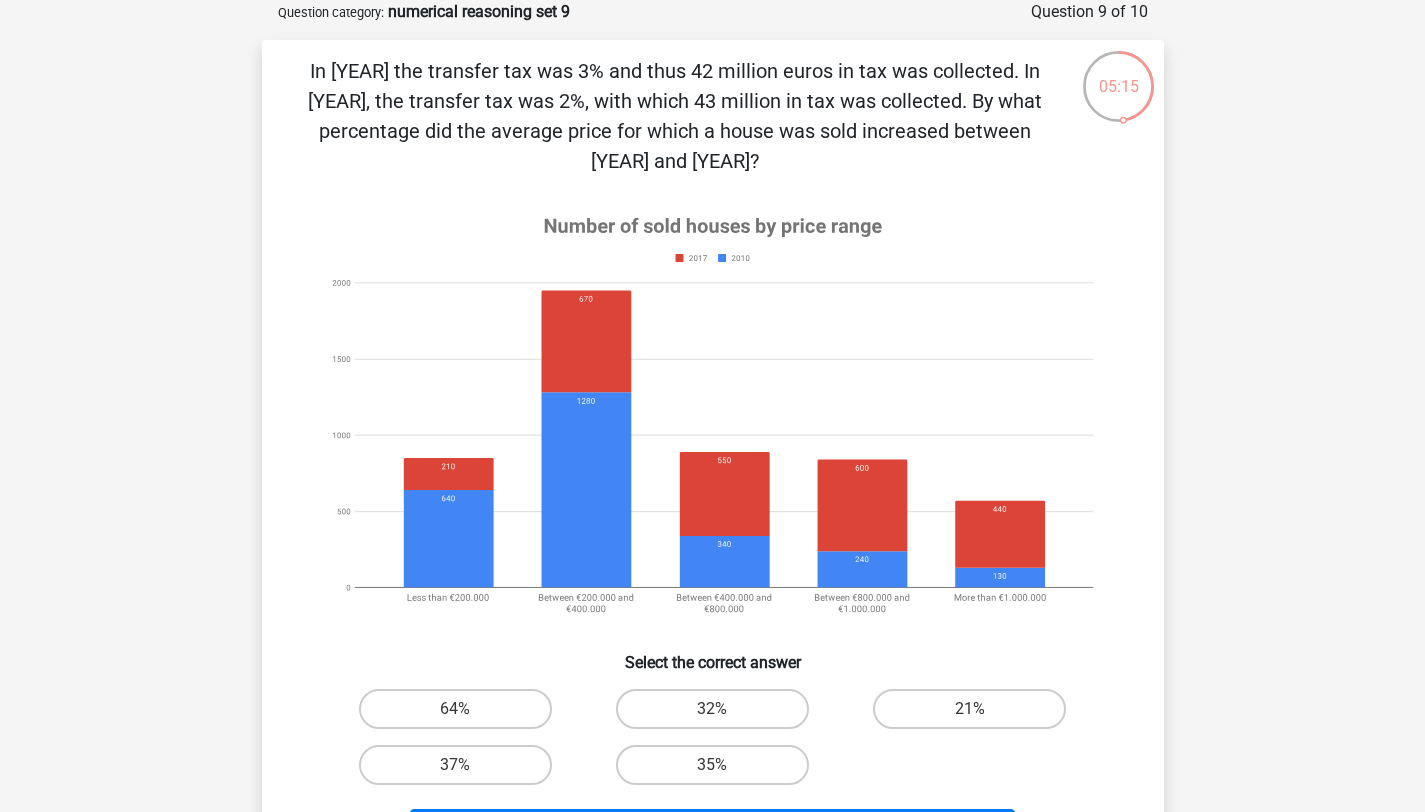 click on "In 2010 the transfer tax was 3% and thus 42 million euros in tax was collected. In 2017, the transfer tax was 2%, with which 43 million in tax was collected. By what percentage did the average price for which a house was sold increased between 2010 and 2017?" at bounding box center (675, 116) 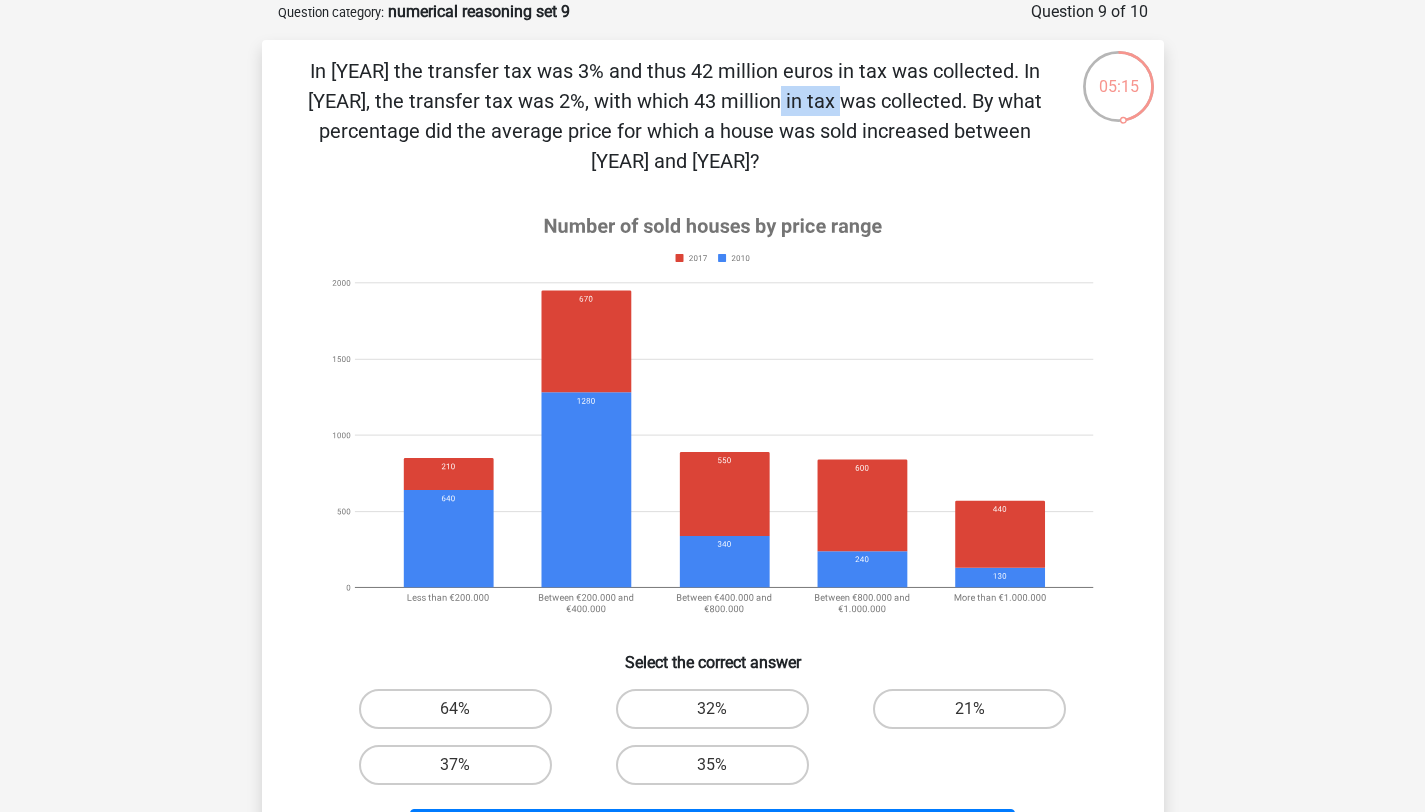click on "In 2010 the transfer tax was 3% and thus 42 million euros in tax was collected. In 2017, the transfer tax was 2%, with which 43 million in tax was collected. By what percentage did the average price for which a house was sold increased between 2010 and 2017?" at bounding box center (675, 116) 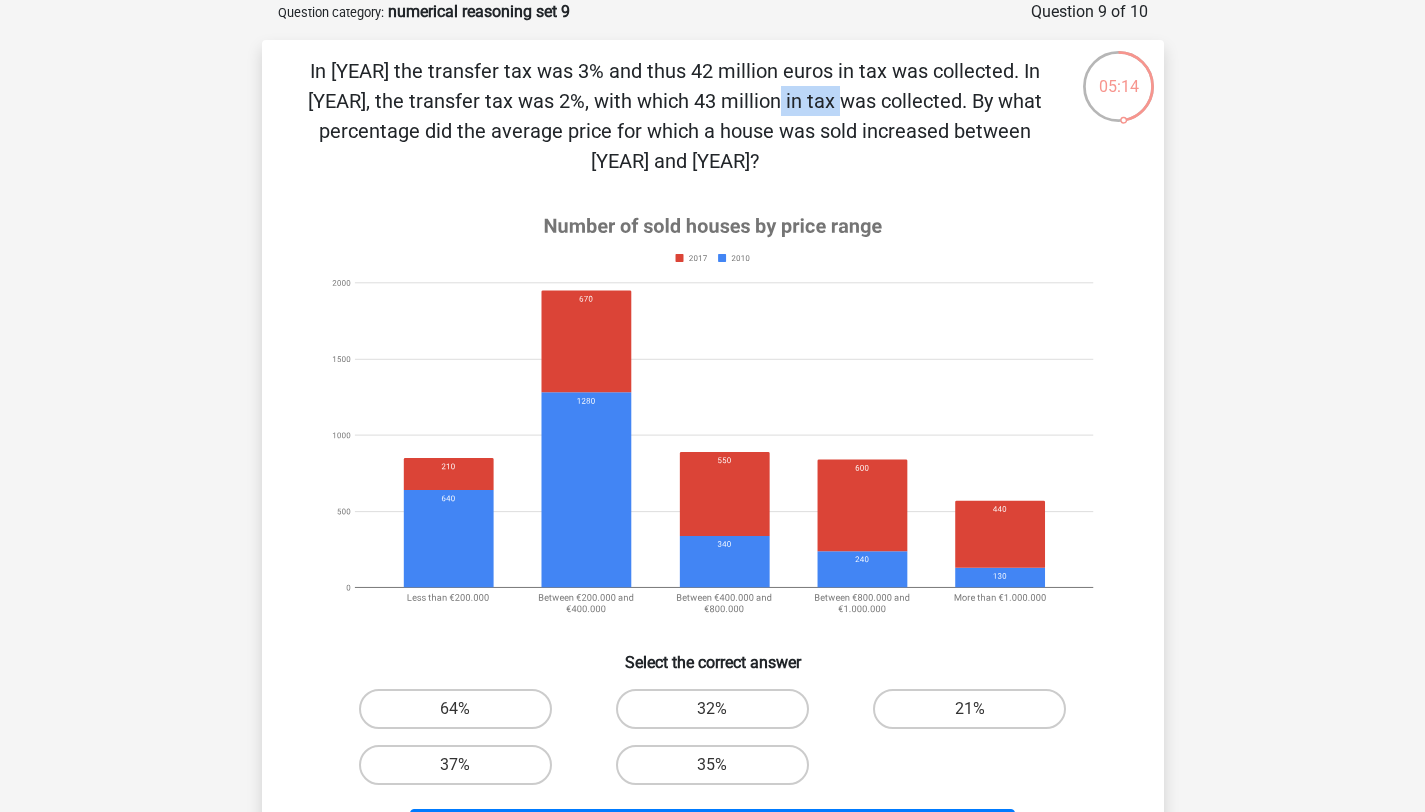 click on "In 2010 the transfer tax was 3% and thus 42 million euros in tax was collected. In 2017, the transfer tax was 2%, with which 43 million in tax was collected. By what percentage did the average price for which a house was sold increased between 2010 and 2017?" at bounding box center [675, 116] 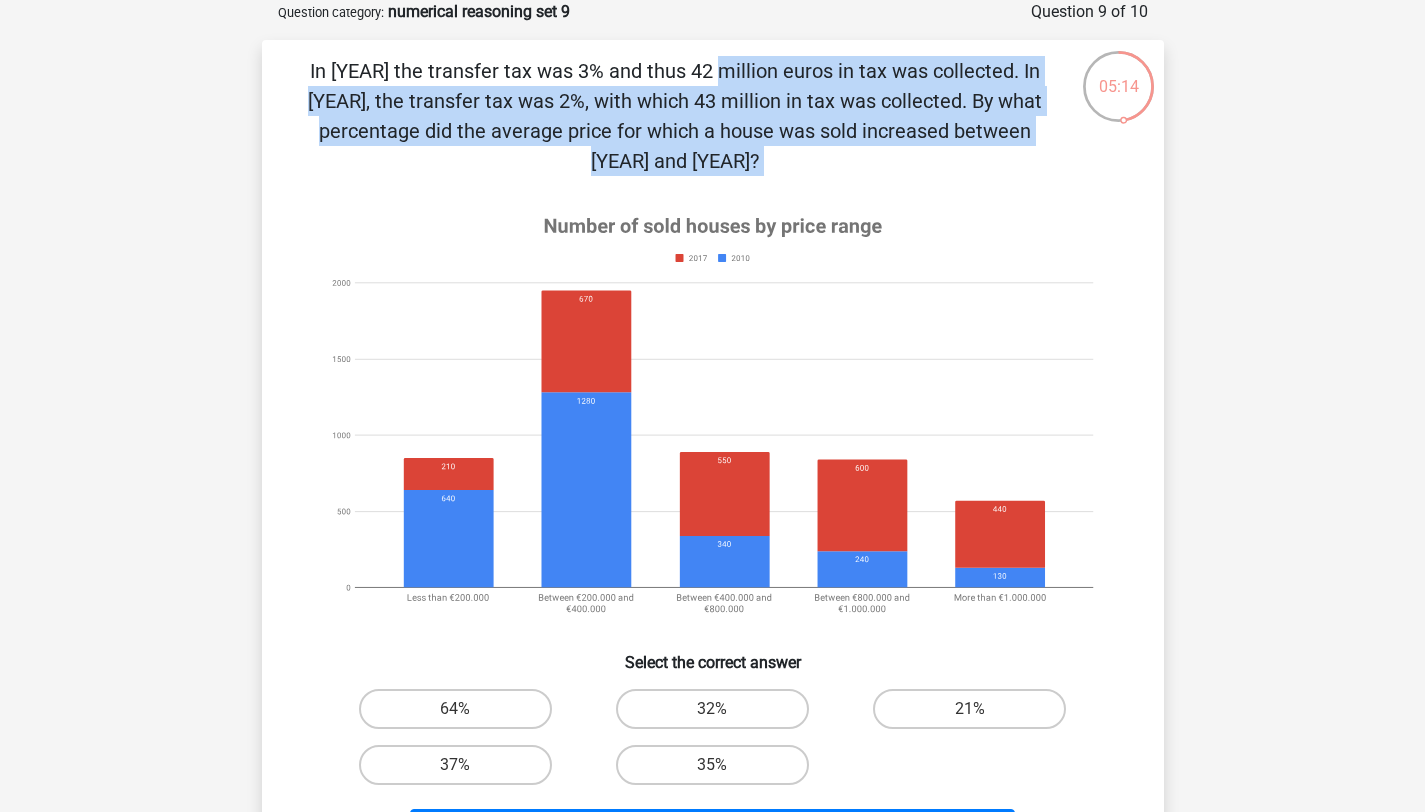 click on "In 2010 the transfer tax was 3% and thus 42 million euros in tax was collected. In 2017, the transfer tax was 2%, with which 43 million in tax was collected. By what percentage did the average price for which a house was sold increased between 2010 and 2017?" at bounding box center [675, 116] 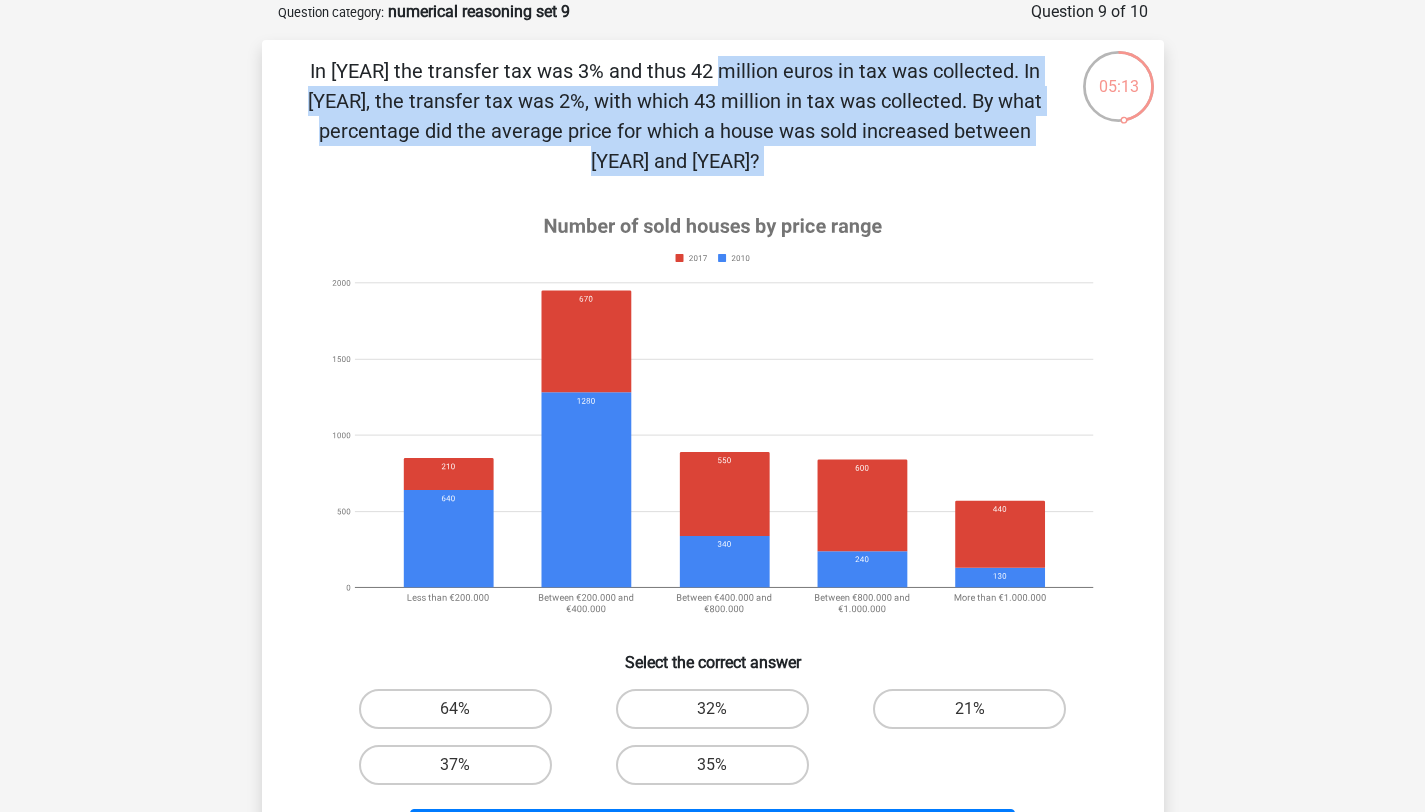 click on "In 2010 the transfer tax was 3% and thus 42 million euros in tax was collected. In 2017, the transfer tax was 2%, with which 43 million in tax was collected. By what percentage did the average price for which a house was sold increased between 2010 and 2017?" at bounding box center [675, 116] 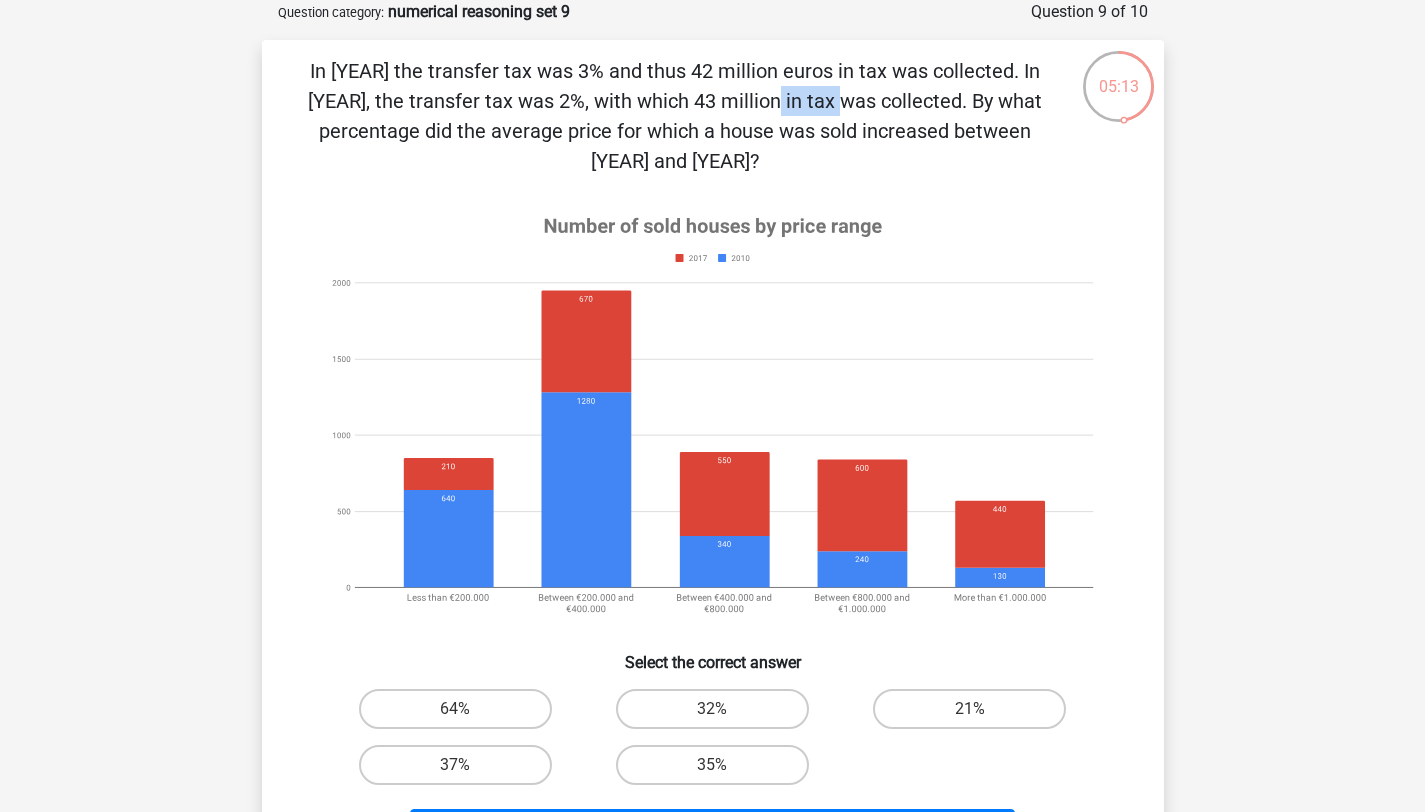 click on "In 2010 the transfer tax was 3% and thus 42 million euros in tax was collected. In 2017, the transfer tax was 2%, with which 43 million in tax was collected. By what percentage did the average price for which a house was sold increased between 2010 and 2017?" at bounding box center (675, 116) 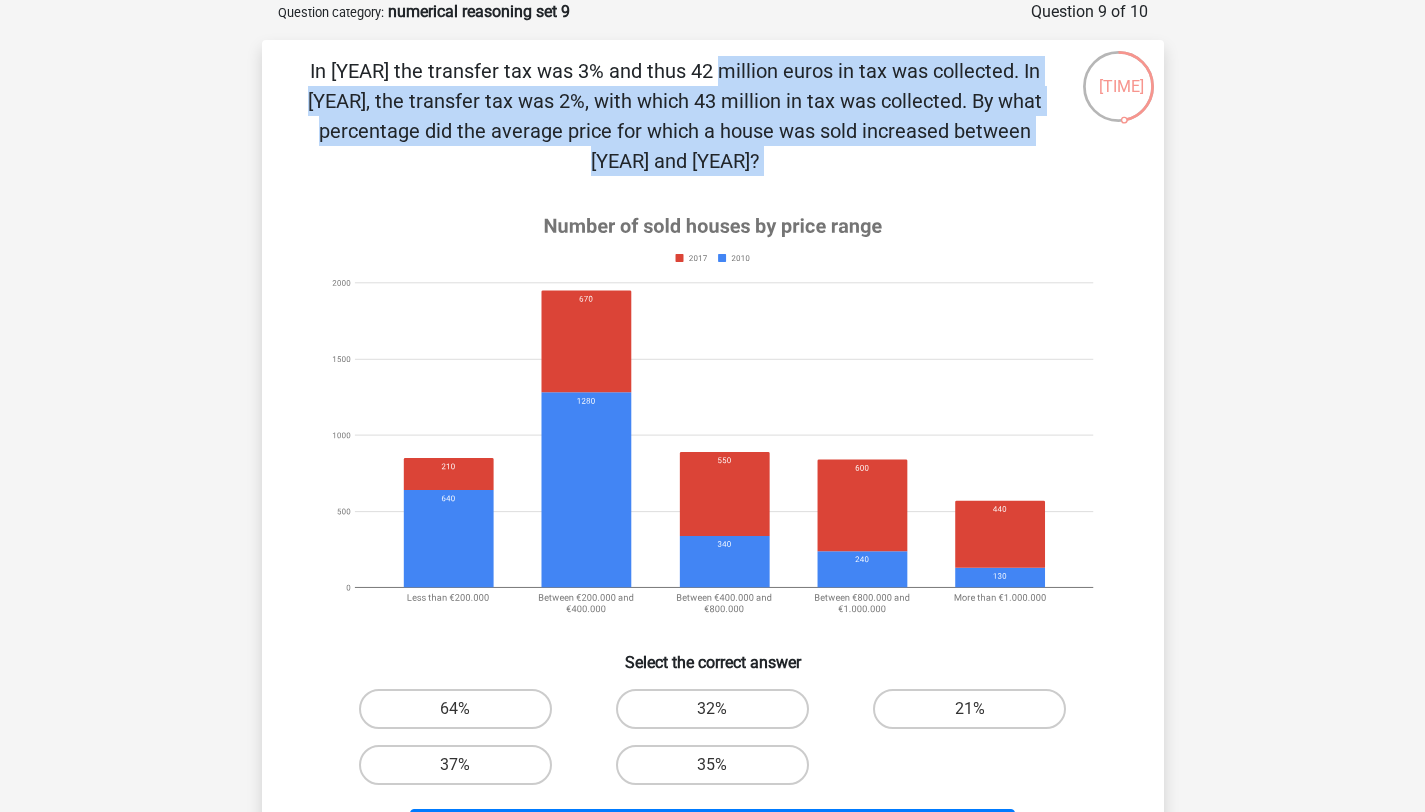 click on "In 2010 the transfer tax was 3% and thus 42 million euros in tax was collected. In 2017, the transfer tax was 2%, with which 43 million in tax was collected. By what percentage did the average price for which a house was sold increased between 2010 and 2017?" at bounding box center (675, 116) 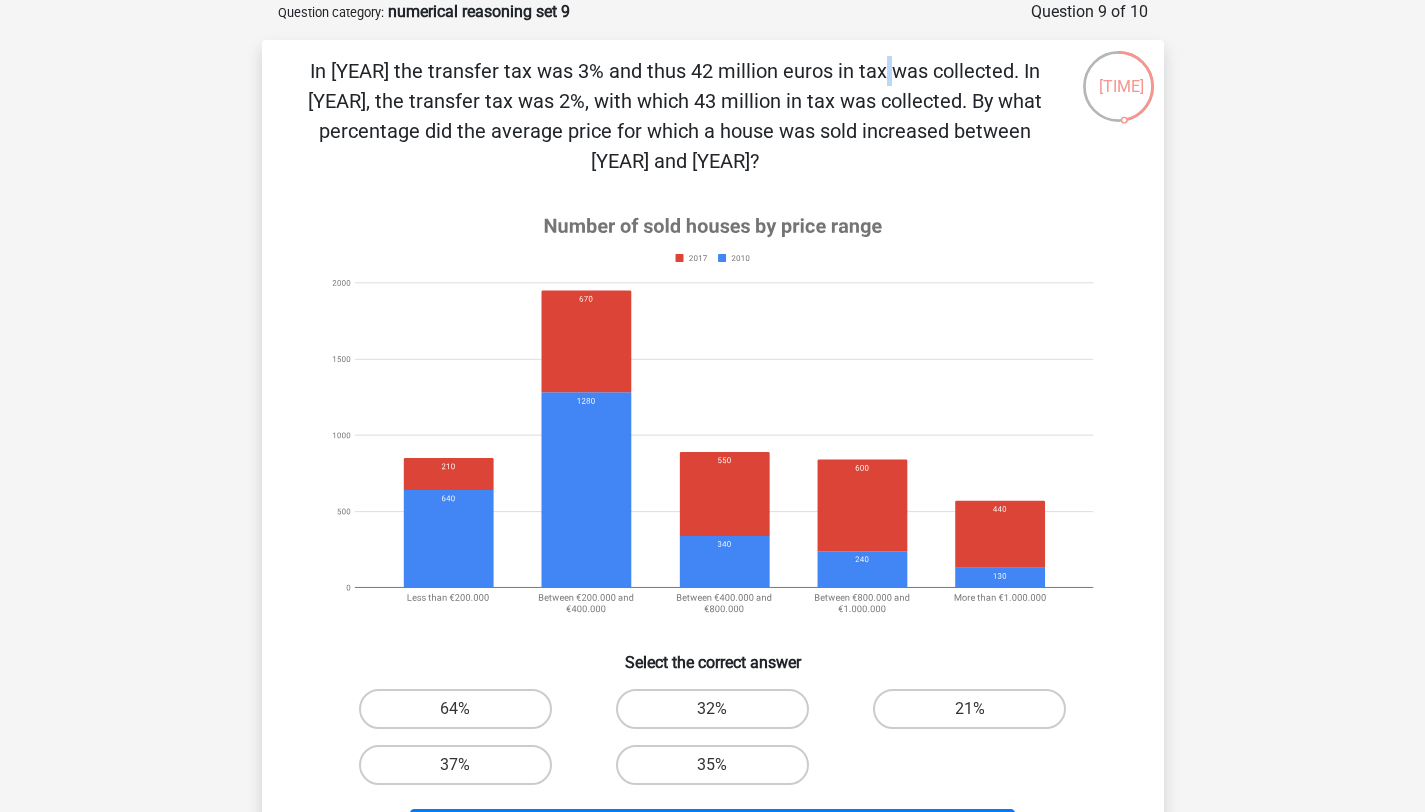click on "In 2010 the transfer tax was 3% and thus 42 million euros in tax was collected. In 2017, the transfer tax was 2%, with which 43 million in tax was collected. By what percentage did the average price for which a house was sold increased between 2010 and 2017?" at bounding box center [675, 116] 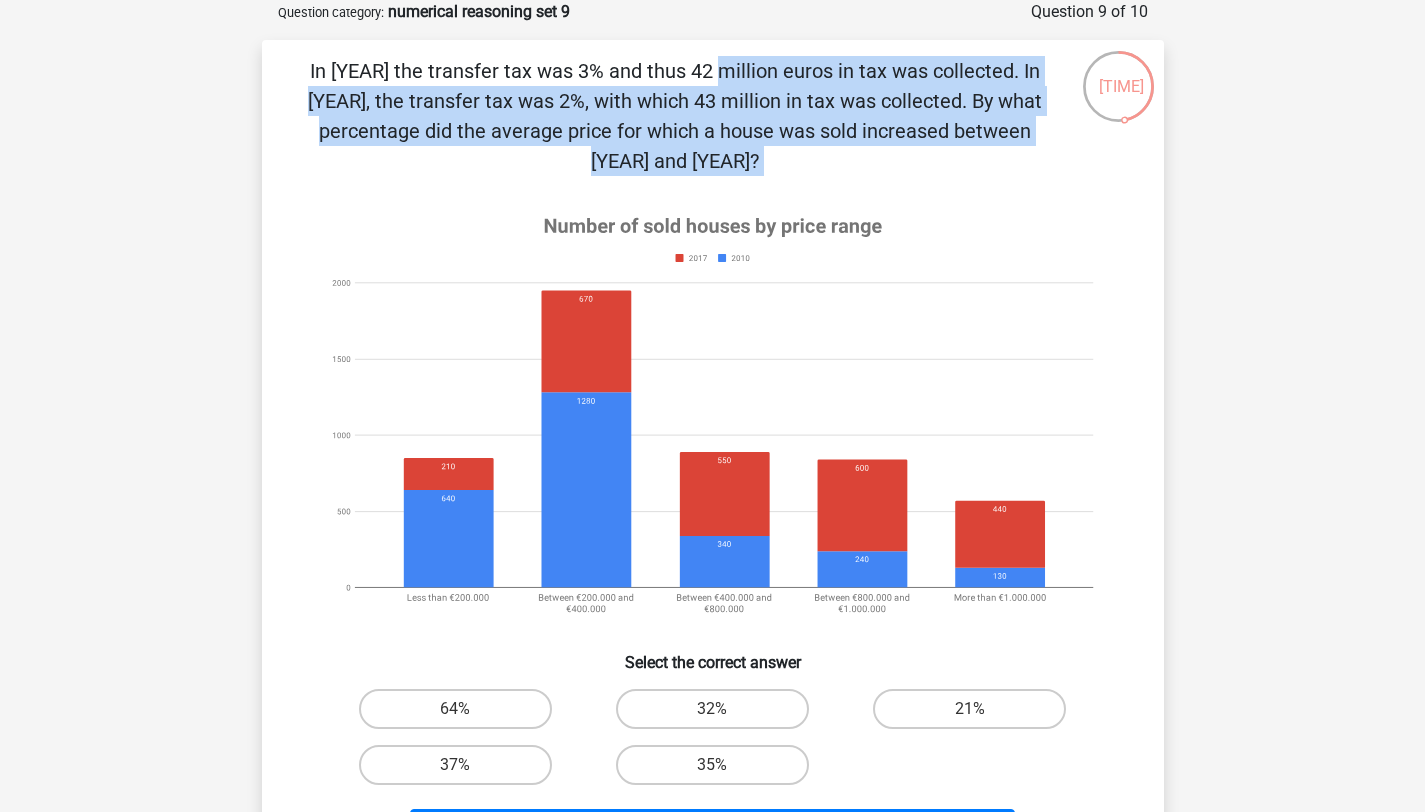 click on "In 2010 the transfer tax was 3% and thus 42 million euros in tax was collected. In 2017, the transfer tax was 2%, with which 43 million in tax was collected. By what percentage did the average price for which a house was sold increased between 2010 and 2017?" at bounding box center (675, 116) 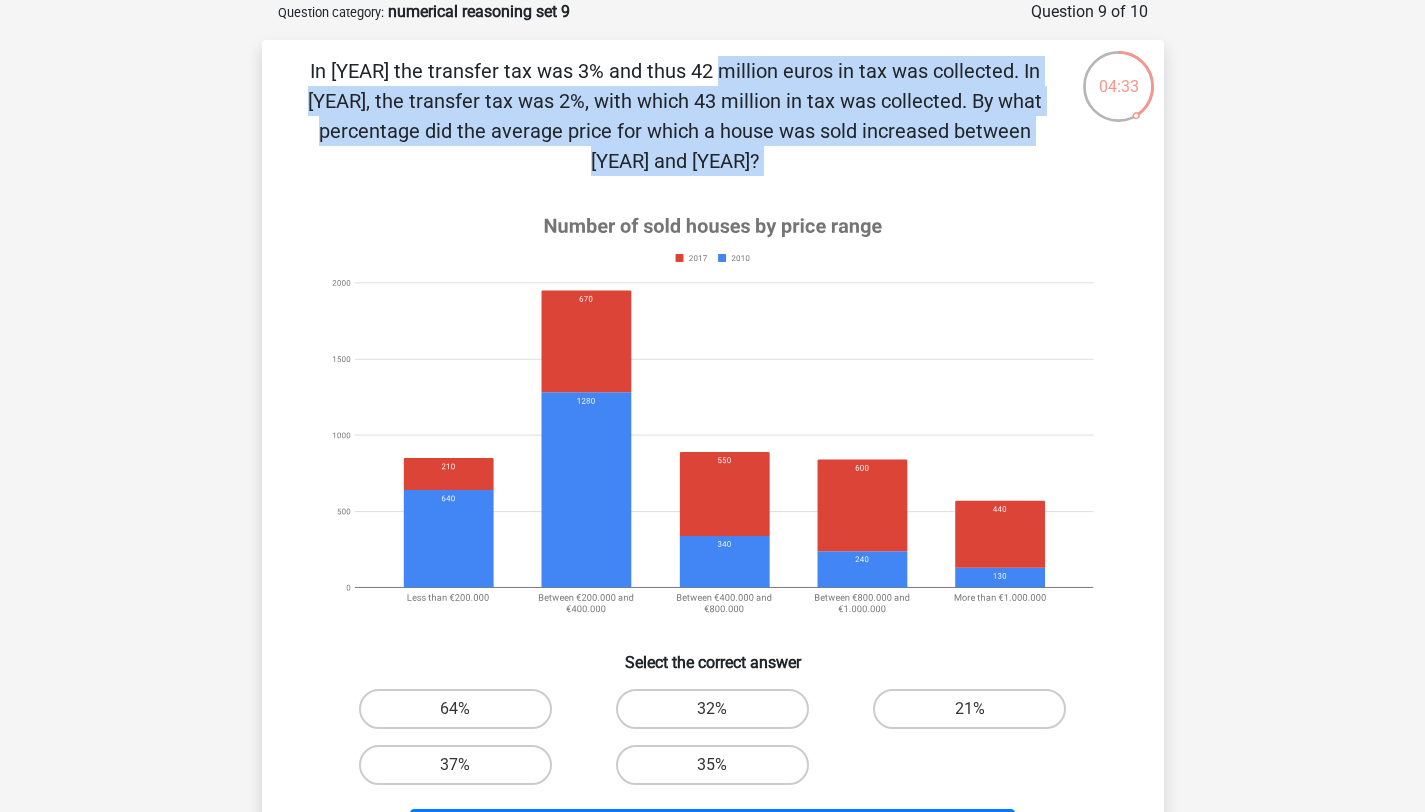 click on "In 2010 the transfer tax was 3% and thus 42 million euros in tax was collected. In 2017, the transfer tax was 2%, with which 43 million in tax was collected. By what percentage did the average price for which a house was sold increased between 2010 and 2017?" at bounding box center (675, 116) 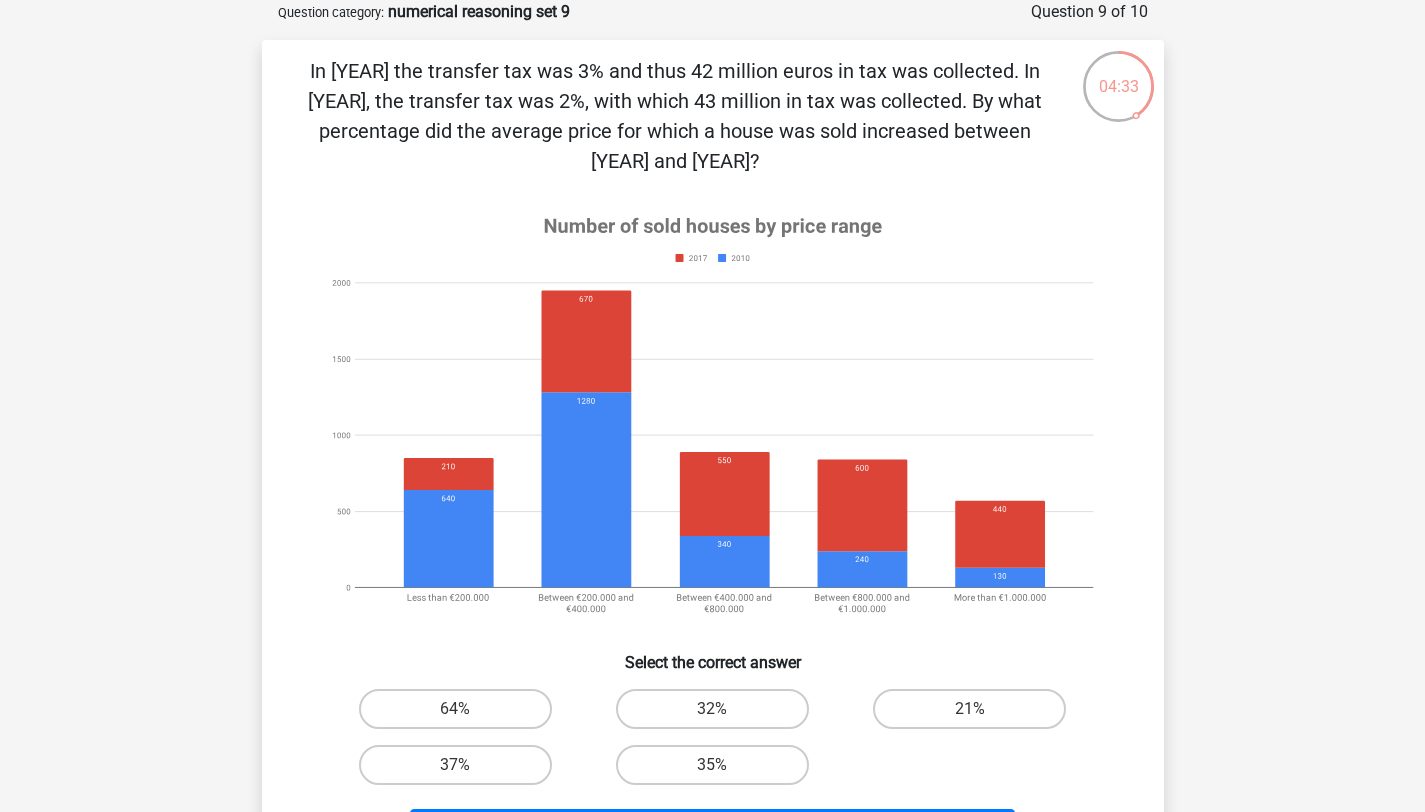 click on "In 2010 the transfer tax was 3% and thus 42 million euros in tax was collected. In 2017, the transfer tax was 2%, with which 43 million in tax was collected. By what percentage did the average price for which a house was sold increased between 2010 and 2017?" at bounding box center (675, 116) 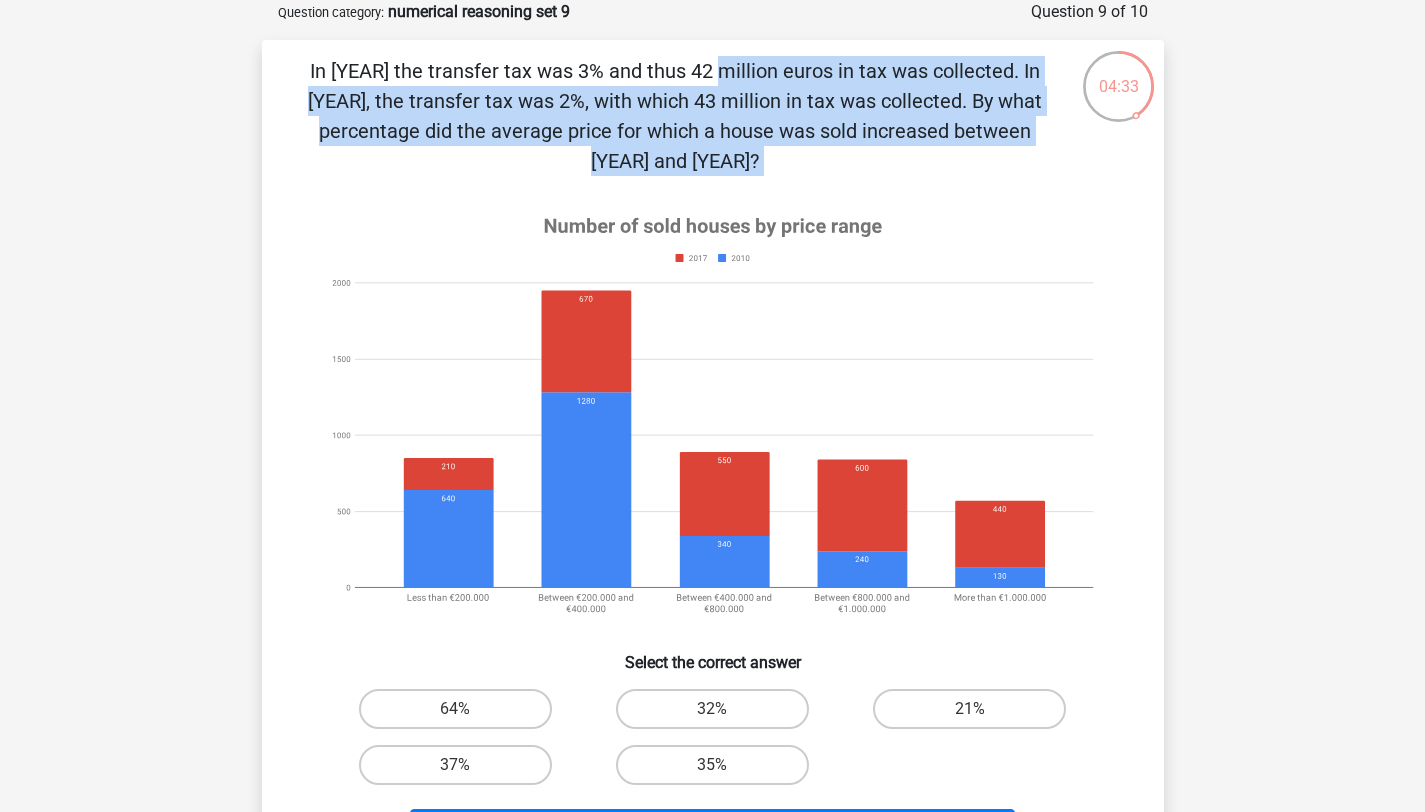 click on "In 2010 the transfer tax was 3% and thus 42 million euros in tax was collected. In 2017, the transfer tax was 2%, with which 43 million in tax was collected. By what percentage did the average price for which a house was sold increased between 2010 and 2017?" at bounding box center [675, 116] 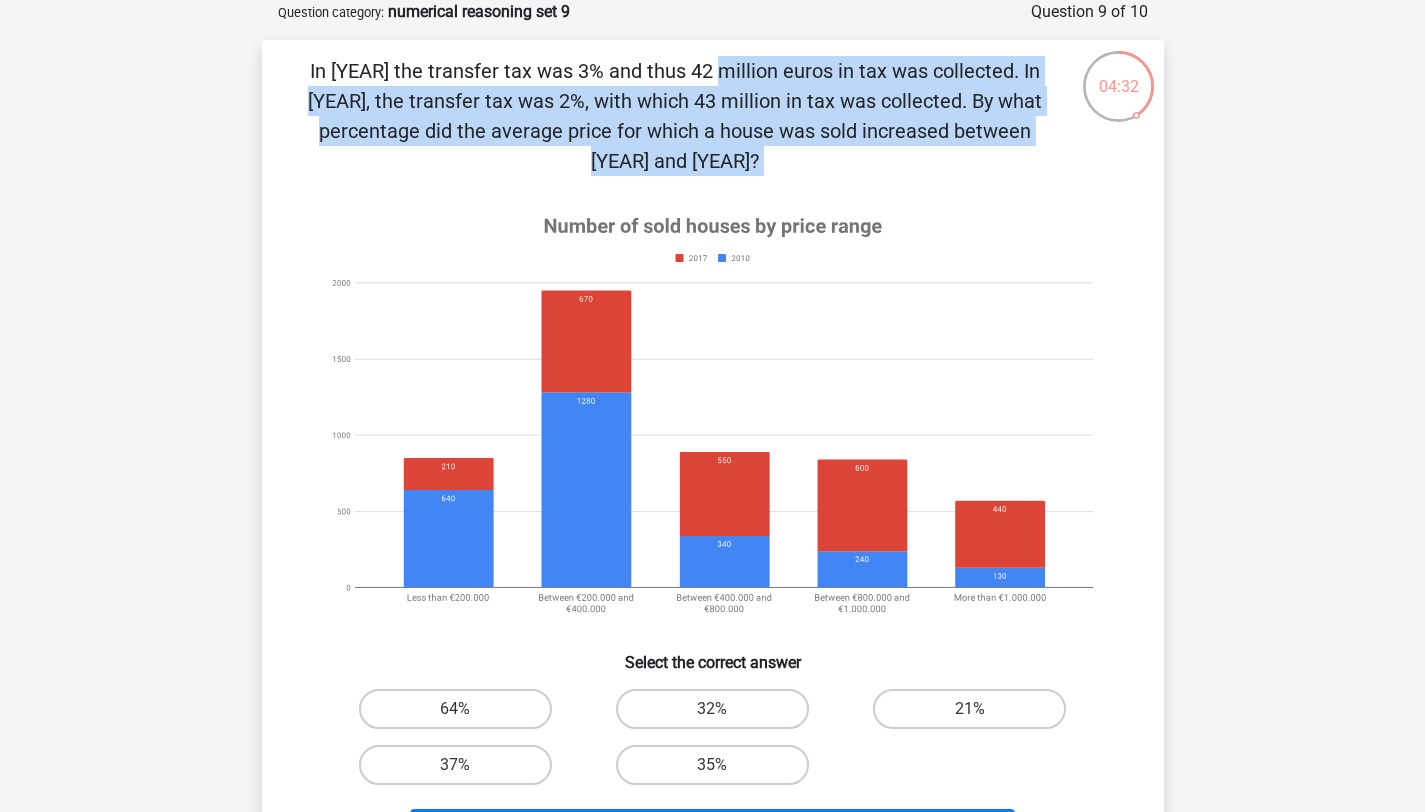 click on "In 2010 the transfer tax was 3% and thus 42 million euros in tax was collected. In 2017, the transfer tax was 2%, with which 43 million in tax was collected. By what percentage did the average price for which a house was sold increased between 2010 and 2017?" at bounding box center [675, 116] 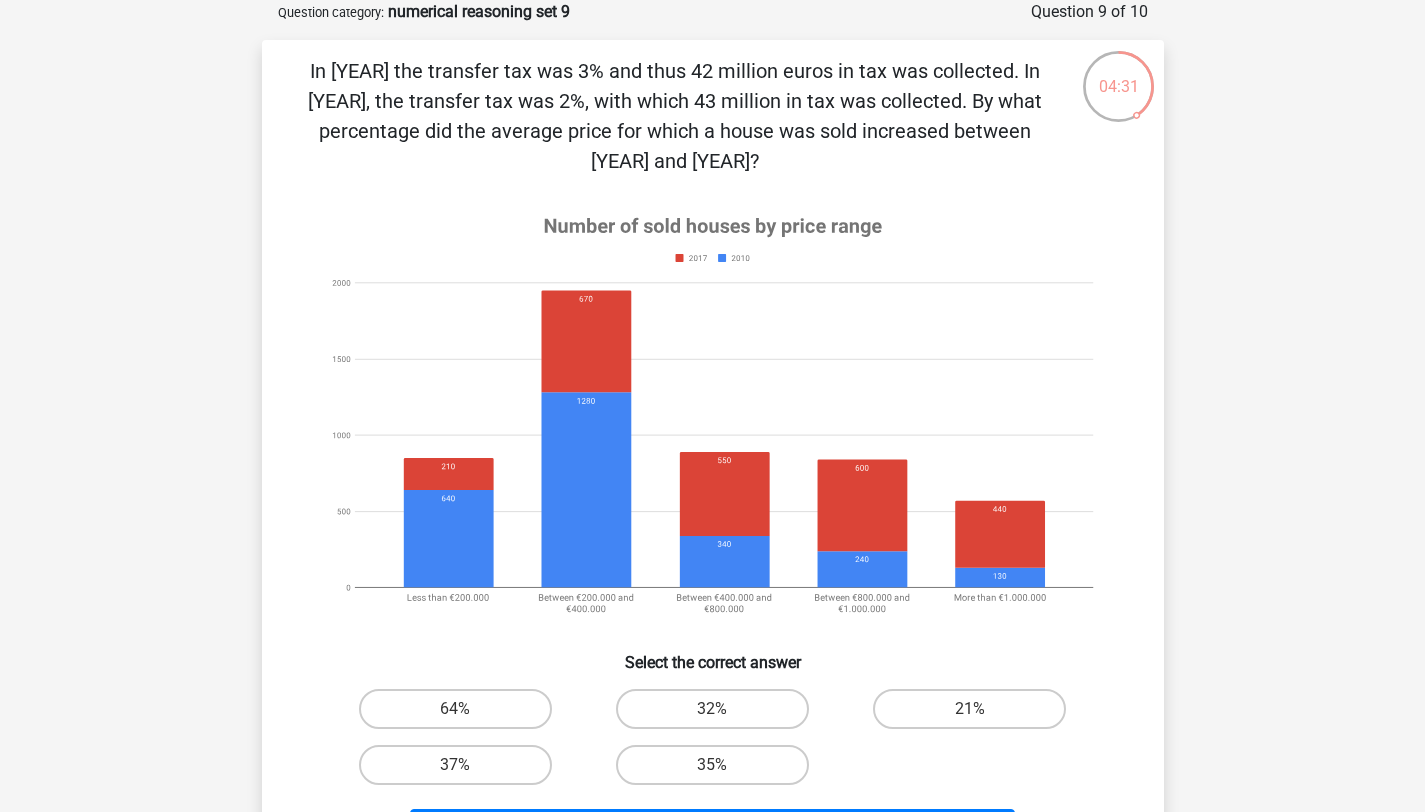 click on "In 2010 the transfer tax was 3% and thus 42 million euros in tax was collected. In 2017, the transfer tax was 2%, with which 43 million in tax was collected. By what percentage did the average price for which a house was sold increased between 2010 and 2017?" at bounding box center (675, 116) 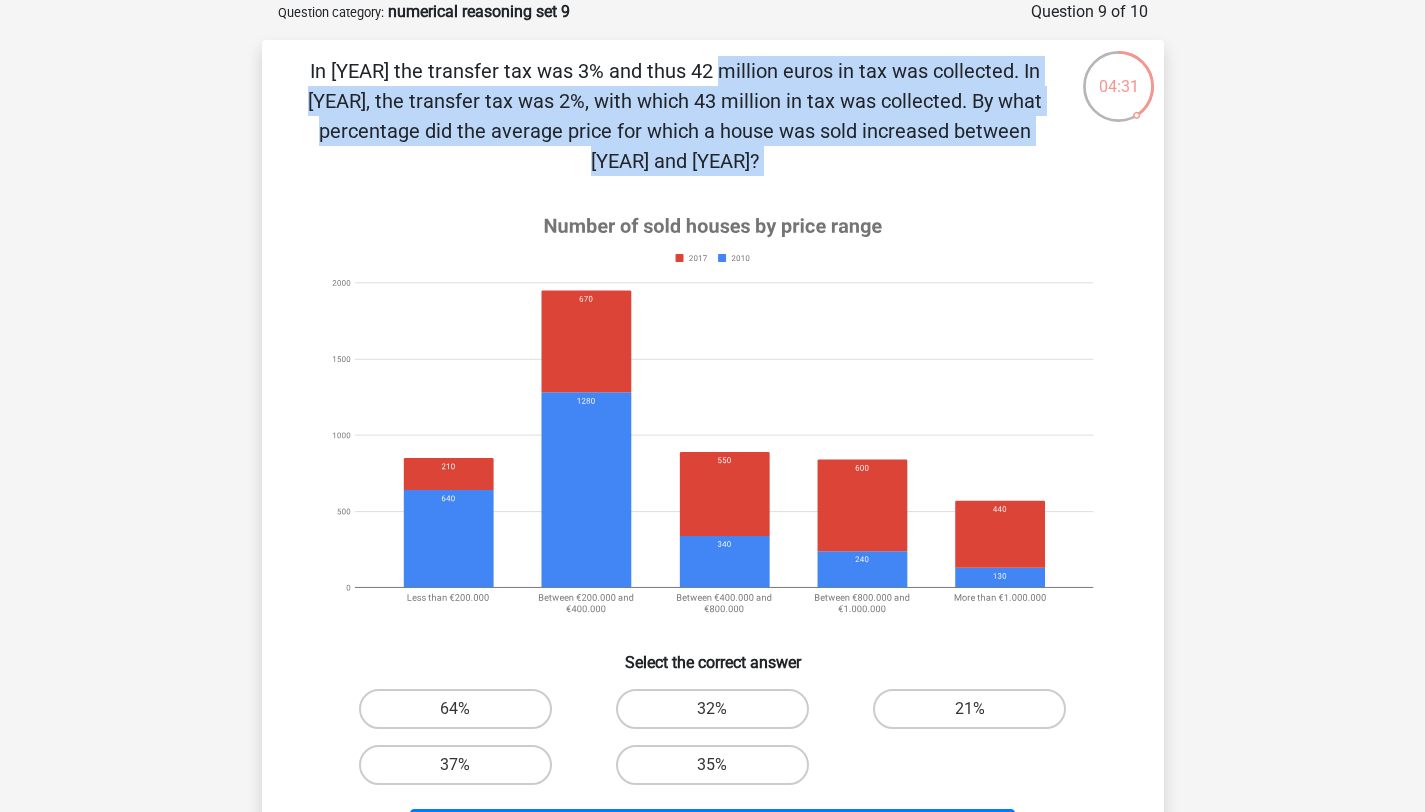 click on "In 2010 the transfer tax was 3% and thus 42 million euros in tax was collected. In 2017, the transfer tax was 2%, with which 43 million in tax was collected. By what percentage did the average price for which a house was sold increased between 2010 and 2017?" at bounding box center [675, 116] 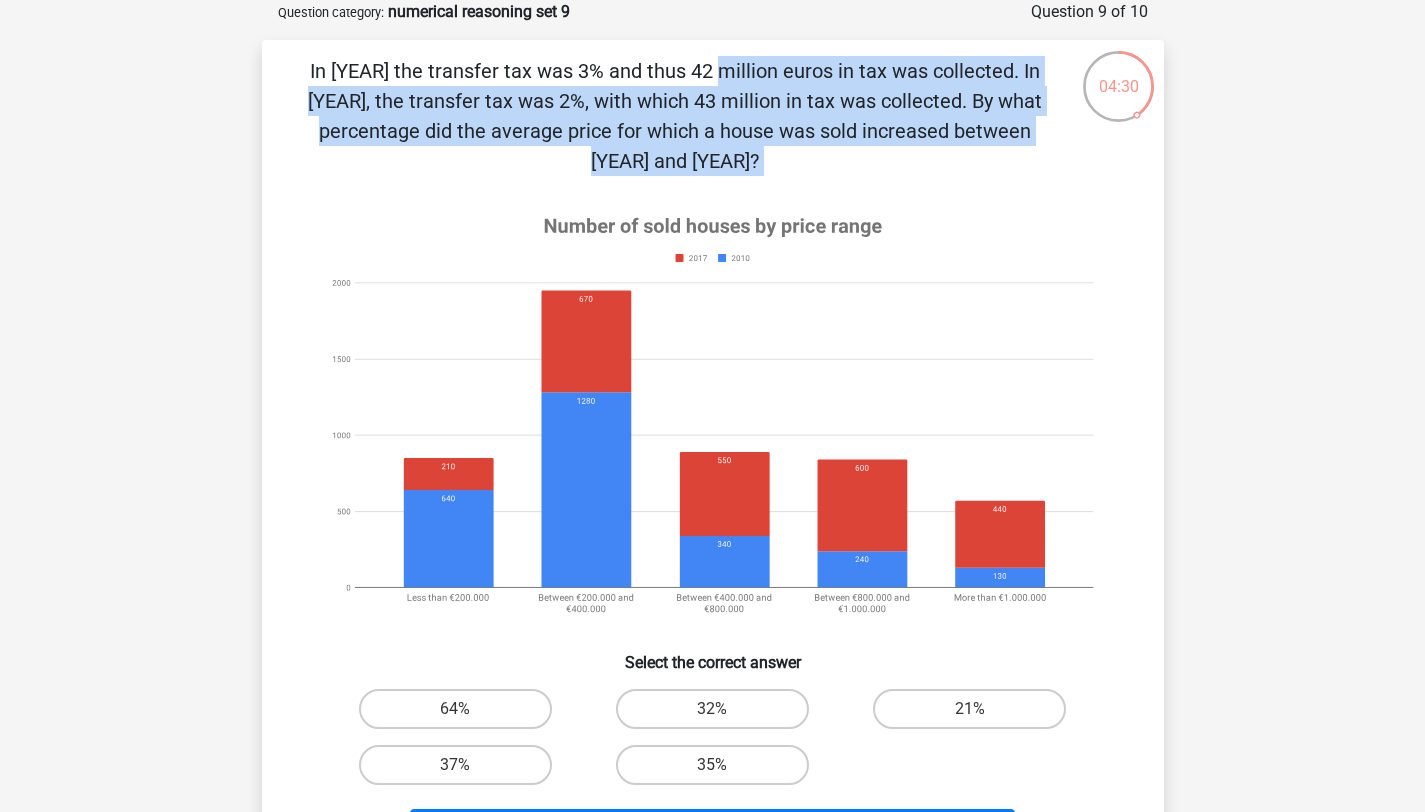 click on "In 2010 the transfer tax was 3% and thus 42 million euros in tax was collected. In 2017, the transfer tax was 2%, with which 43 million in tax was collected. By what percentage did the average price for which a house was sold increased between 2010 and 2017?" at bounding box center (675, 116) 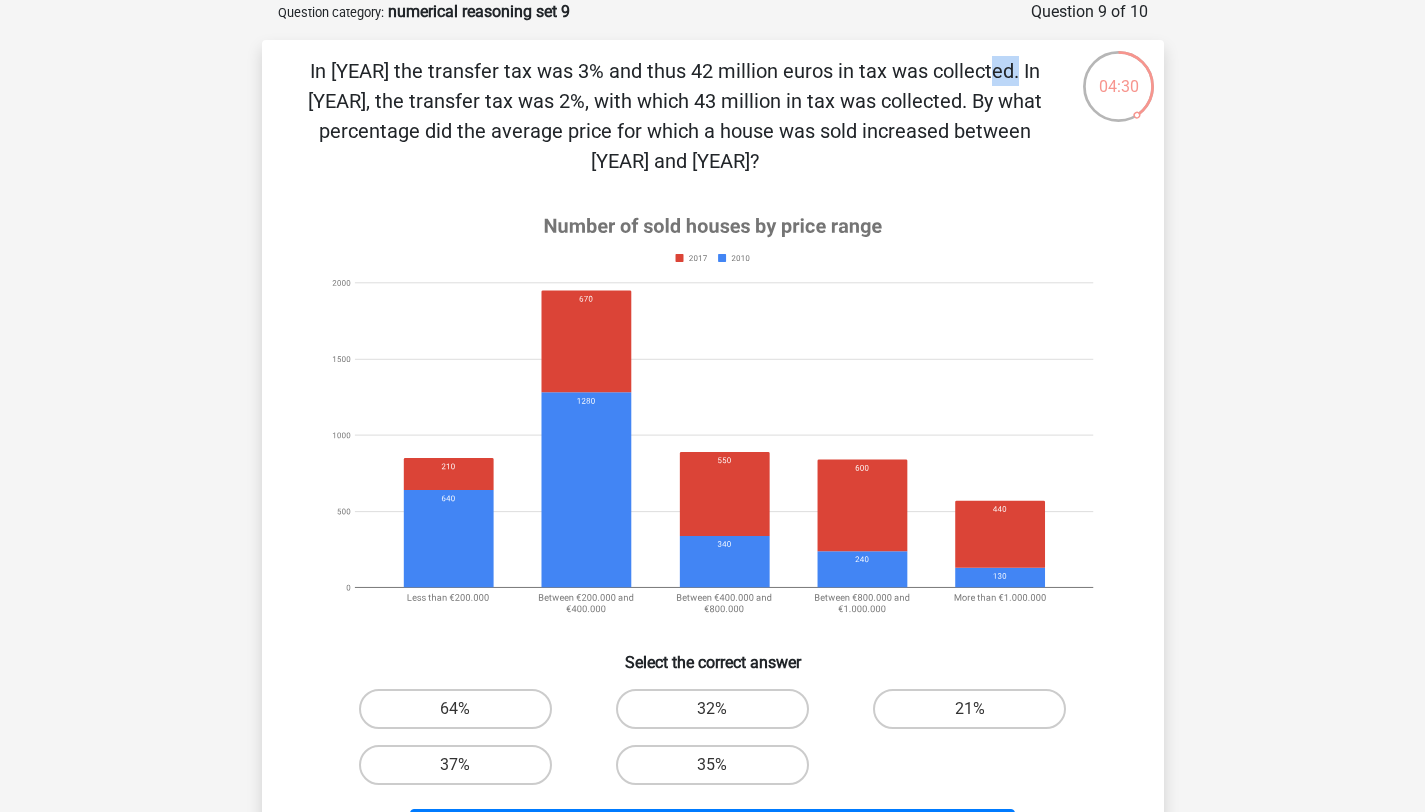 click on "In 2010 the transfer tax was 3% and thus 42 million euros in tax was collected. In 2017, the transfer tax was 2%, with which 43 million in tax was collected. By what percentage did the average price for which a house was sold increased between 2010 and 2017?" at bounding box center (675, 116) 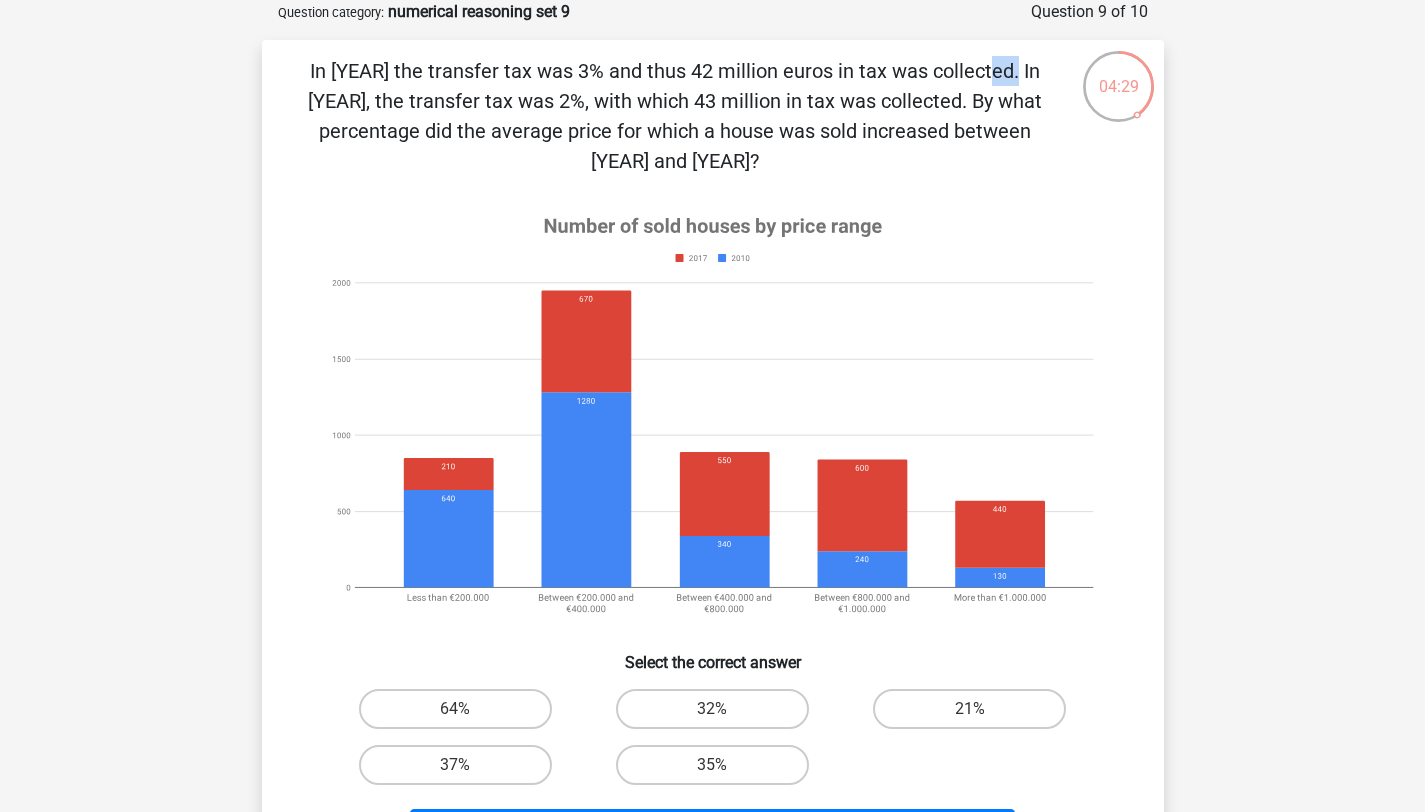click on "In 2010 the transfer tax was 3% and thus 42 million euros in tax was collected. In 2017, the transfer tax was 2%, with which 43 million in tax was collected. By what percentage did the average price for which a house was sold increased between 2010 and 2017?" at bounding box center [675, 116] 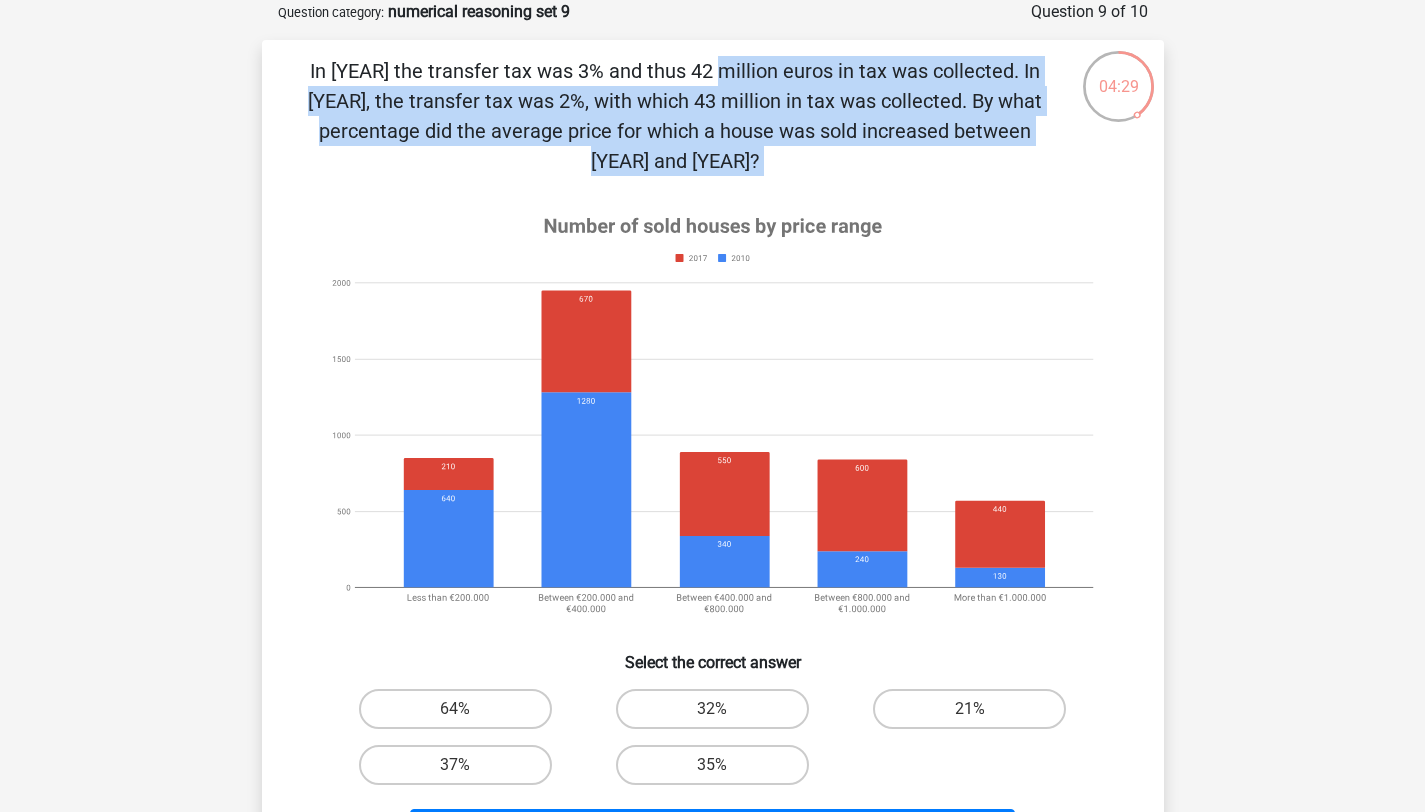 click on "In 2010 the transfer tax was 3% and thus 42 million euros in tax was collected. In 2017, the transfer tax was 2%, with which 43 million in tax was collected. By what percentage did the average price for which a house was sold increased between 2010 and 2017?" at bounding box center (675, 116) 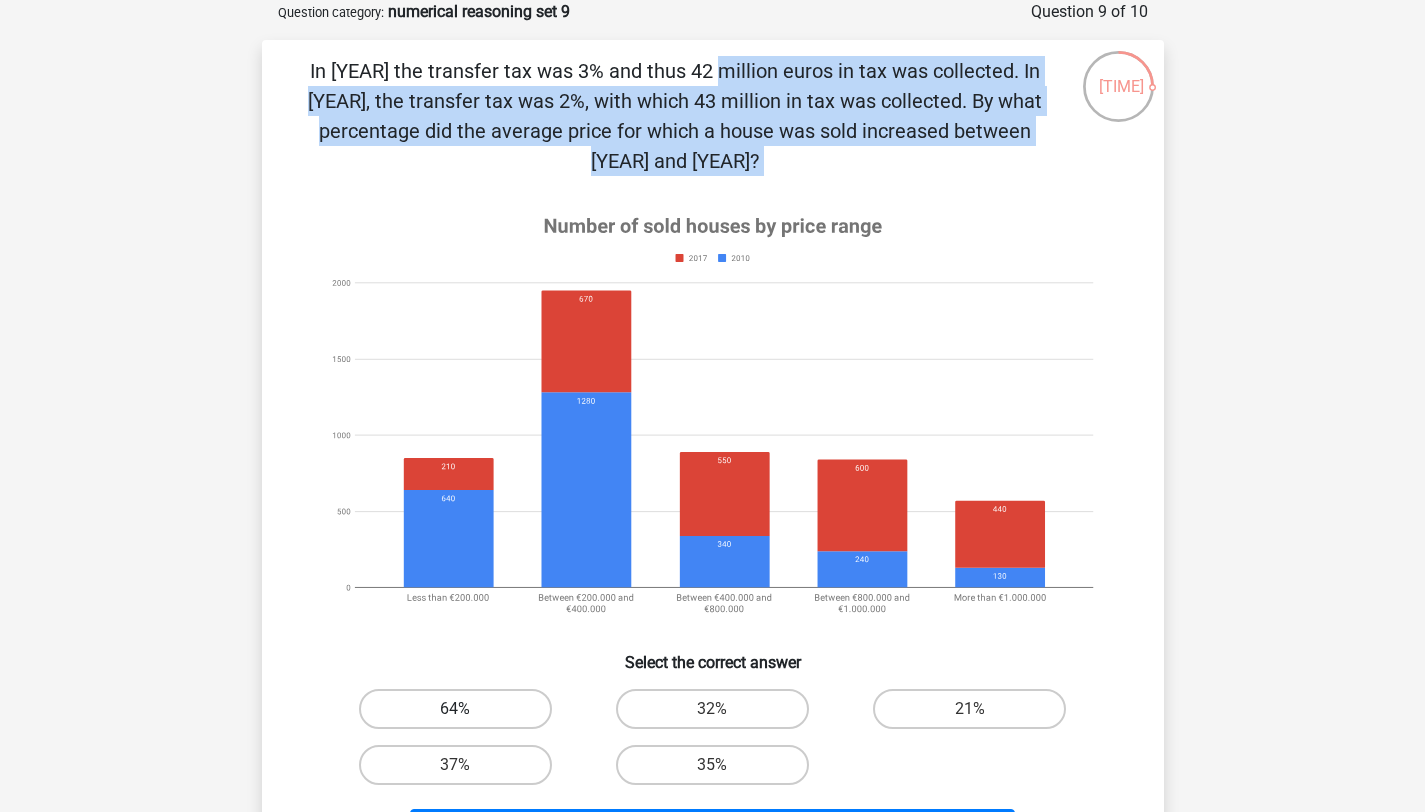 click on "64%" at bounding box center [455, 709] 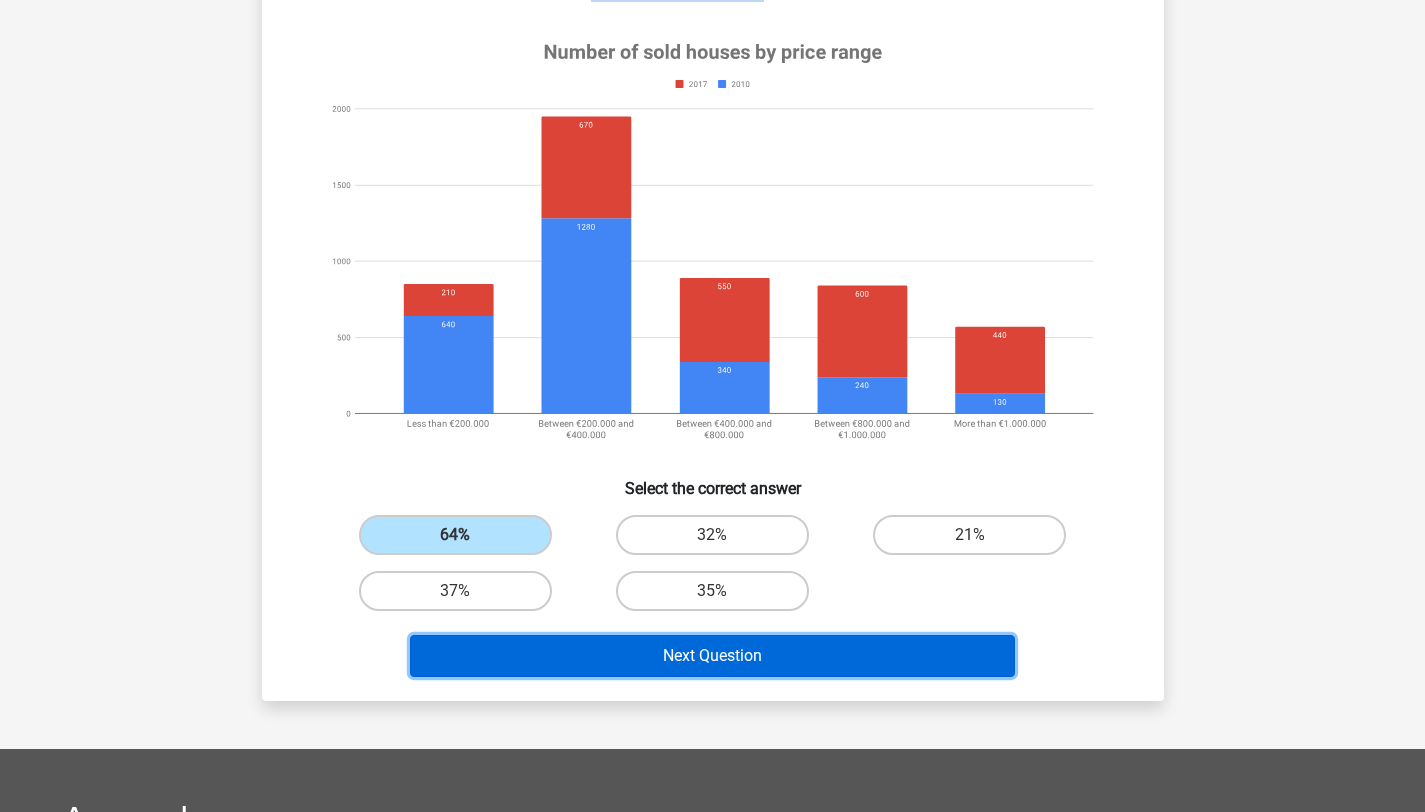 click on "Next Question" at bounding box center [712, 656] 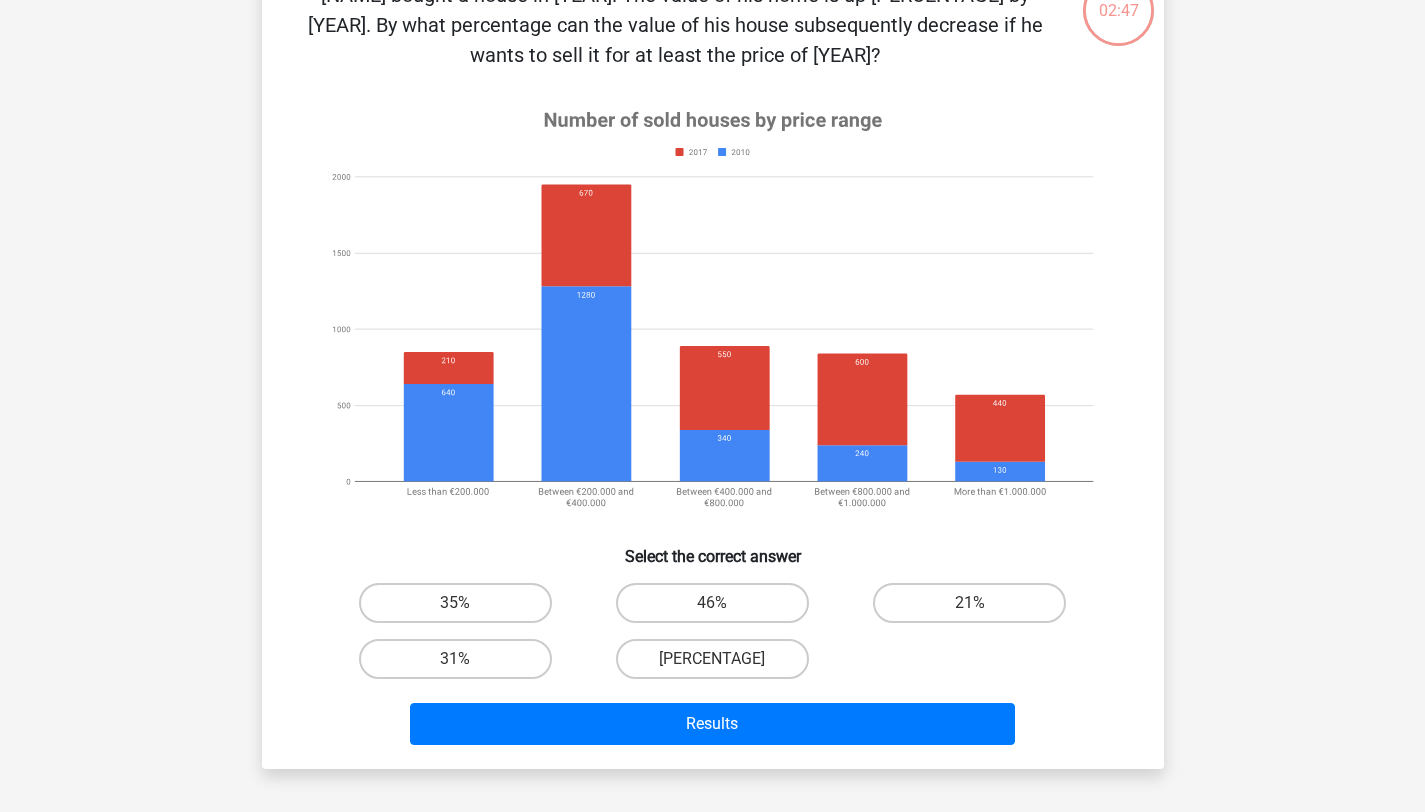 scroll, scrollTop: 100, scrollLeft: 0, axis: vertical 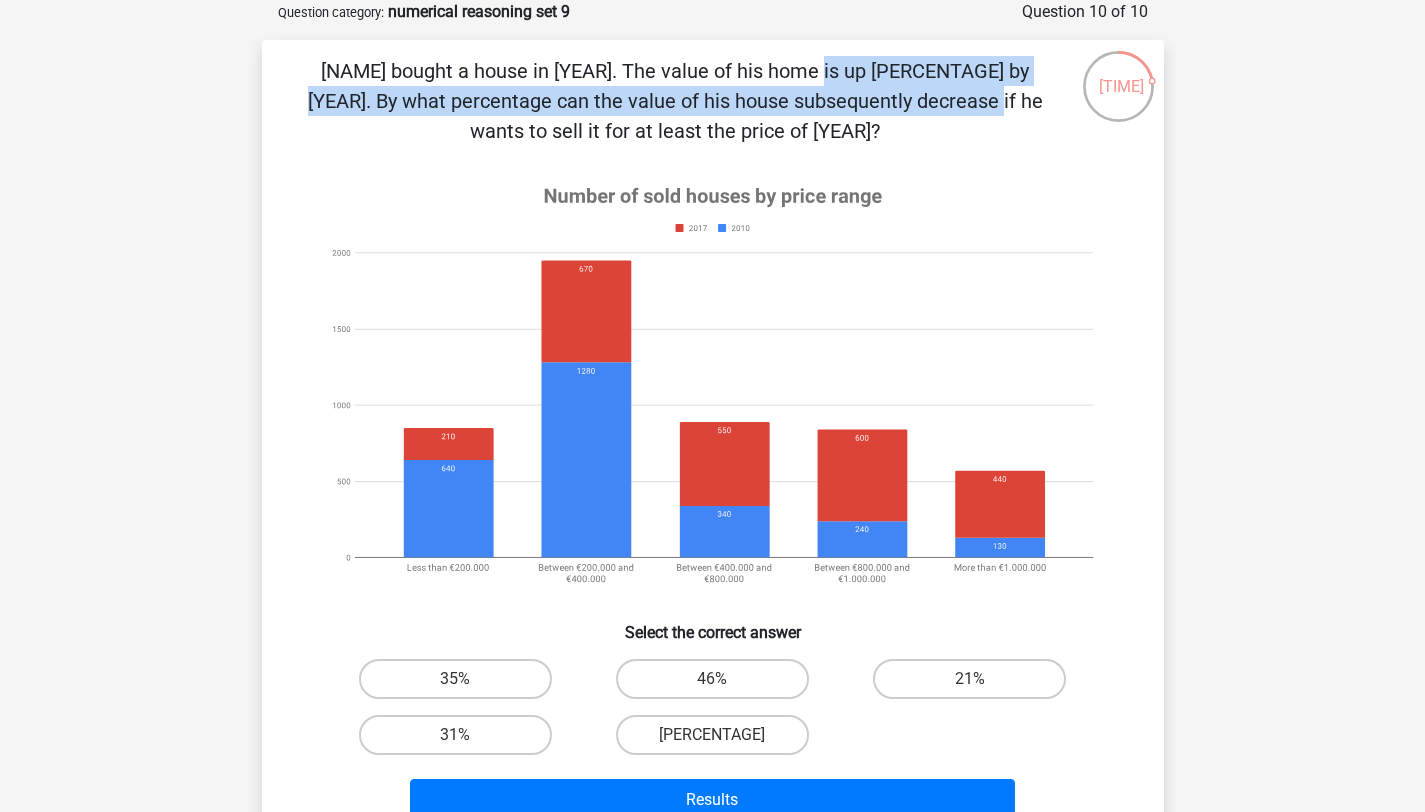 drag, startPoint x: 409, startPoint y: 76, endPoint x: 554, endPoint y: 106, distance: 148.07092 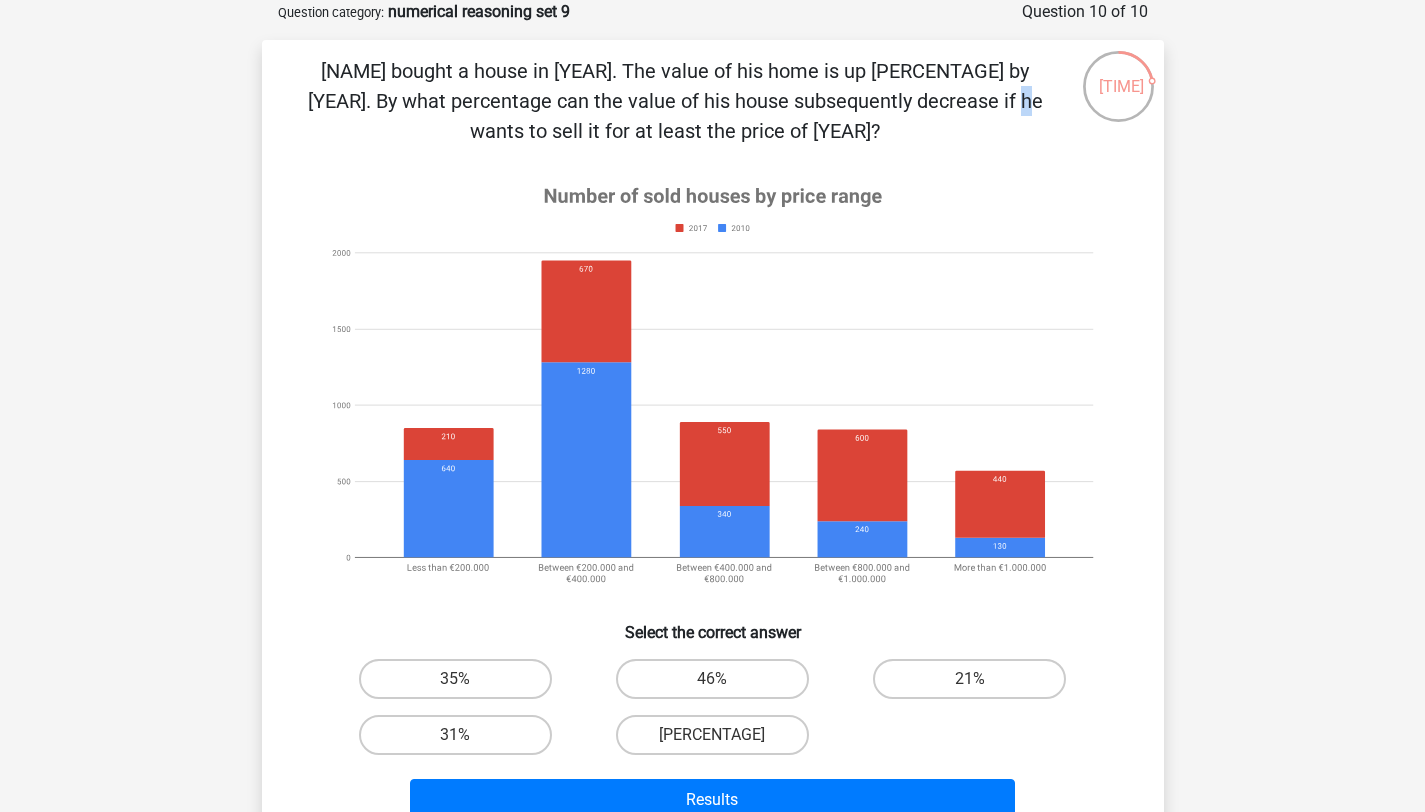 click on "Peter bought a house in 2010. The value of his home is up 35% by 2017. By what percentage can the value of his house subsequently decrease if he wants to sell it for at least the price of 2010?" at bounding box center [675, 101] 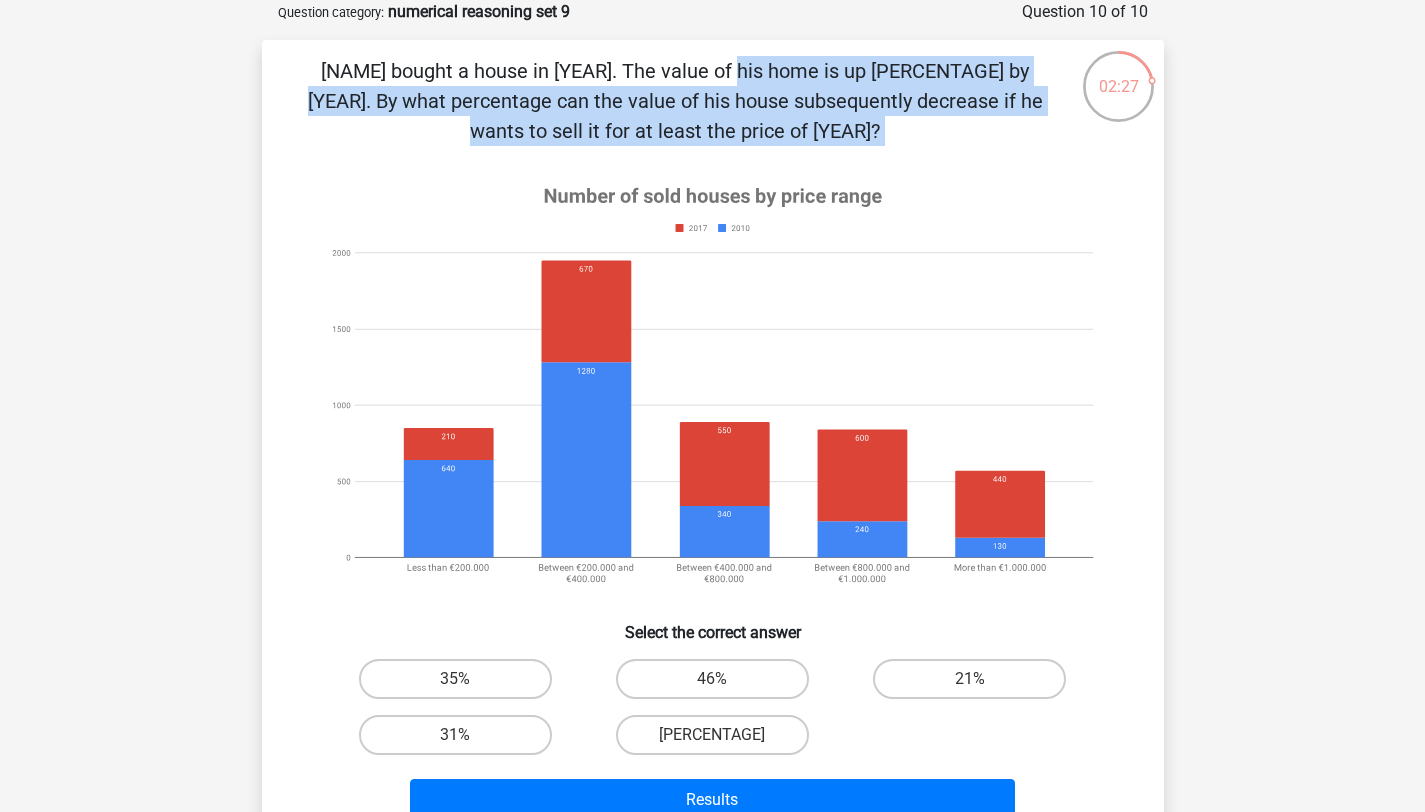 click on "Peter bought a house in 2010. The value of his home is up 35% by 2017. By what percentage can the value of his house subsequently decrease if he wants to sell it for at least the price of 2010?" at bounding box center (675, 101) 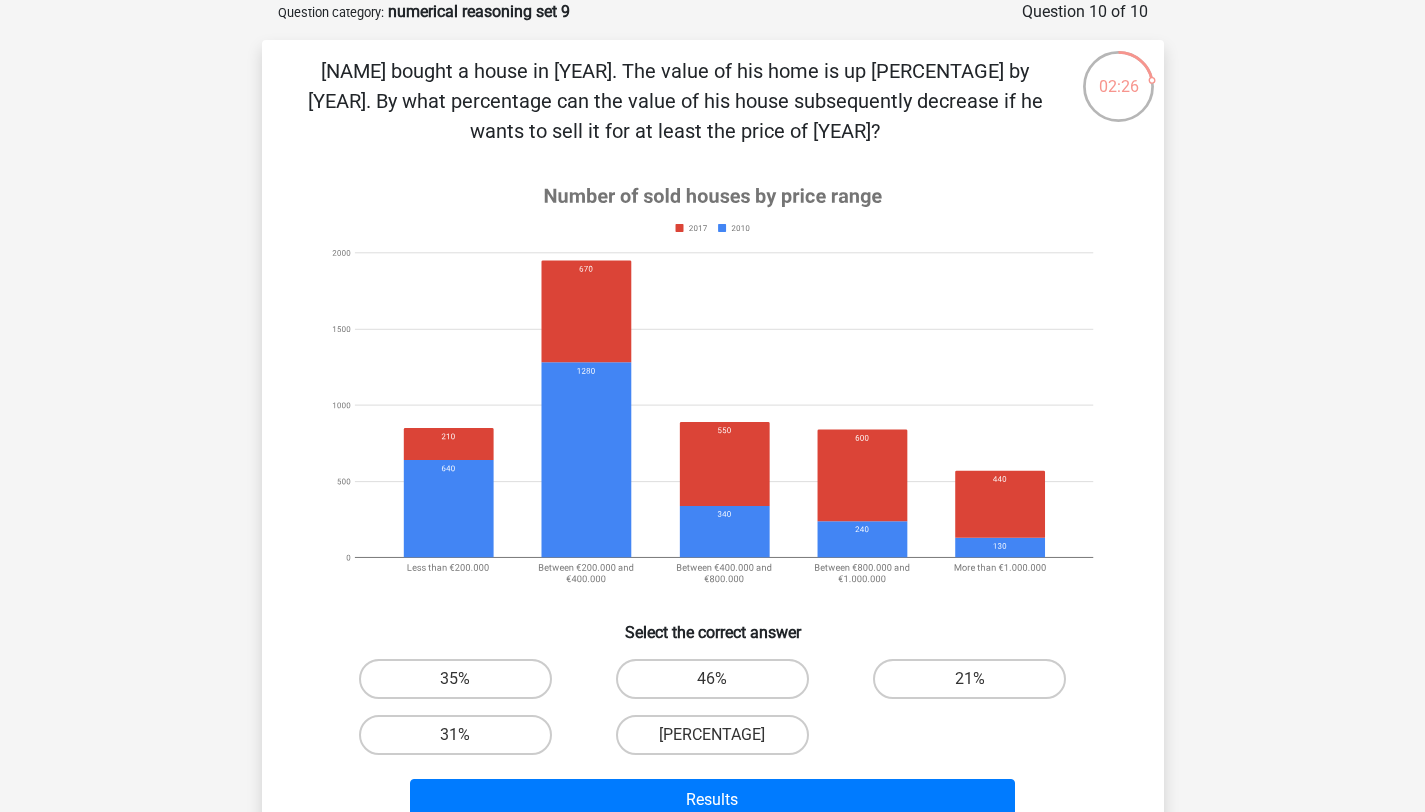 click on "Peter bought a house in 2010. The value of his home is up 35% by 2017. By what percentage can the value of his house subsequently decrease if he wants to sell it for at least the price of 2010?" at bounding box center [675, 101] 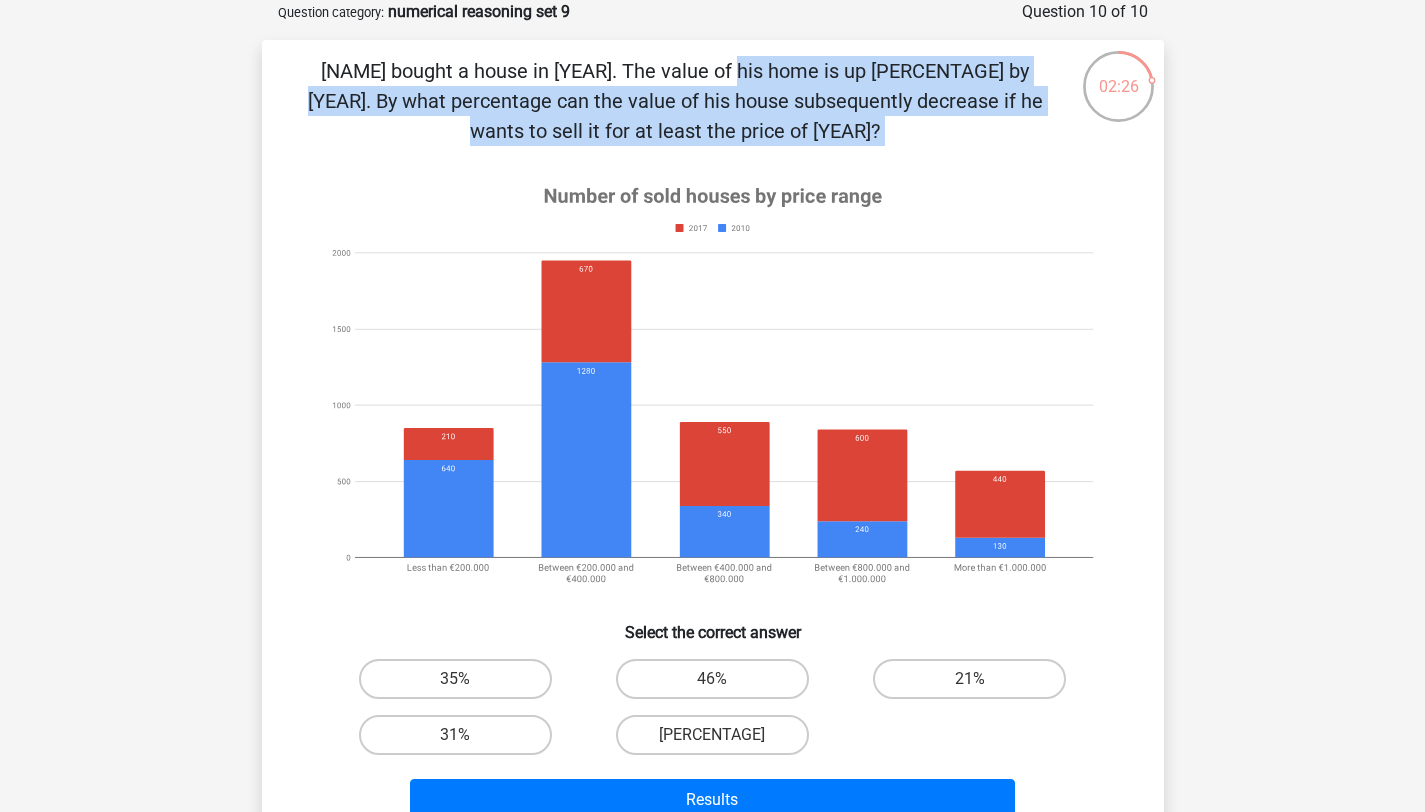 click on "Peter bought a house in 2010. The value of his home is up 35% by 2017. By what percentage can the value of his house subsequently decrease if he wants to sell it for at least the price of 2010?" at bounding box center (675, 101) 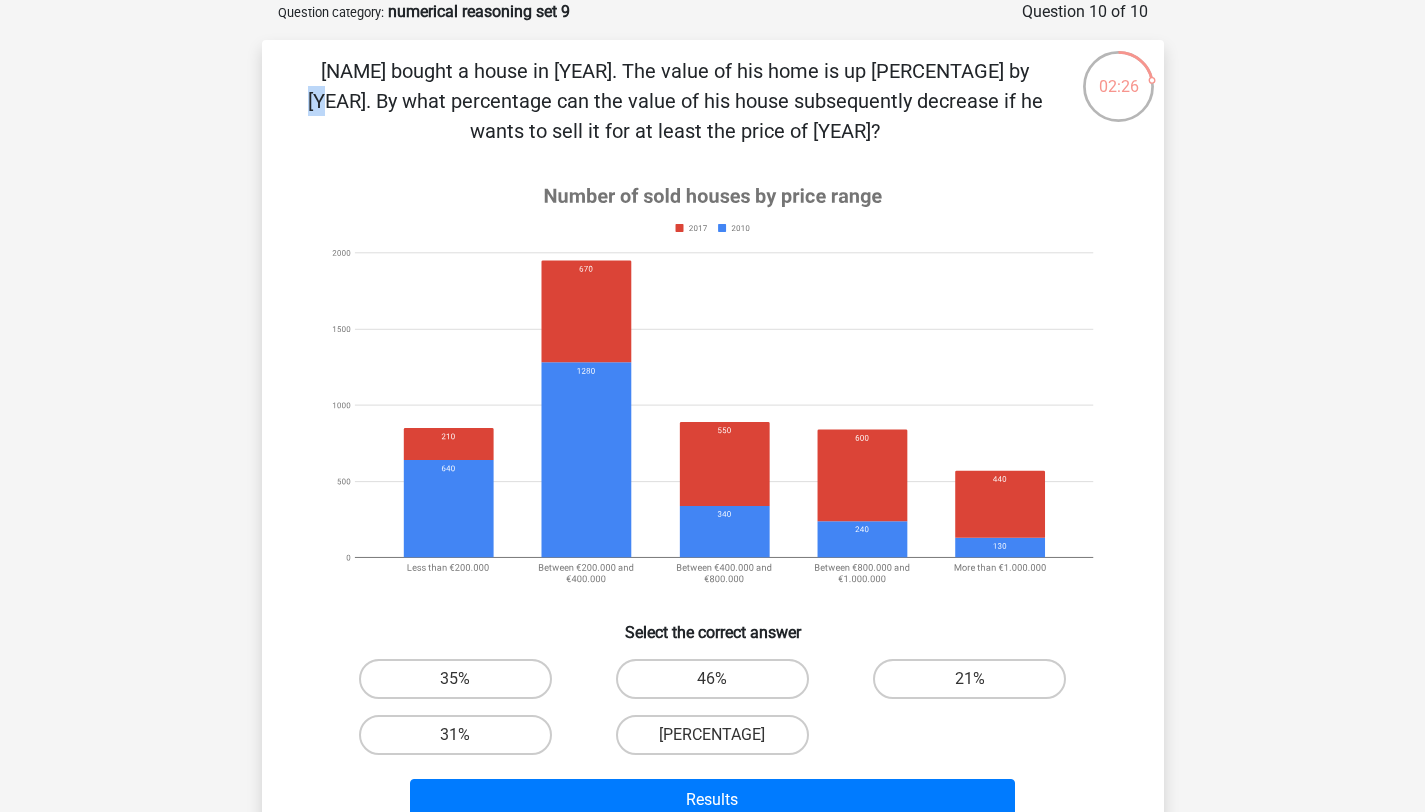 click on "Peter bought a house in 2010. The value of his home is up 35% by 2017. By what percentage can the value of his house subsequently decrease if he wants to sell it for at least the price of 2010?" at bounding box center [675, 101] 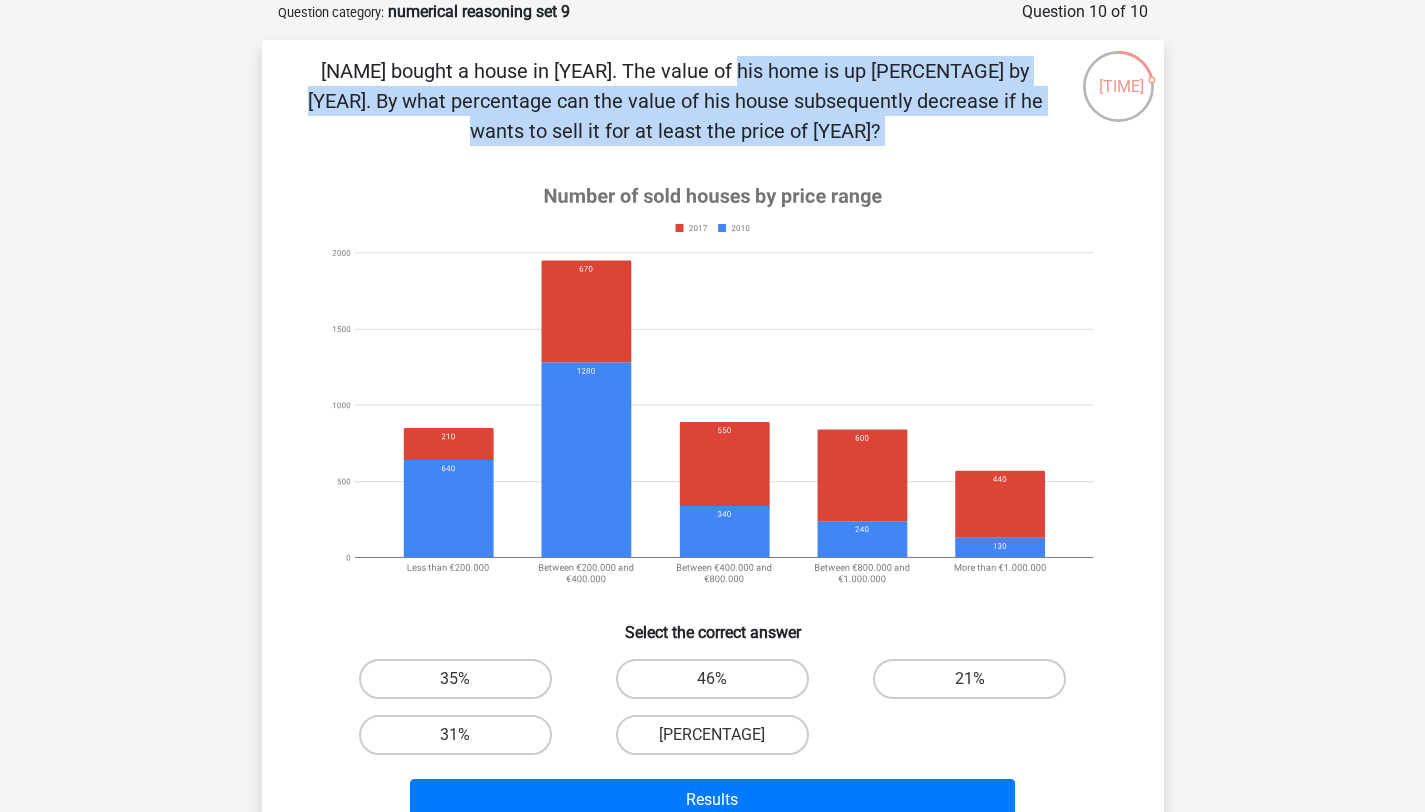 click on "Peter bought a house in 2010. The value of his home is up 35% by 2017. By what percentage can the value of his house subsequently decrease if he wants to sell it for at least the price of 2010?" at bounding box center (675, 101) 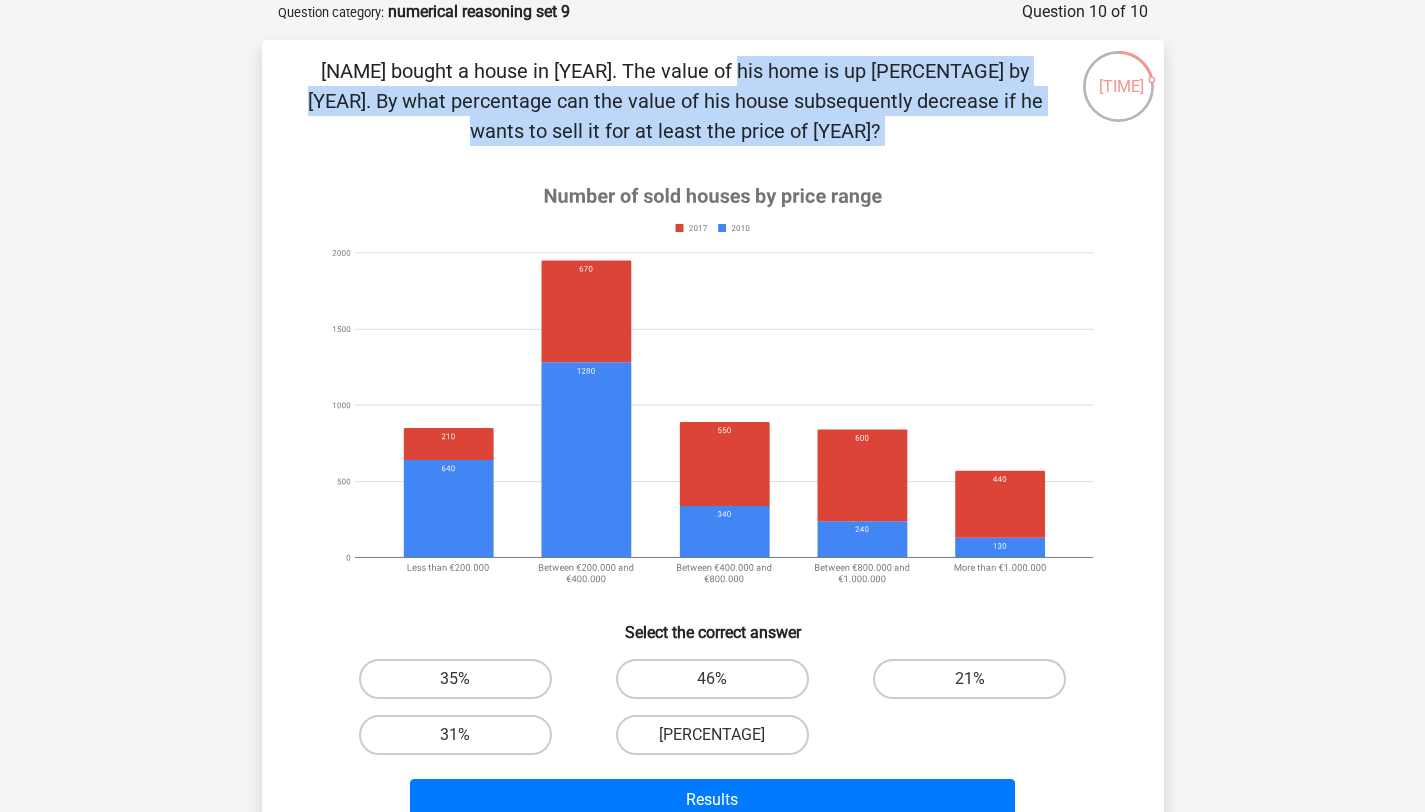 click on "Peter bought a house in 2010. The value of his home is up 35% by 2017. By what percentage can the value of his house subsequently decrease if he wants to sell it for at least the price of 2010?" at bounding box center [675, 101] 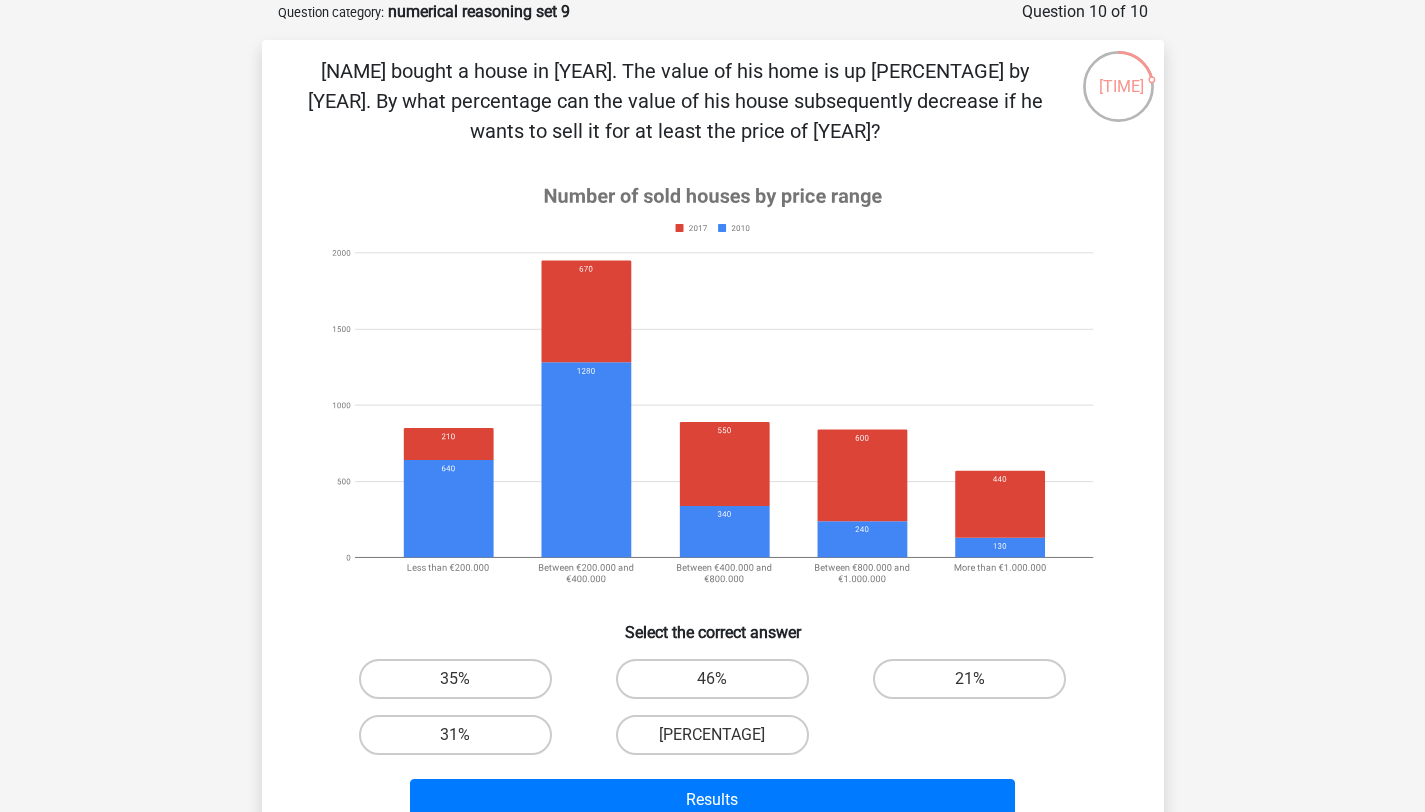 click on "Peter bought a house in 2010. The value of his home is up 35% by 2017. By what percentage can the value of his house subsequently decrease if he wants to sell it for at least the price of 2010?" at bounding box center (675, 101) 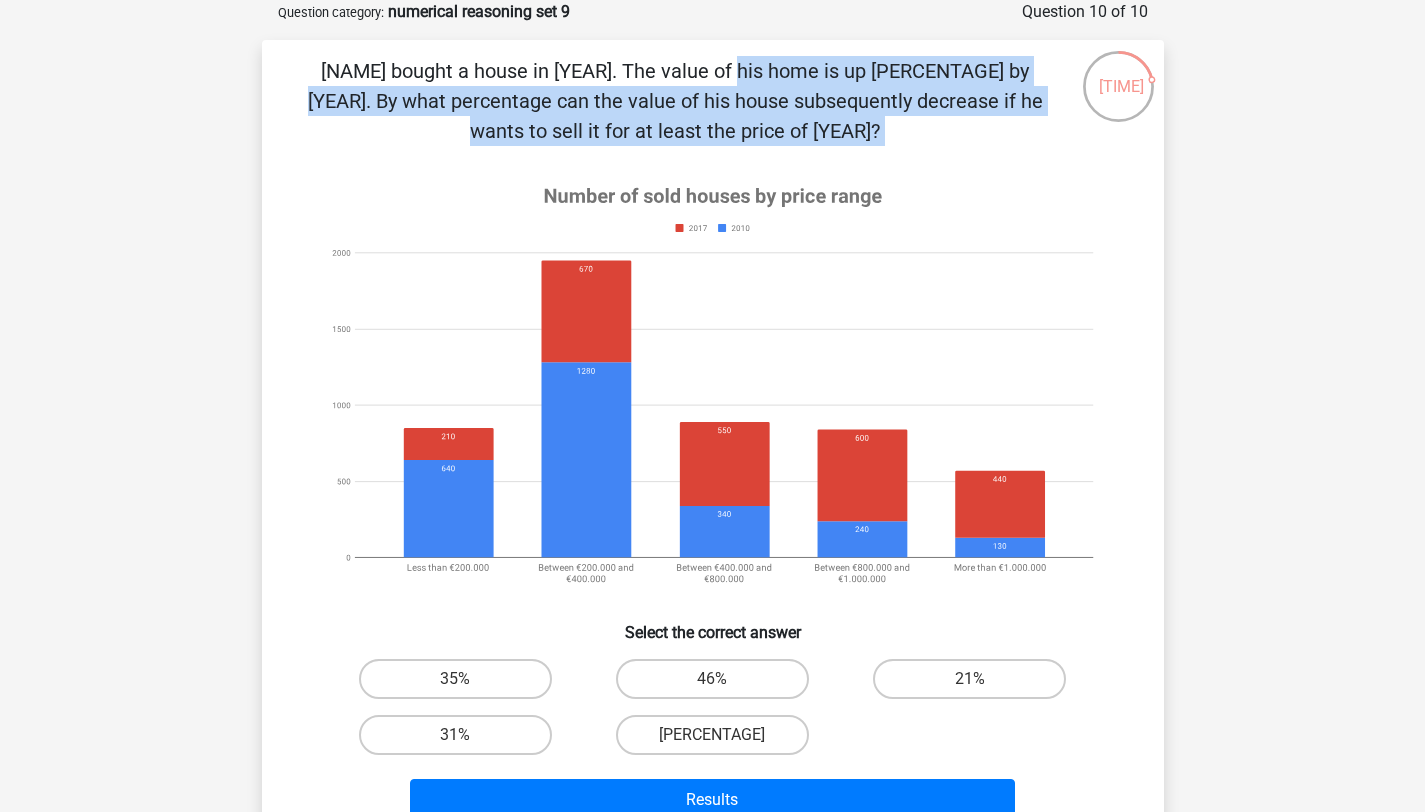 click on "Peter bought a house in 2010. The value of his home is up 35% by 2017. By what percentage can the value of his house subsequently decrease if he wants to sell it for at least the price of 2010?" at bounding box center [675, 101] 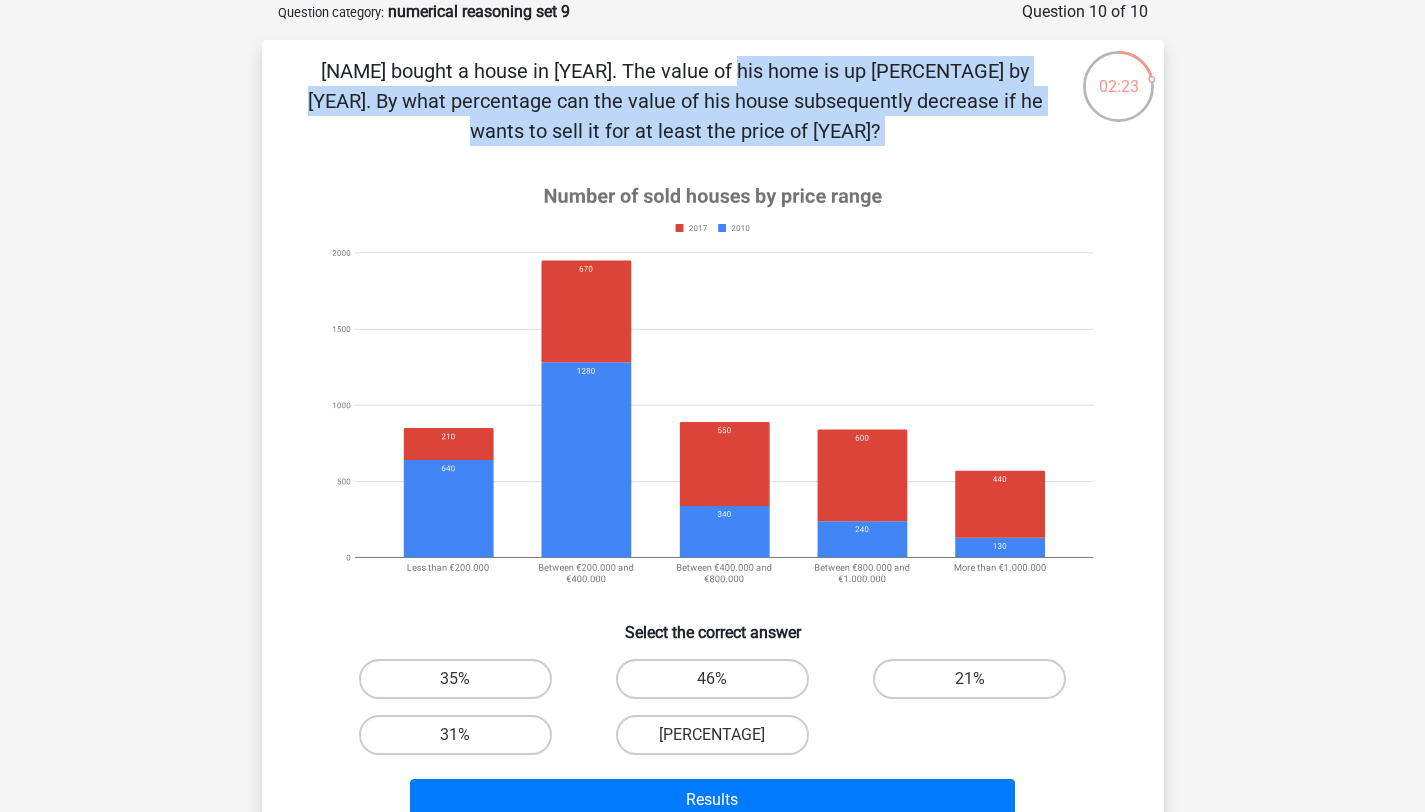 click on "Peter bought a house in 2010. The value of his home is up 35% by 2017. By what percentage can the value of his house subsequently decrease if he wants to sell it for at least the price of 2010?" at bounding box center [675, 101] 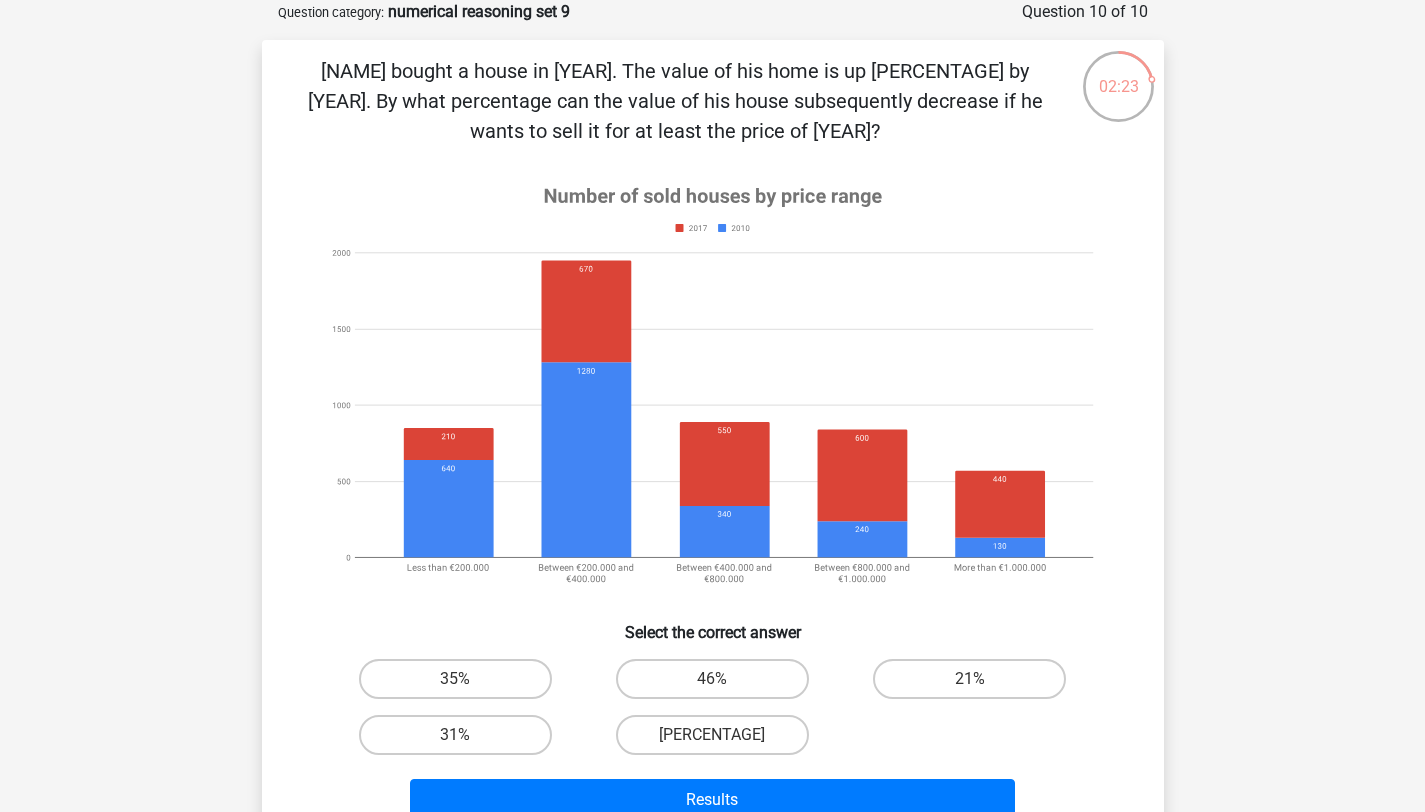 click on "Peter bought a house in 2010. The value of his home is up 35% by 2017. By what percentage can the value of his house subsequently decrease if he wants to sell it for at least the price of 2010?" at bounding box center [675, 101] 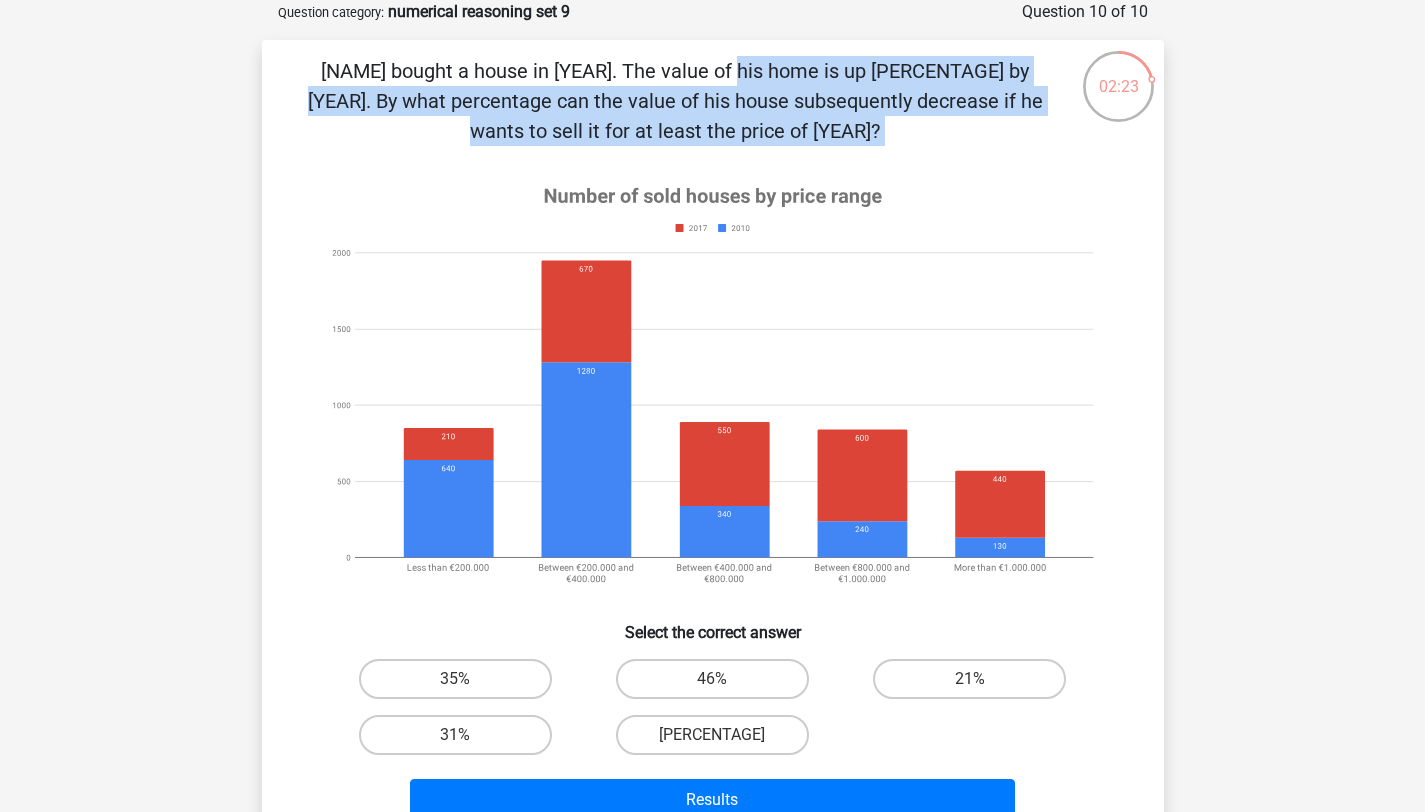 click on "Peter bought a house in 2010. The value of his home is up 35% by 2017. By what percentage can the value of his house subsequently decrease if he wants to sell it for at least the price of 2010?" at bounding box center [675, 101] 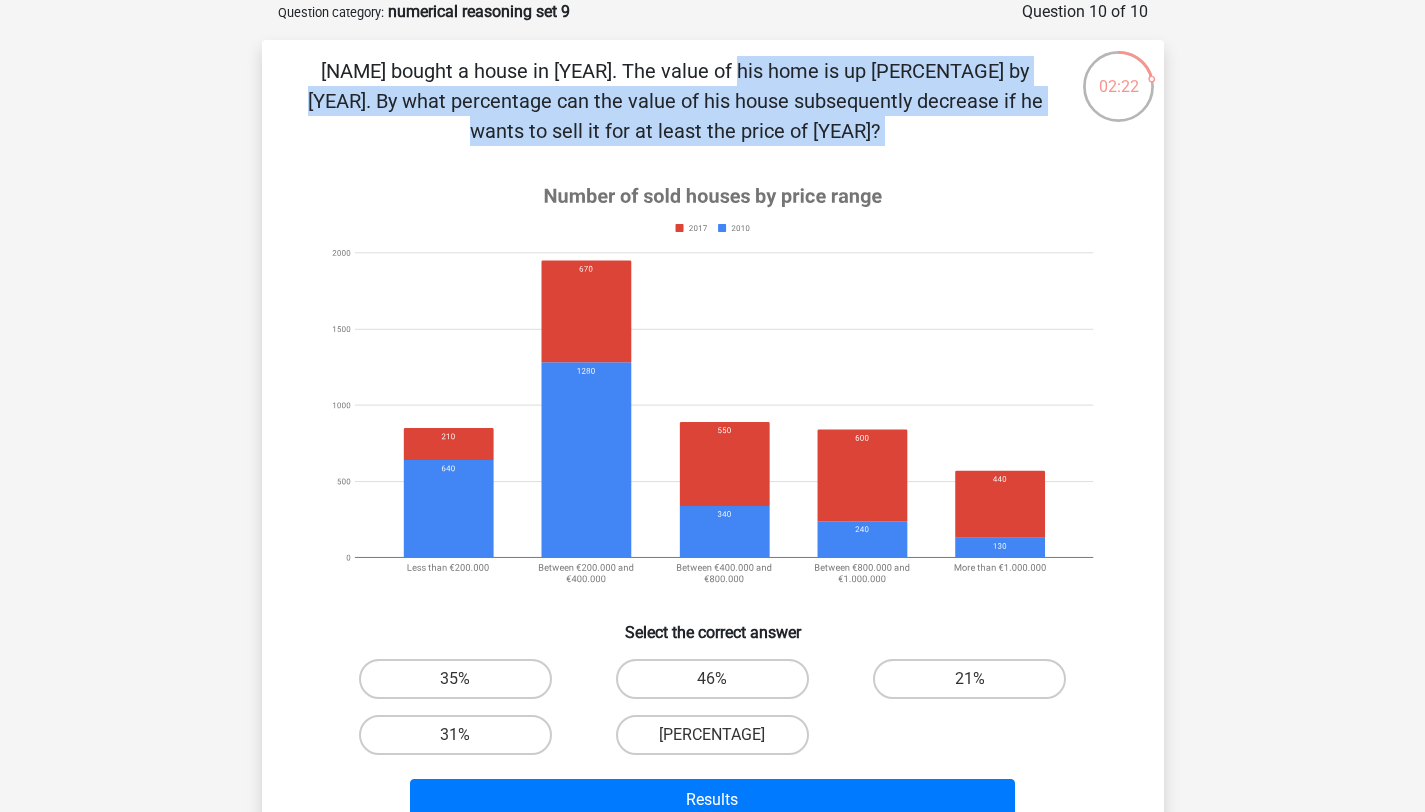 click on "Peter bought a house in 2010. The value of his home is up 35% by 2017. By what percentage can the value of his house subsequently decrease if he wants to sell it for at least the price of 2010?" at bounding box center [675, 101] 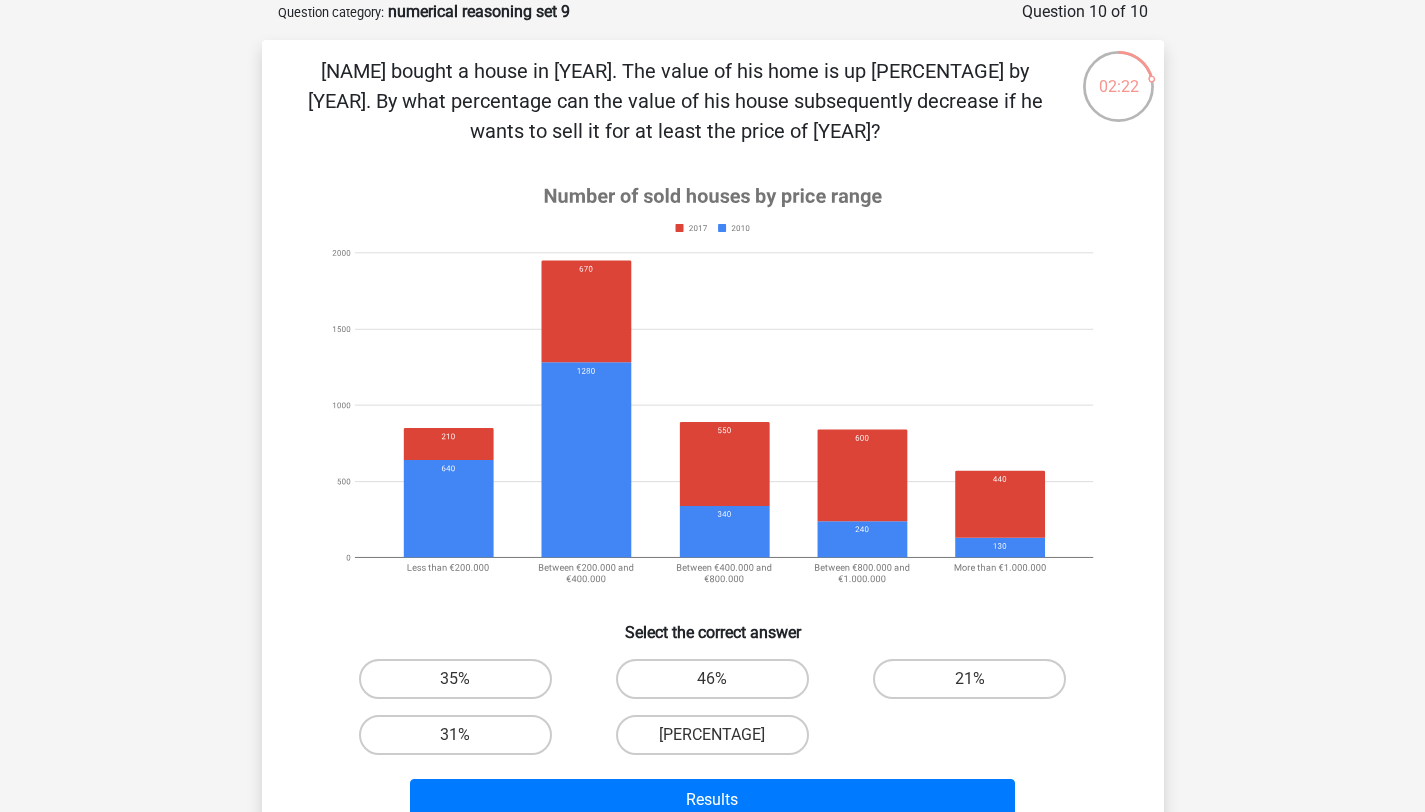 click on "Peter bought a house in 2010. The value of his home is up 35% by 2017. By what percentage can the value of his house subsequently decrease if he wants to sell it for at least the price of 2010?" at bounding box center (675, 101) 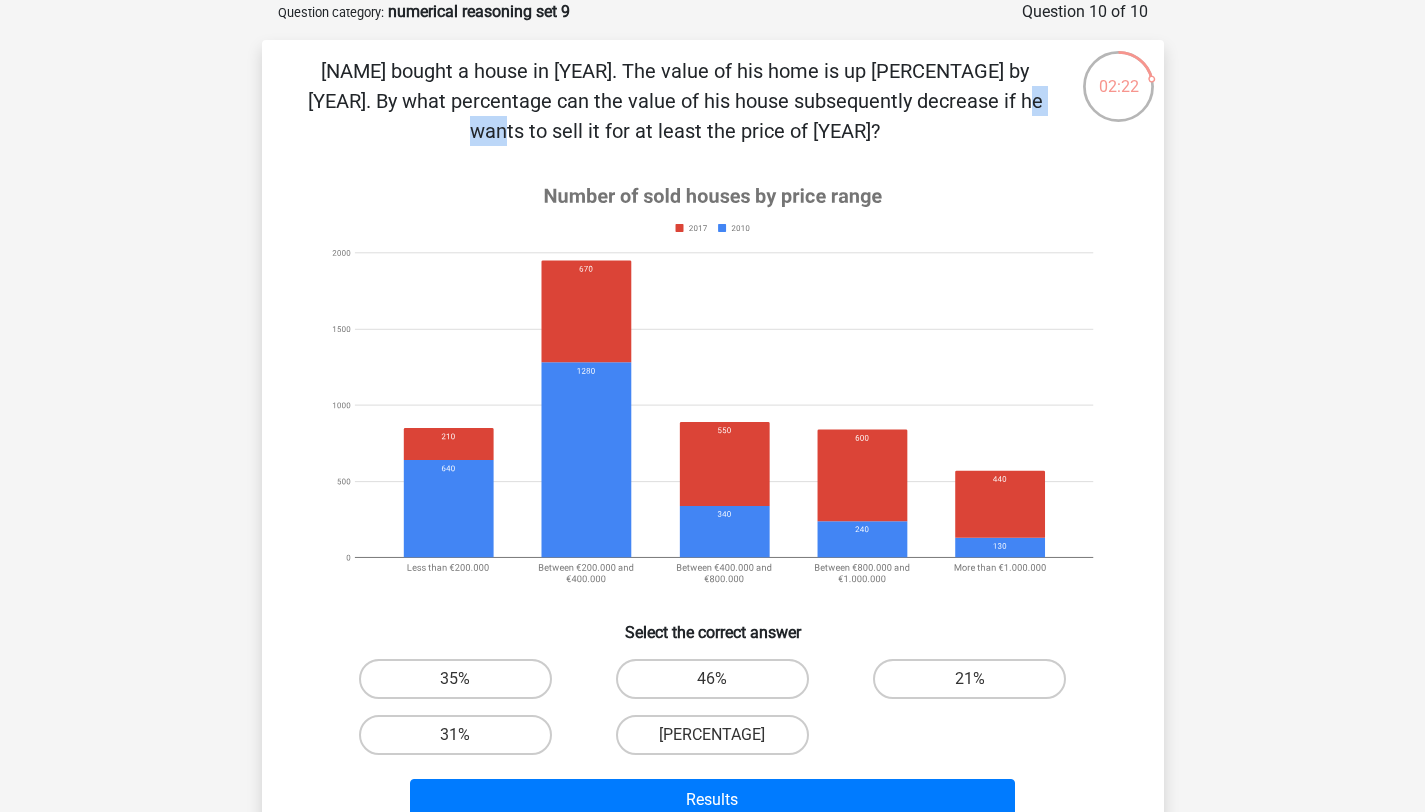 click on "Peter bought a house in 2010. The value of his home is up 35% by 2017. By what percentage can the value of his house subsequently decrease if he wants to sell it for at least the price of 2010?" at bounding box center (675, 101) 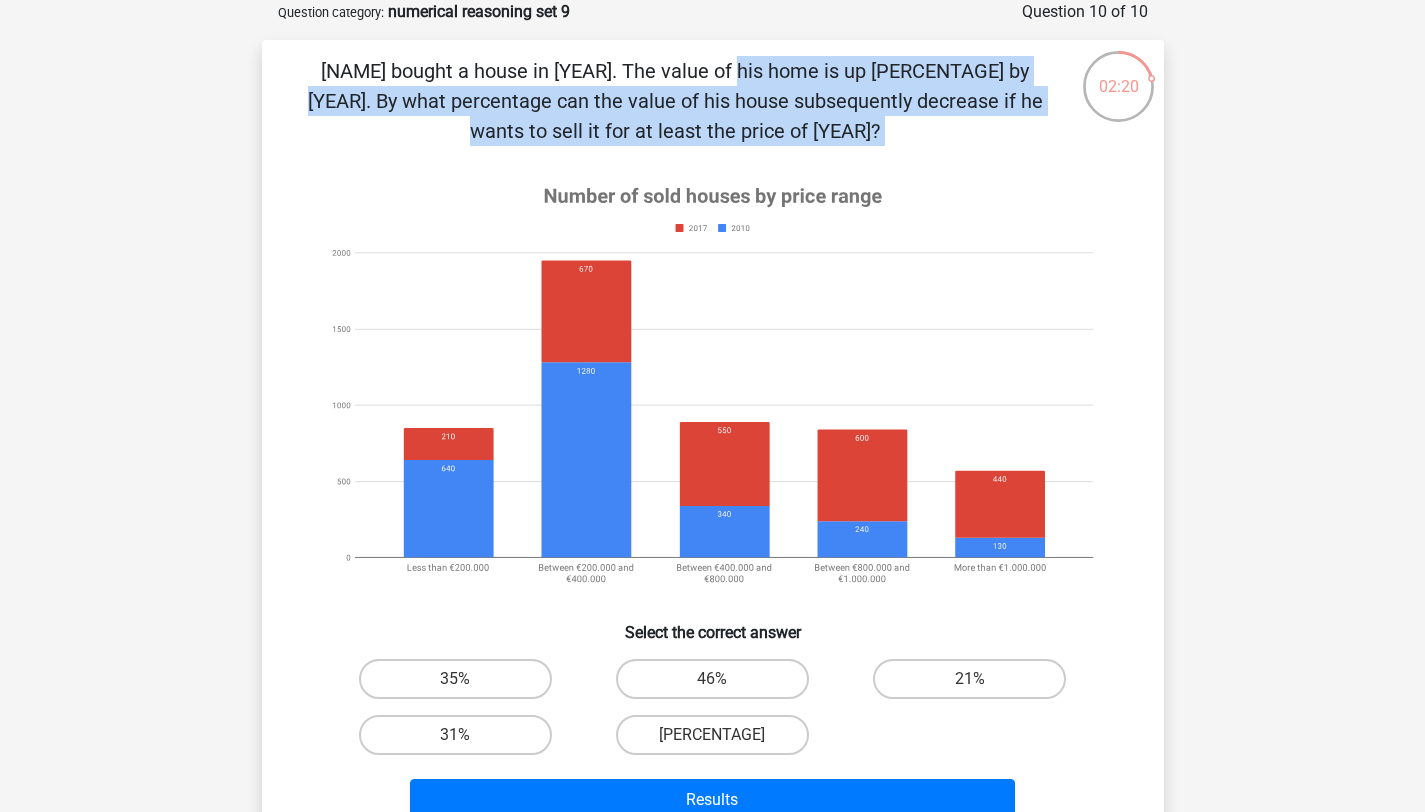 click on "Peter bought a house in 2010. The value of his home is up 35% by 2017. By what percentage can the value of his house subsequently decrease if he wants to sell it for at least the price of 2010?" at bounding box center [675, 101] 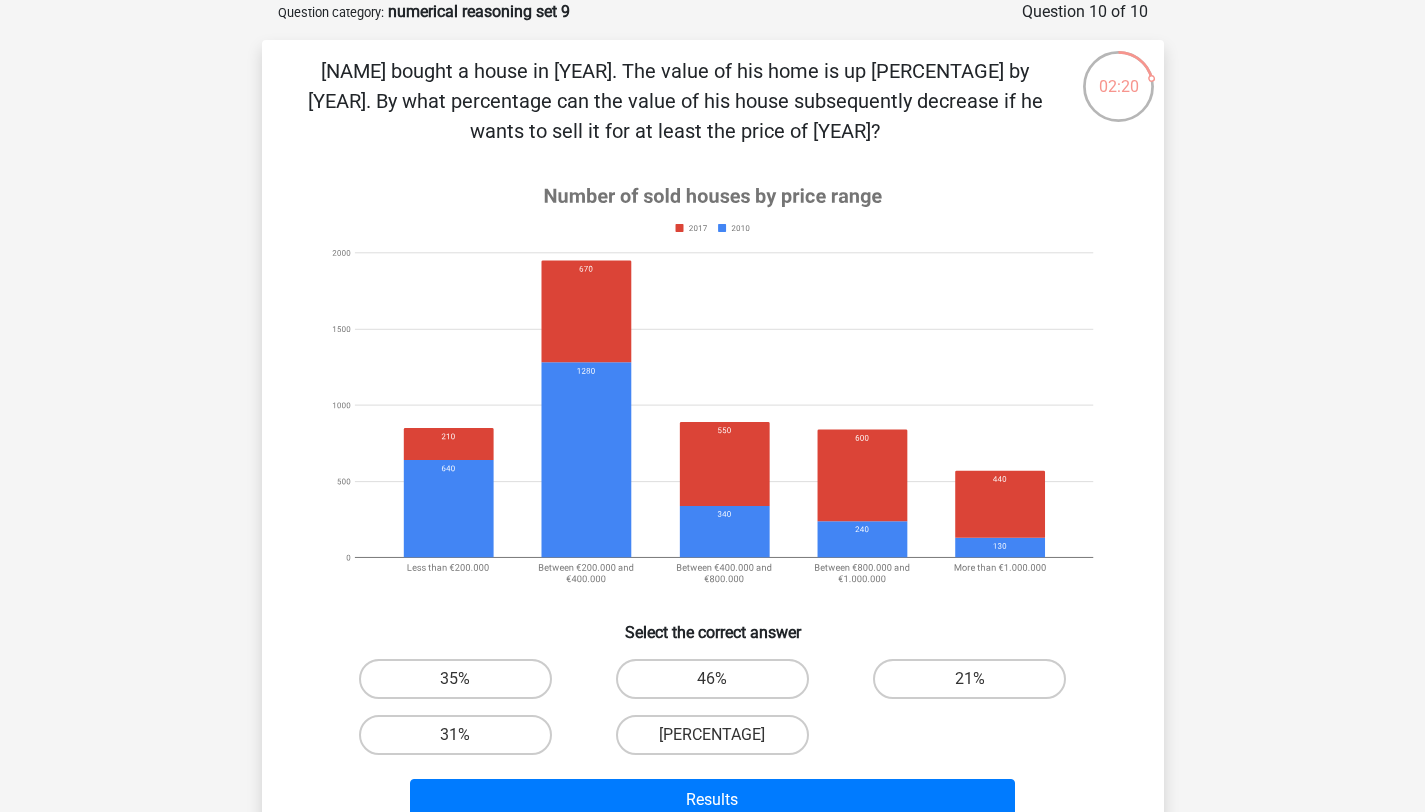 click on "Peter bought a house in 2010. The value of his home is up 35% by 2017. By what percentage can the value of his house subsequently decrease if he wants to sell it for at least the price of 2010?" at bounding box center (675, 101) 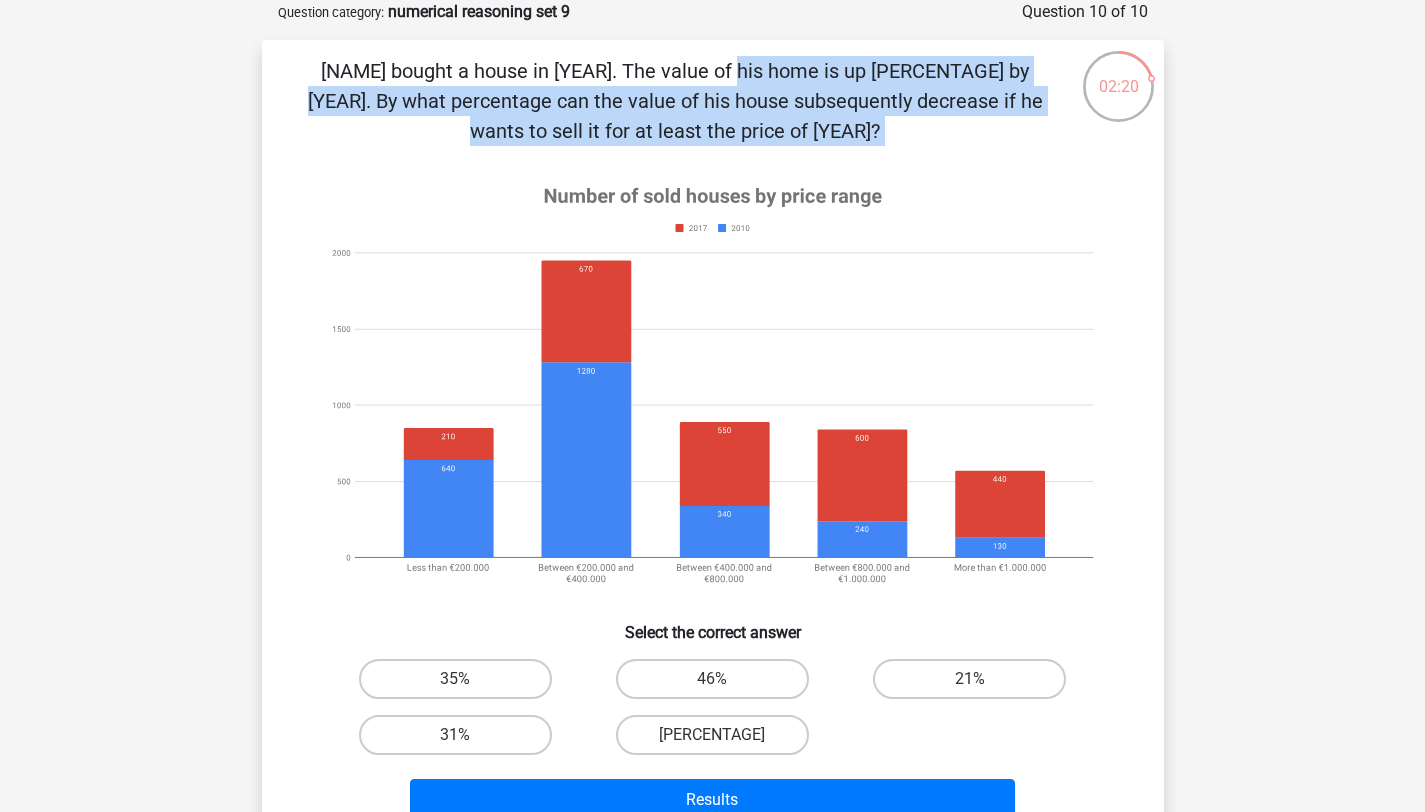 click on "Peter bought a house in 2010. The value of his home is up 35% by 2017. By what percentage can the value of his house subsequently decrease if he wants to sell it for at least the price of 2010?" at bounding box center (675, 101) 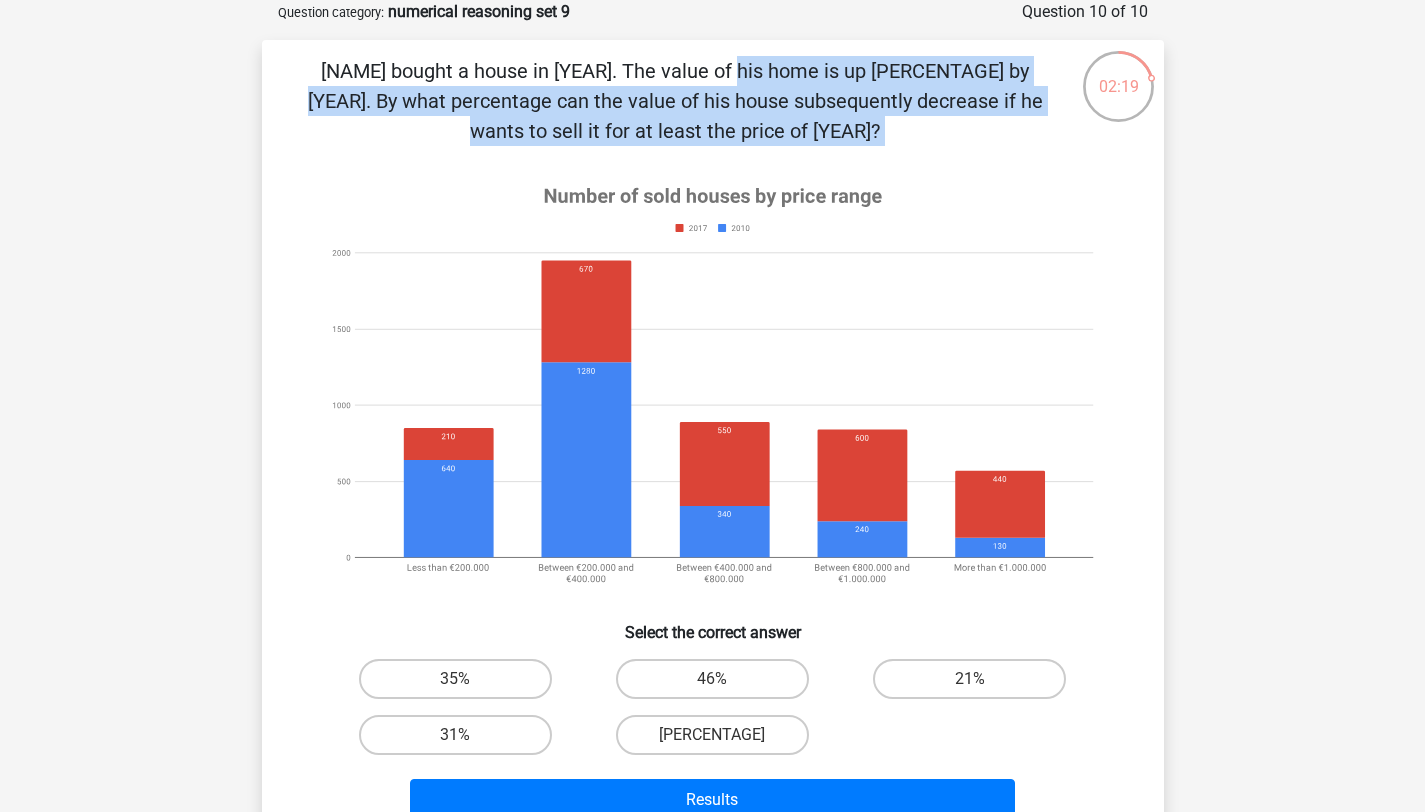 click on "Peter bought a house in 2010. The value of his home is up 35% by 2017. By what percentage can the value of his house subsequently decrease if he wants to sell it for at least the price of 2010?" at bounding box center (675, 101) 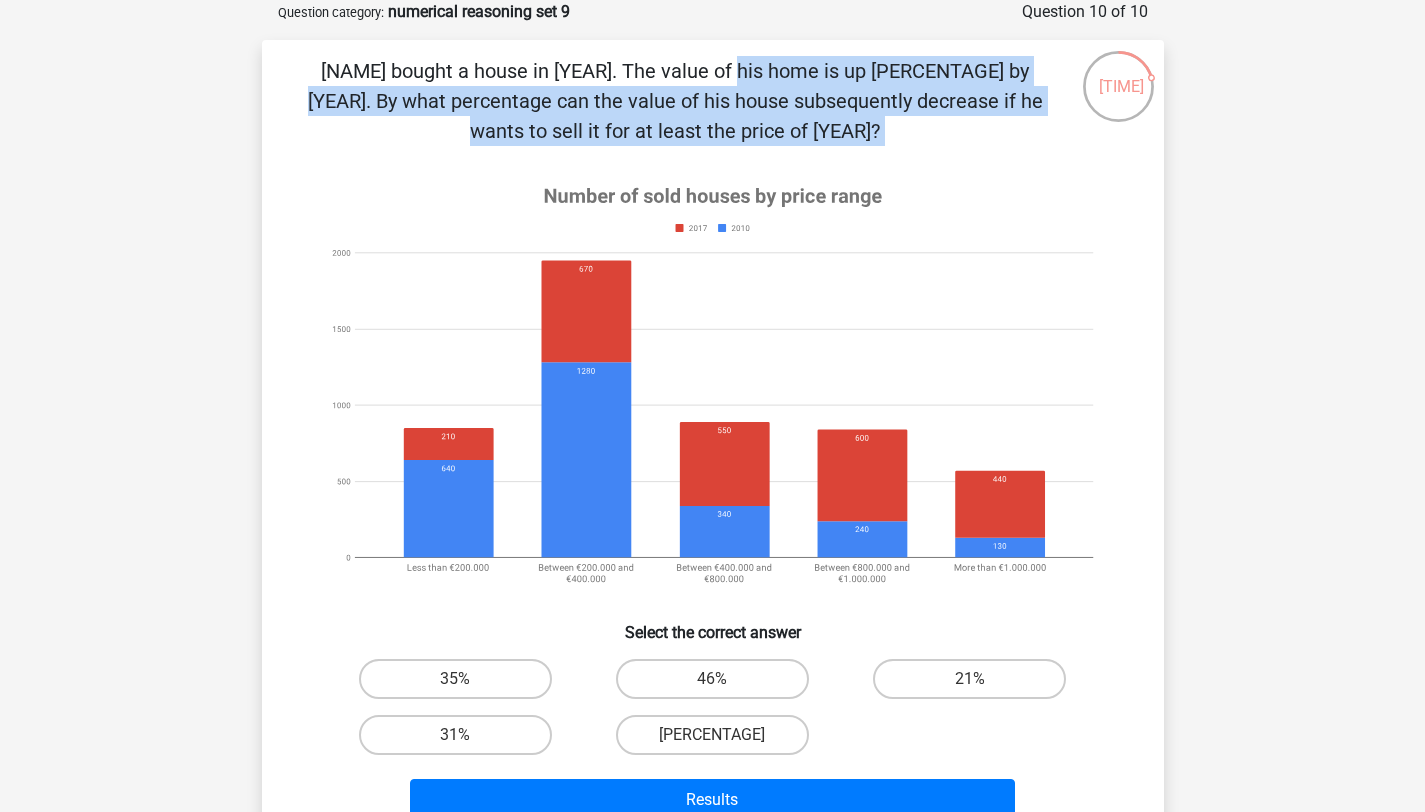 click on "Peter bought a house in 2010. The value of his home is up 35% by 2017. By what percentage can the value of his house subsequently decrease if he wants to sell it for at least the price of 2010?" at bounding box center (675, 101) 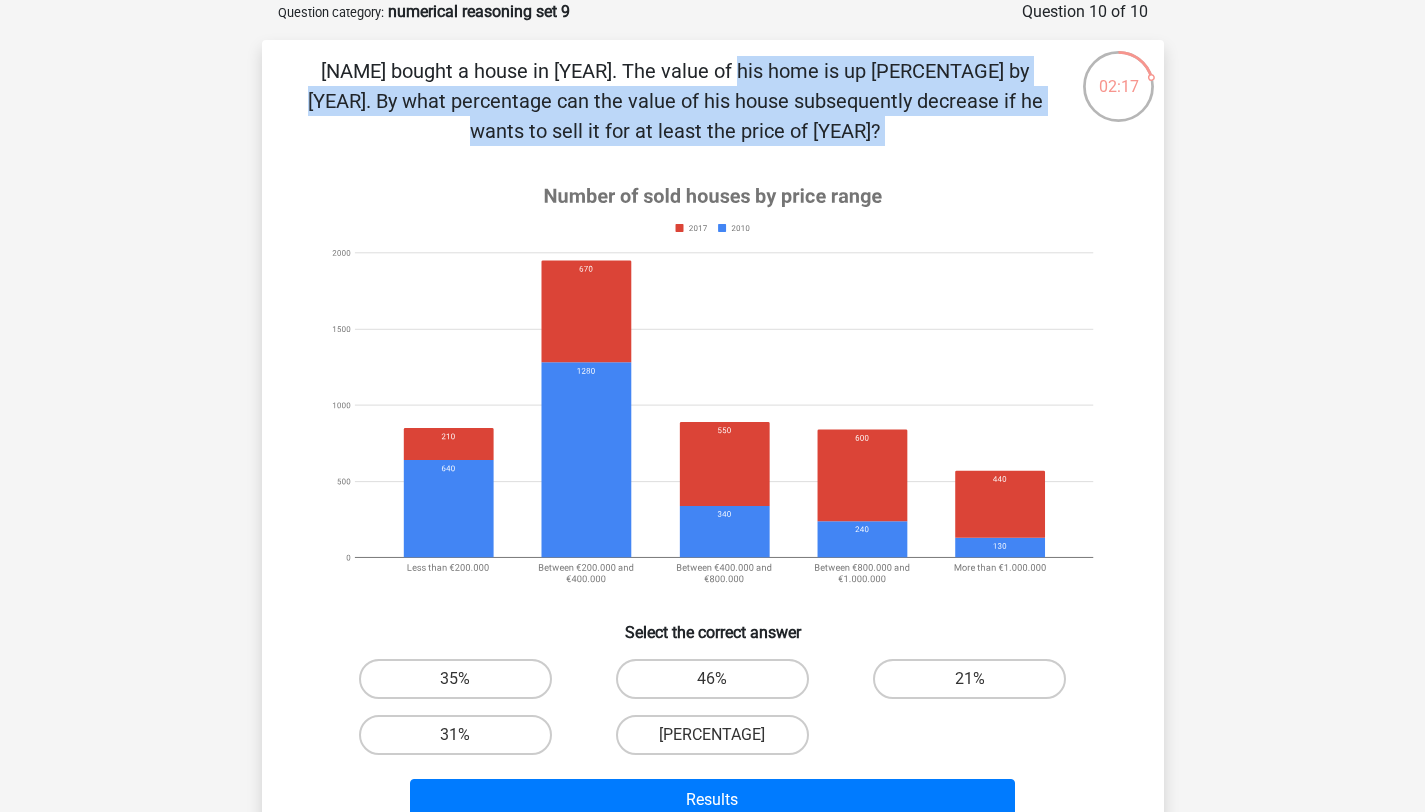 click on "Peter bought a house in 2010. The value of his home is up 35% by 2017. By what percentage can the value of his house subsequently decrease if he wants to sell it for at least the price of 2010?" at bounding box center (675, 101) 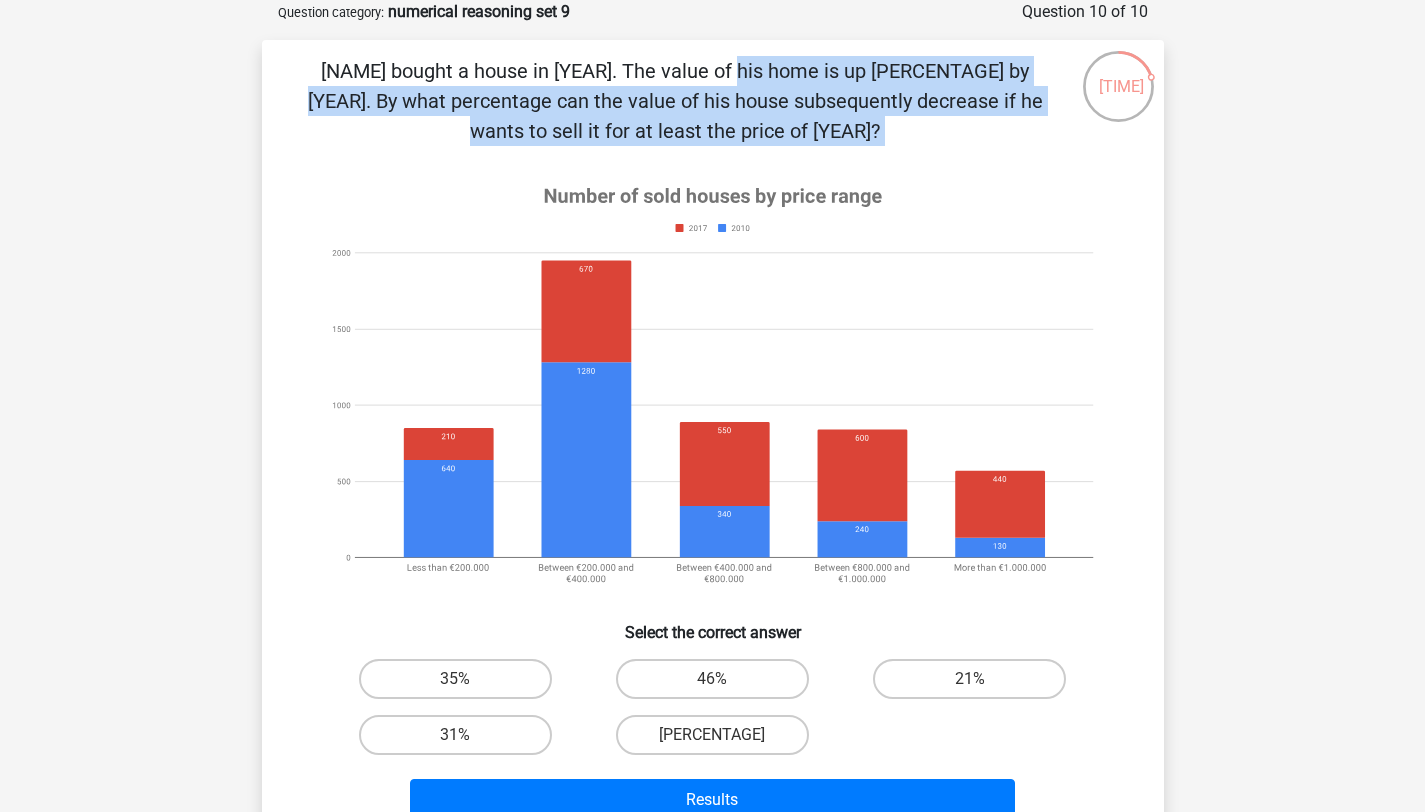 click on "Peter bought a house in 2010. The value of his home is up 35% by 2017. By what percentage can the value of his house subsequently decrease if he wants to sell it for at least the price of 2010?" at bounding box center [675, 101] 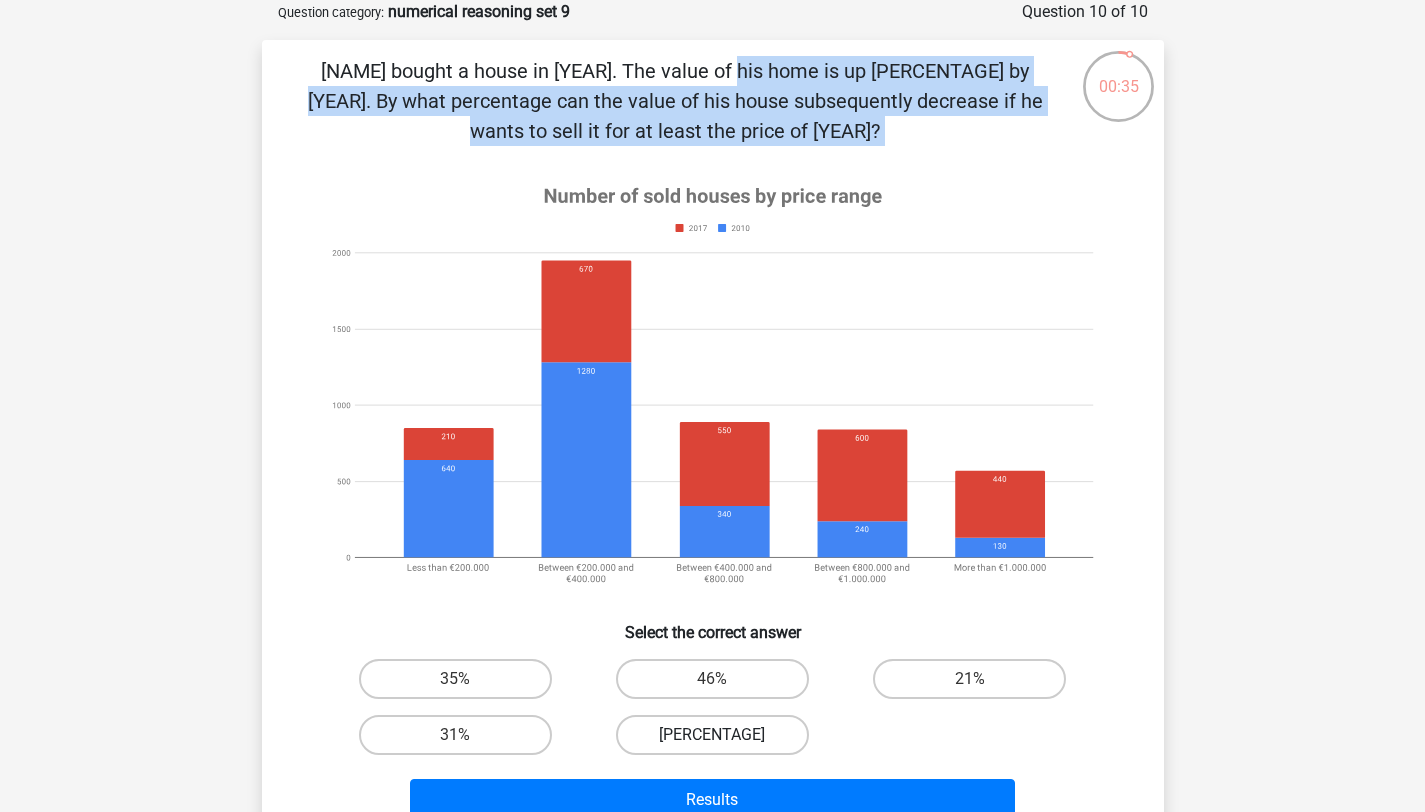 click on "26%" at bounding box center [712, 735] 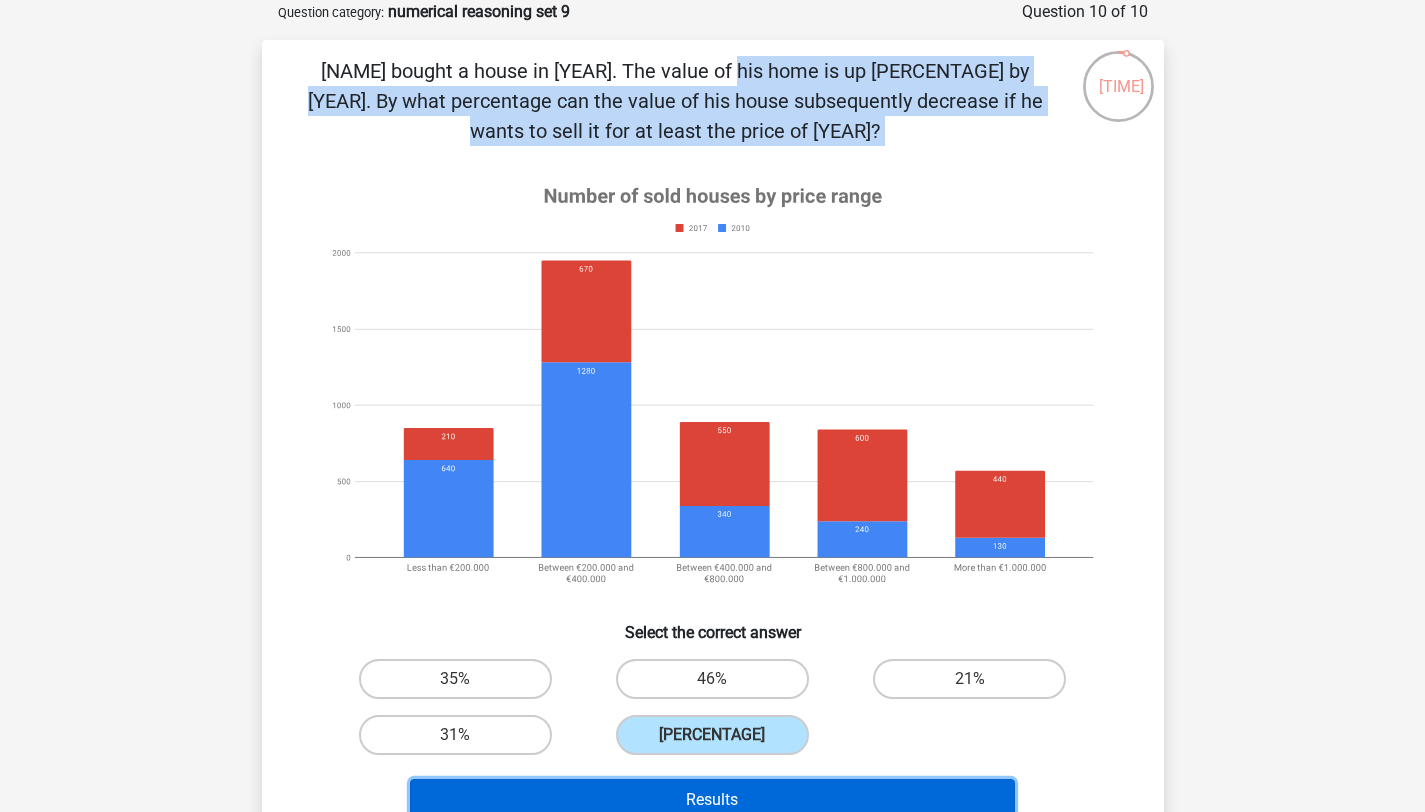 click on "Results" at bounding box center [712, 800] 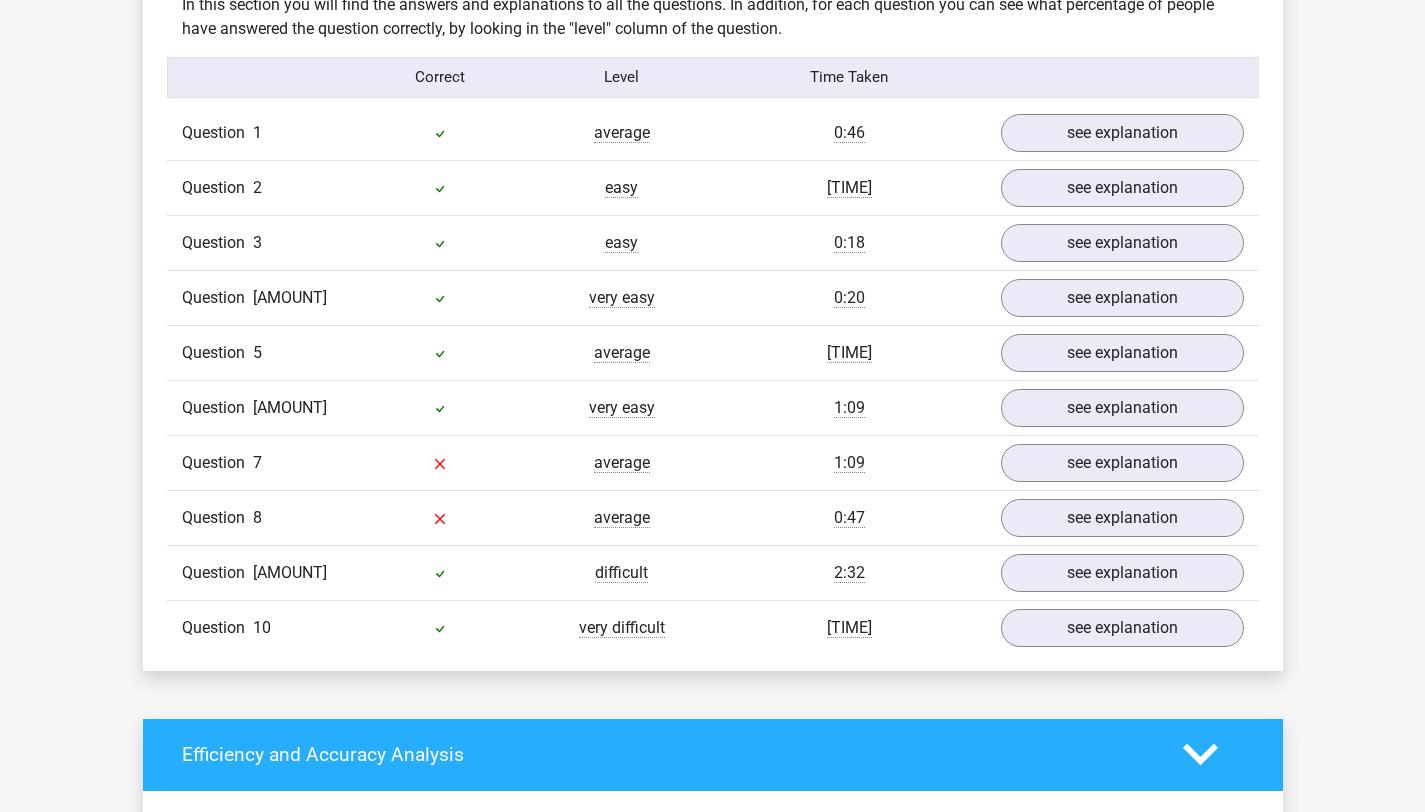 scroll, scrollTop: 1593, scrollLeft: 0, axis: vertical 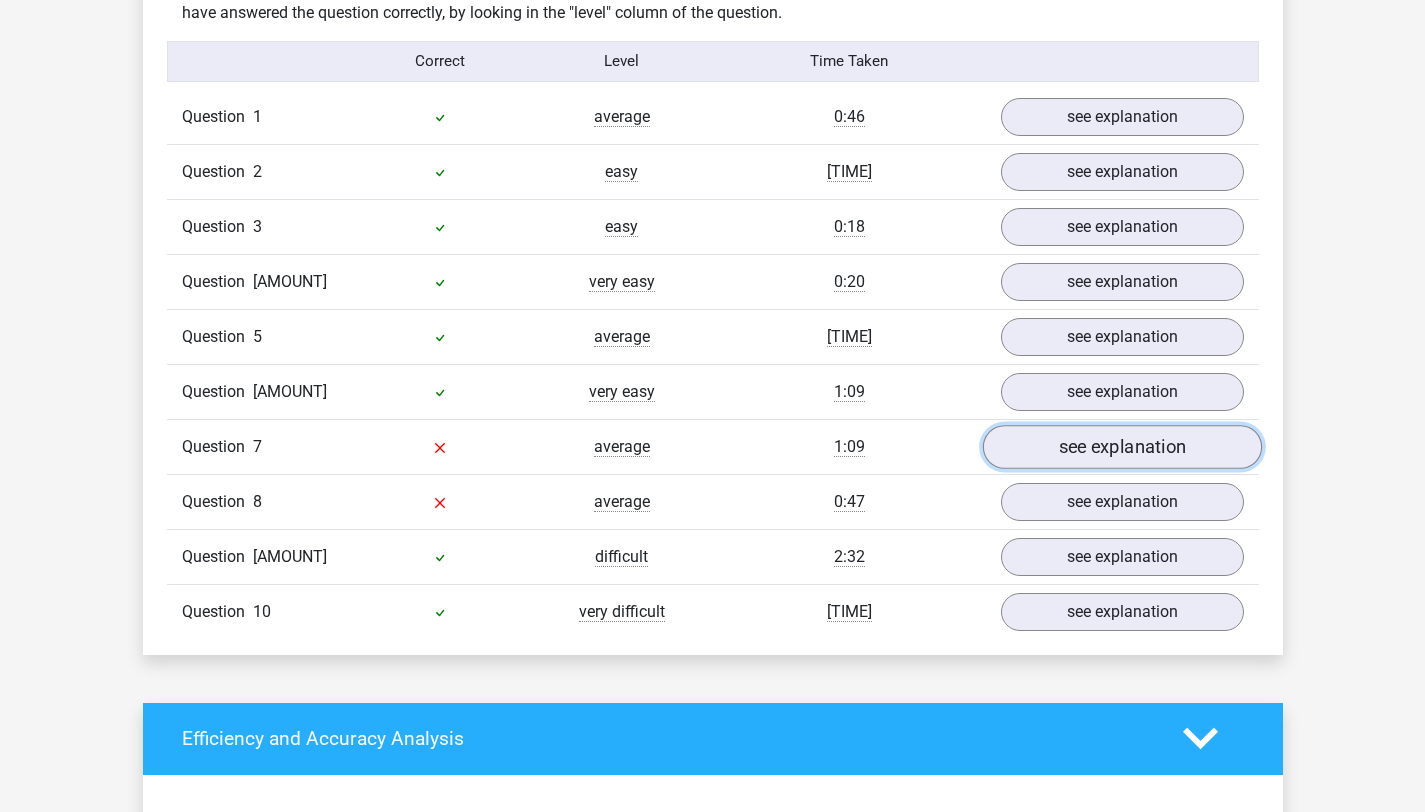 click on "see explanation" at bounding box center (1121, 447) 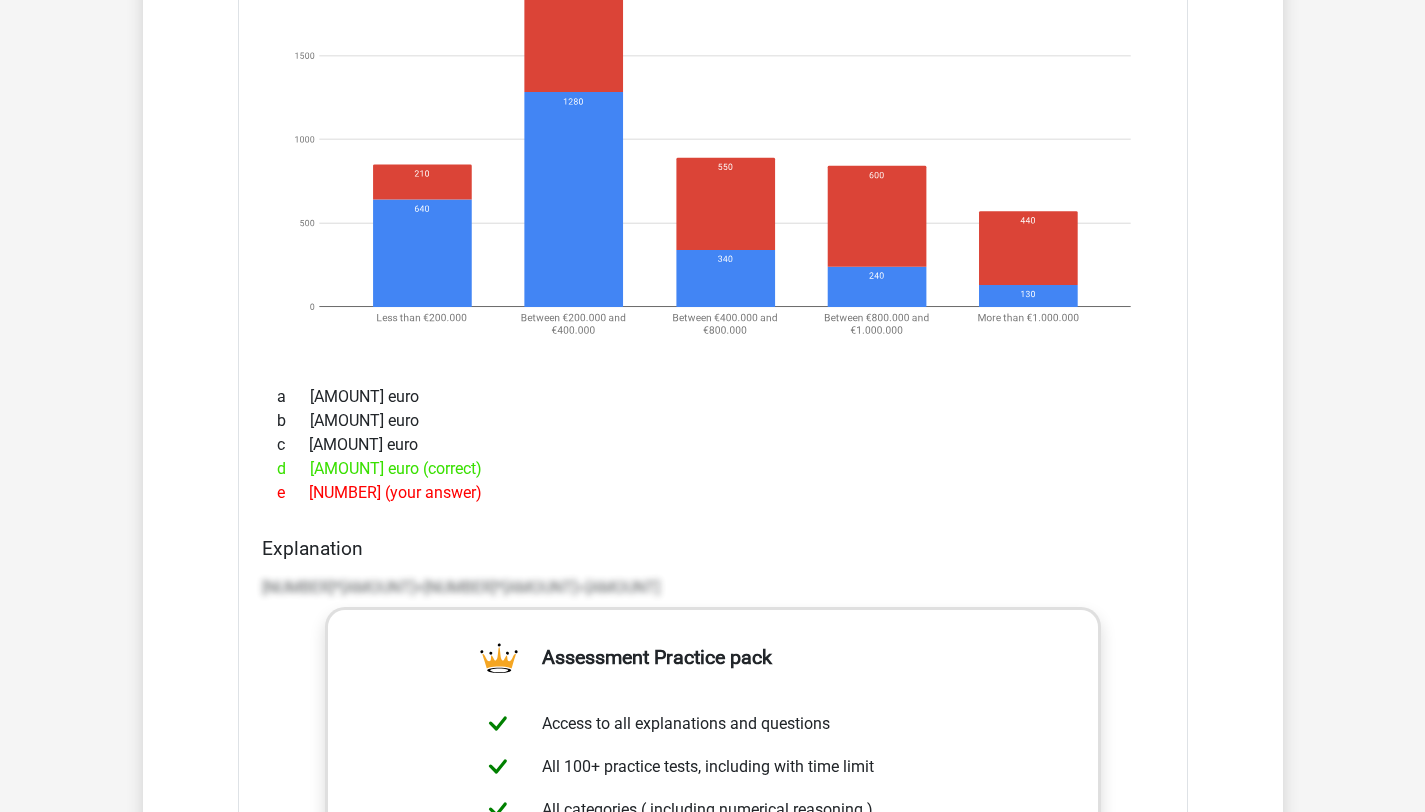 scroll, scrollTop: 2303, scrollLeft: 0, axis: vertical 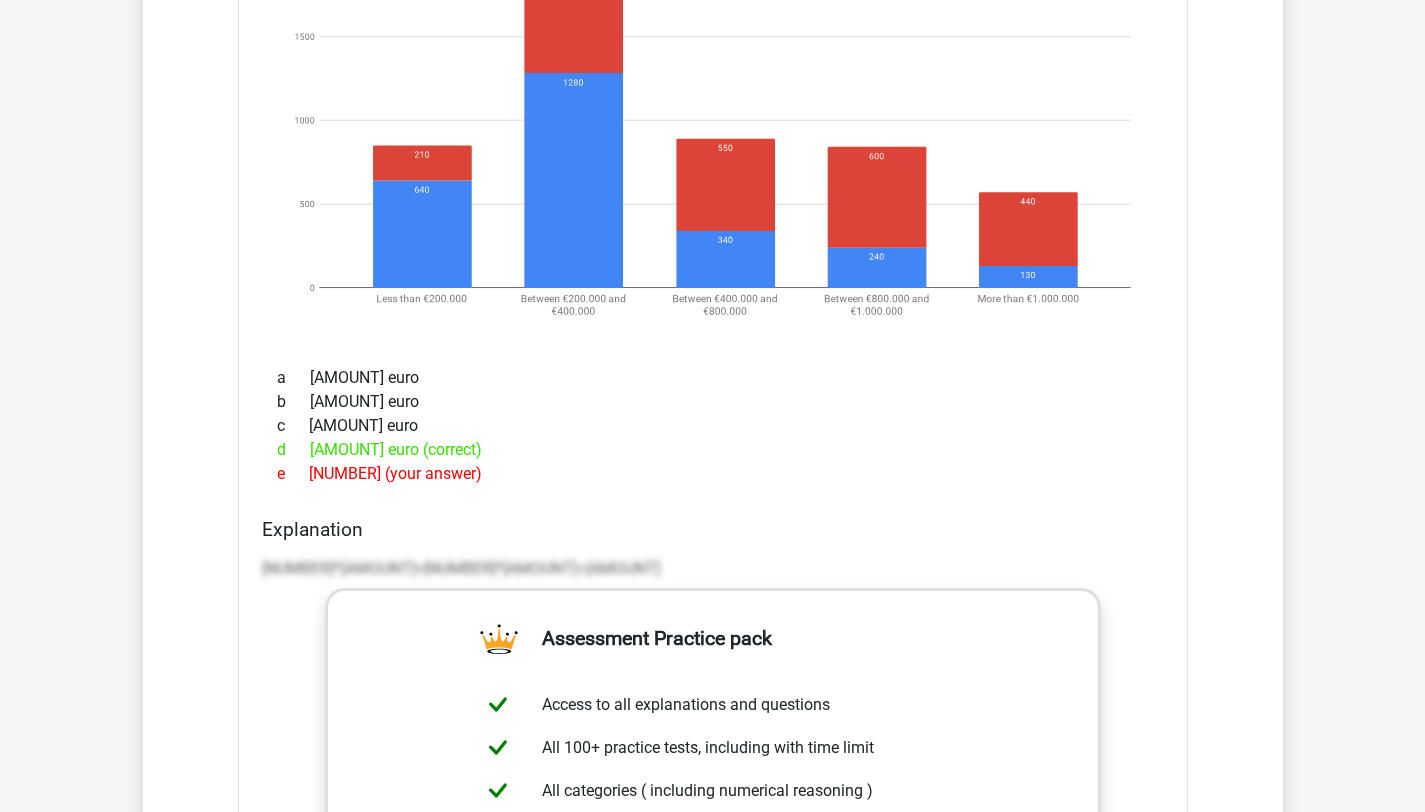 click on "e
6328500000
(your answer)" at bounding box center (713, 474) 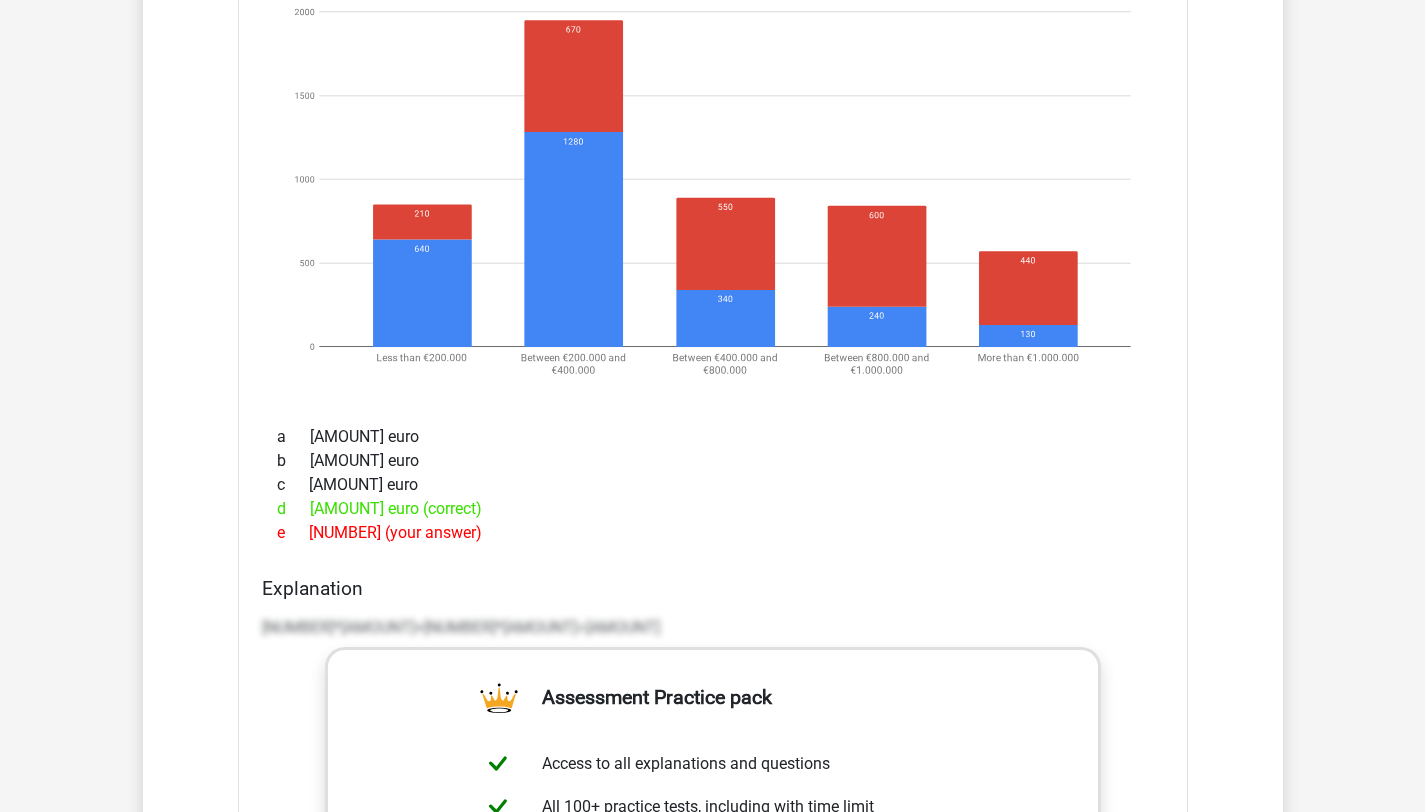 scroll, scrollTop: 1895, scrollLeft: 0, axis: vertical 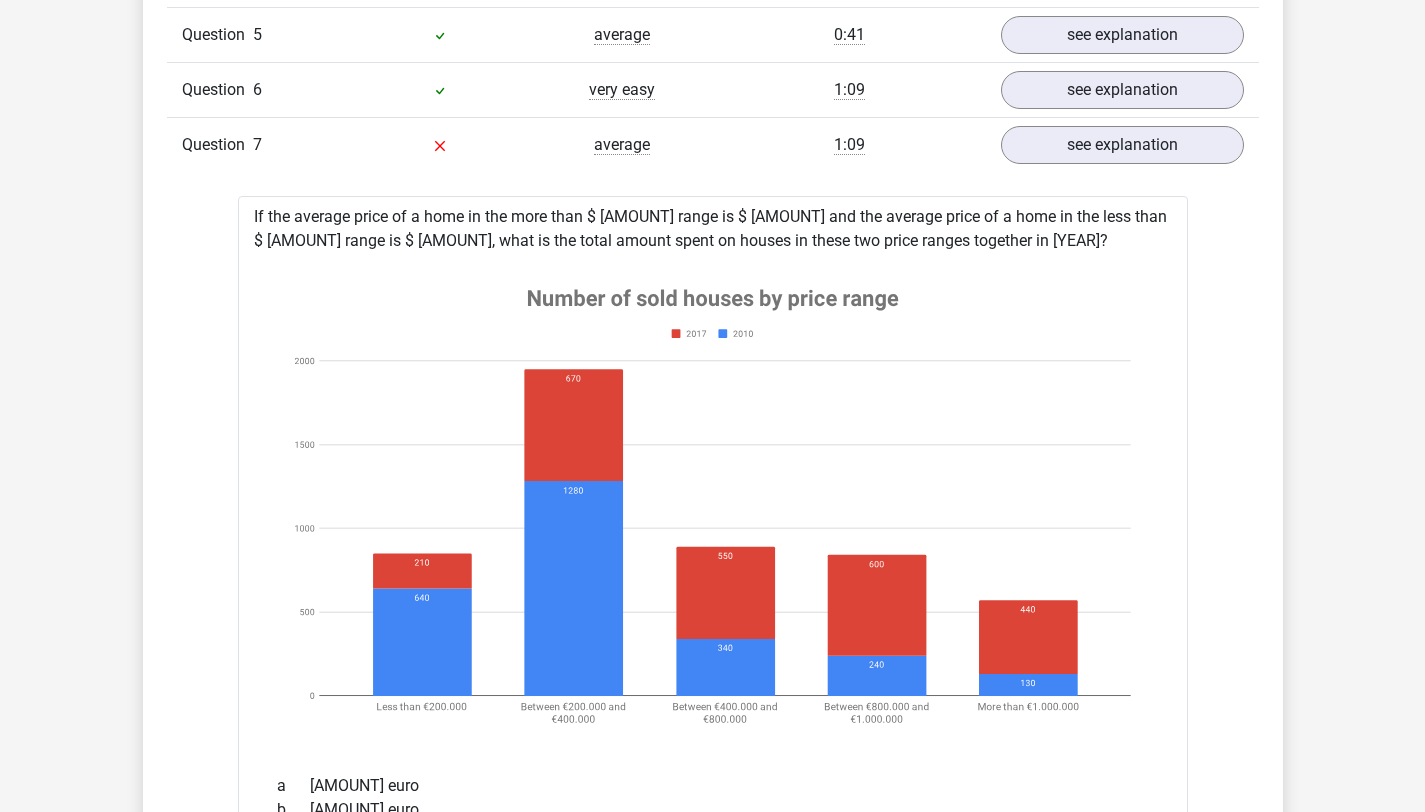 click on "If the average price of a home in the more than $ 1,000,000 range is $ 1,350,000 and the average price of a home in the less than $ 200,000 range is $ 185,000, what is the total amount spent on houses in these two price ranges together in 2017?
a
632940000 euro
b
1259740000 euro
c
63285000 euro
d
632850000 euro
(correct)
e
6328500000
(your answer)" at bounding box center (713, 923) 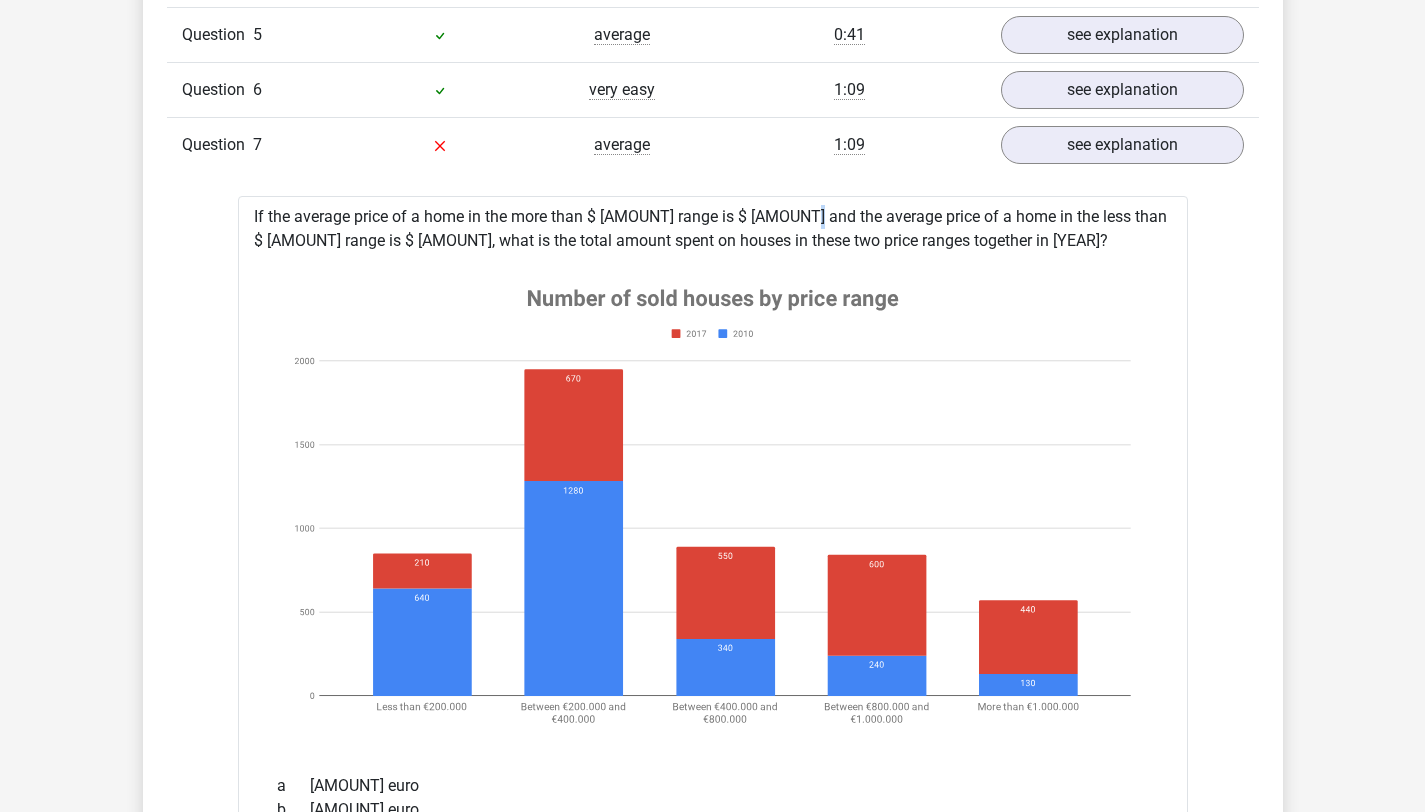 click on "If the average price of a home in the more than $ 1,000,000 range is $ 1,350,000 and the average price of a home in the less than $ 200,000 range is $ 185,000, what is the total amount spent on houses in these two price ranges together in 2017?
a
632940000 euro
b
1259740000 euro
c
63285000 euro
d
632850000 euro
(correct)
e
6328500000
(your answer)" at bounding box center [713, 923] 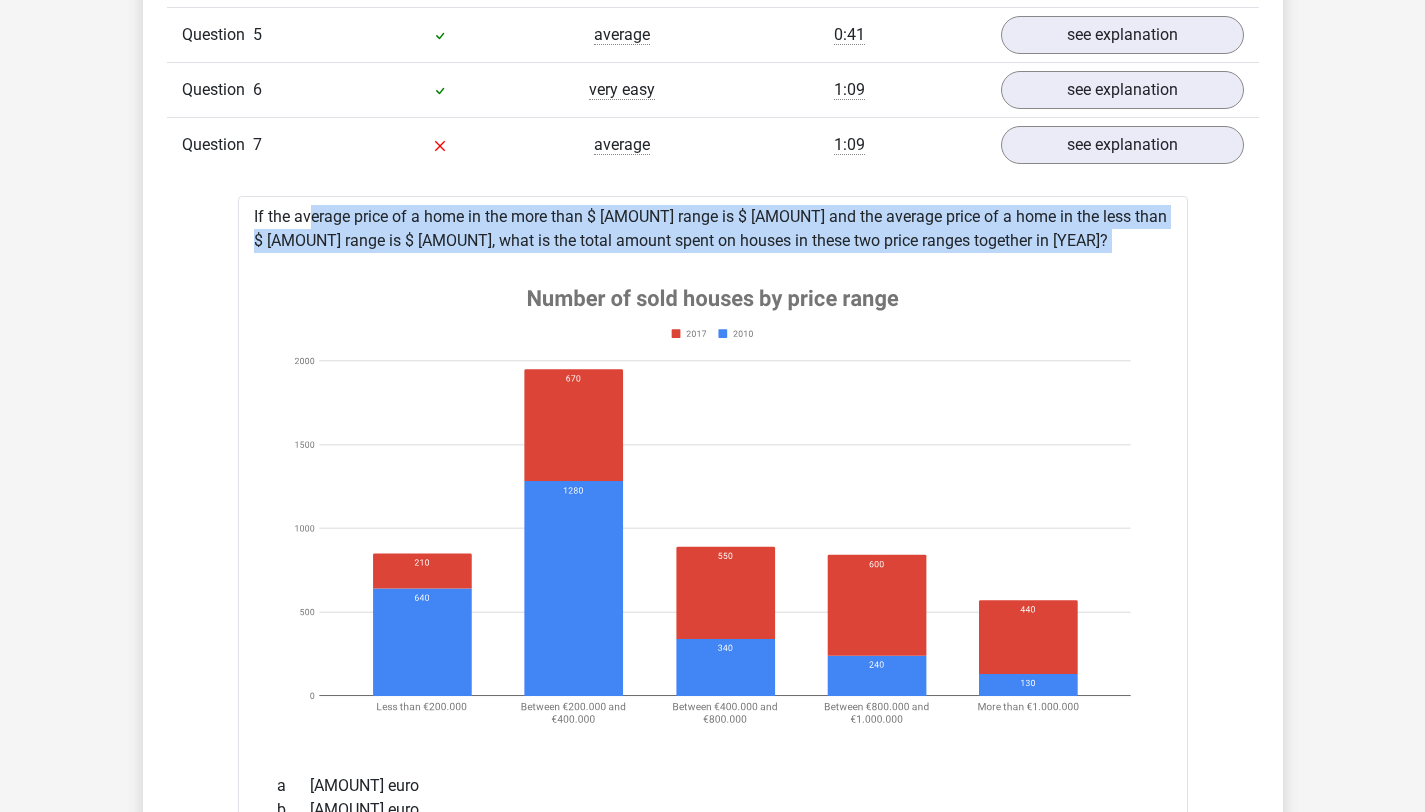 click on "If the average price of a home in the more than $ 1,000,000 range is $ 1,350,000 and the average price of a home in the less than $ 200,000 range is $ 185,000, what is the total amount spent on houses in these two price ranges together in 2017?
a
632940000 euro
b
1259740000 euro
c
63285000 euro
d
632850000 euro
(correct)
e
6328500000
(your answer)" at bounding box center [713, 923] 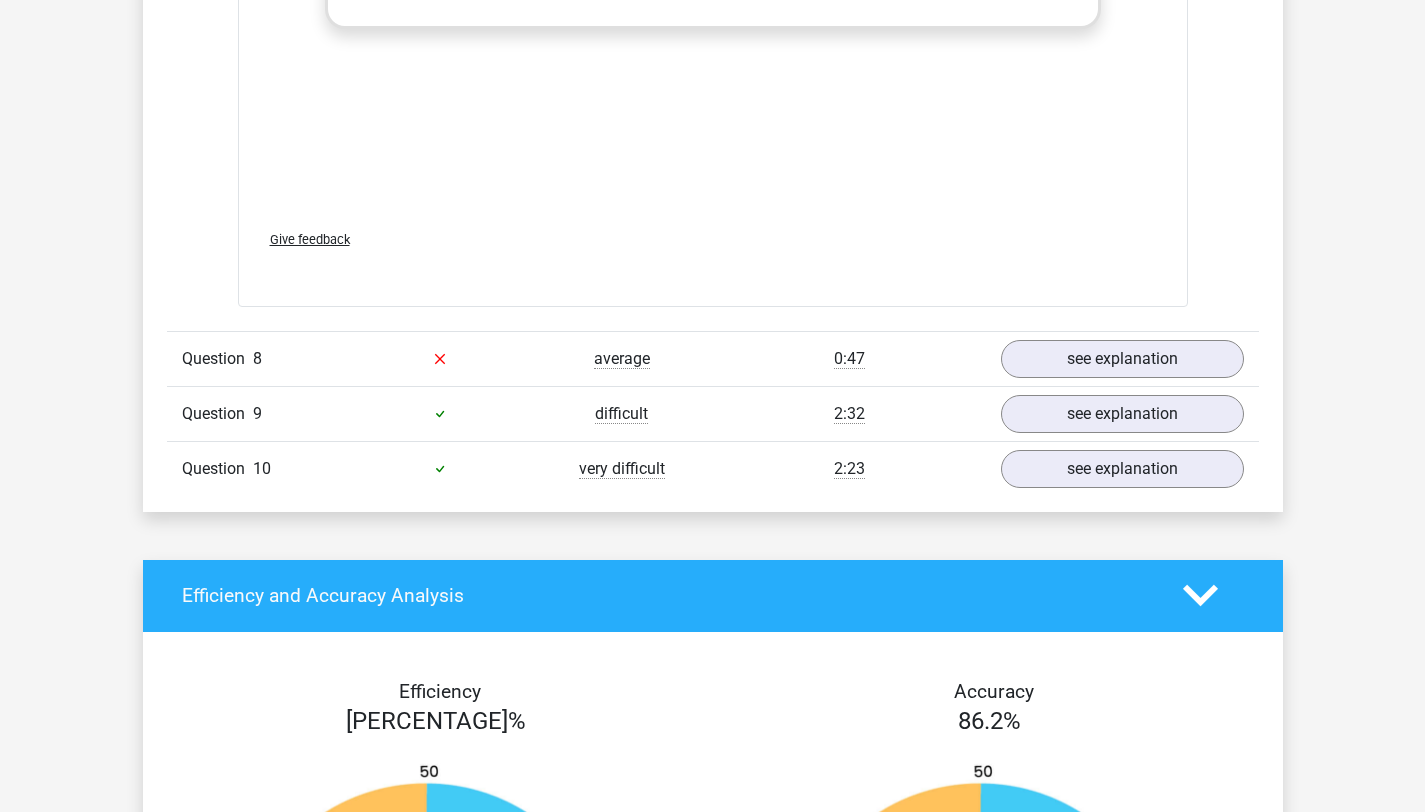 scroll, scrollTop: 3266, scrollLeft: 0, axis: vertical 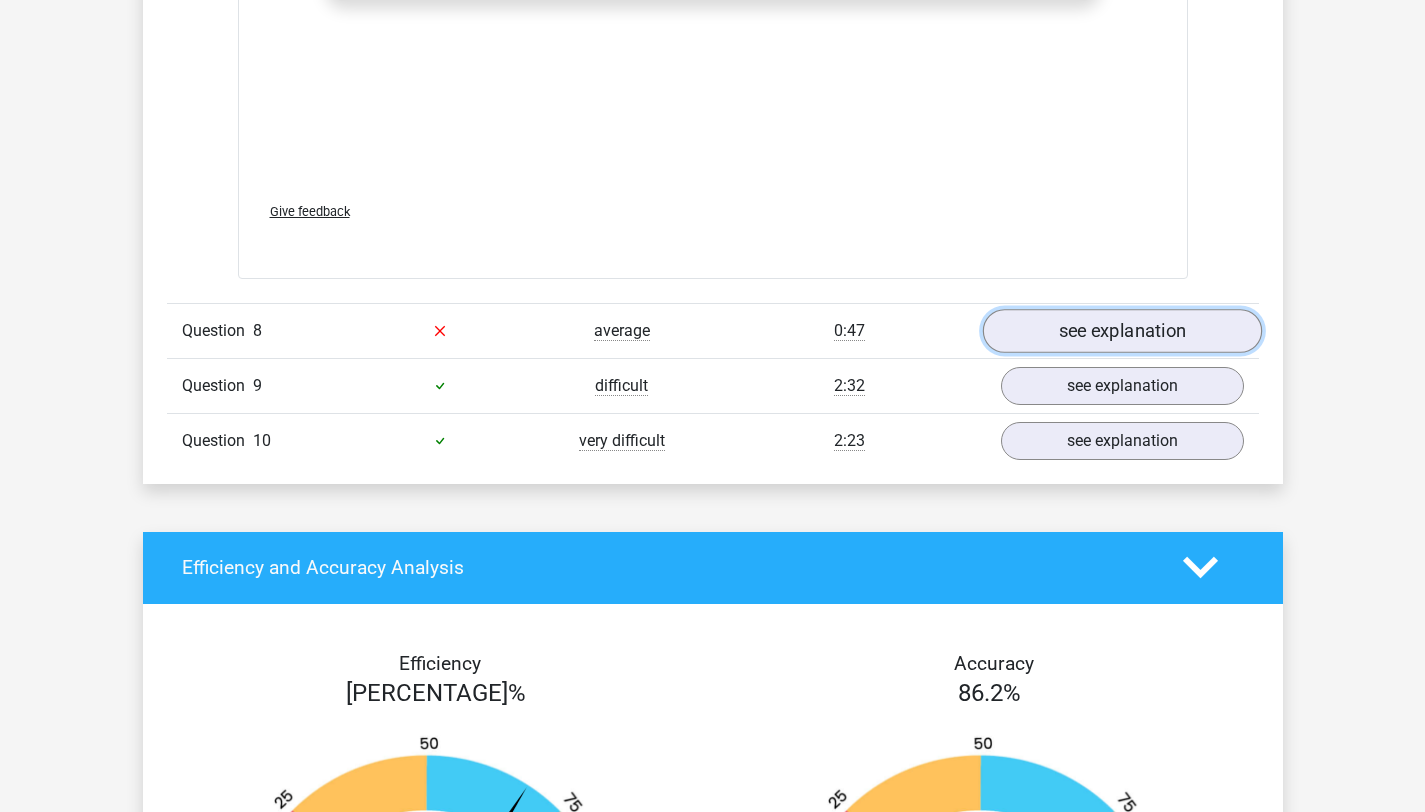 click on "see explanation" at bounding box center [1121, 331] 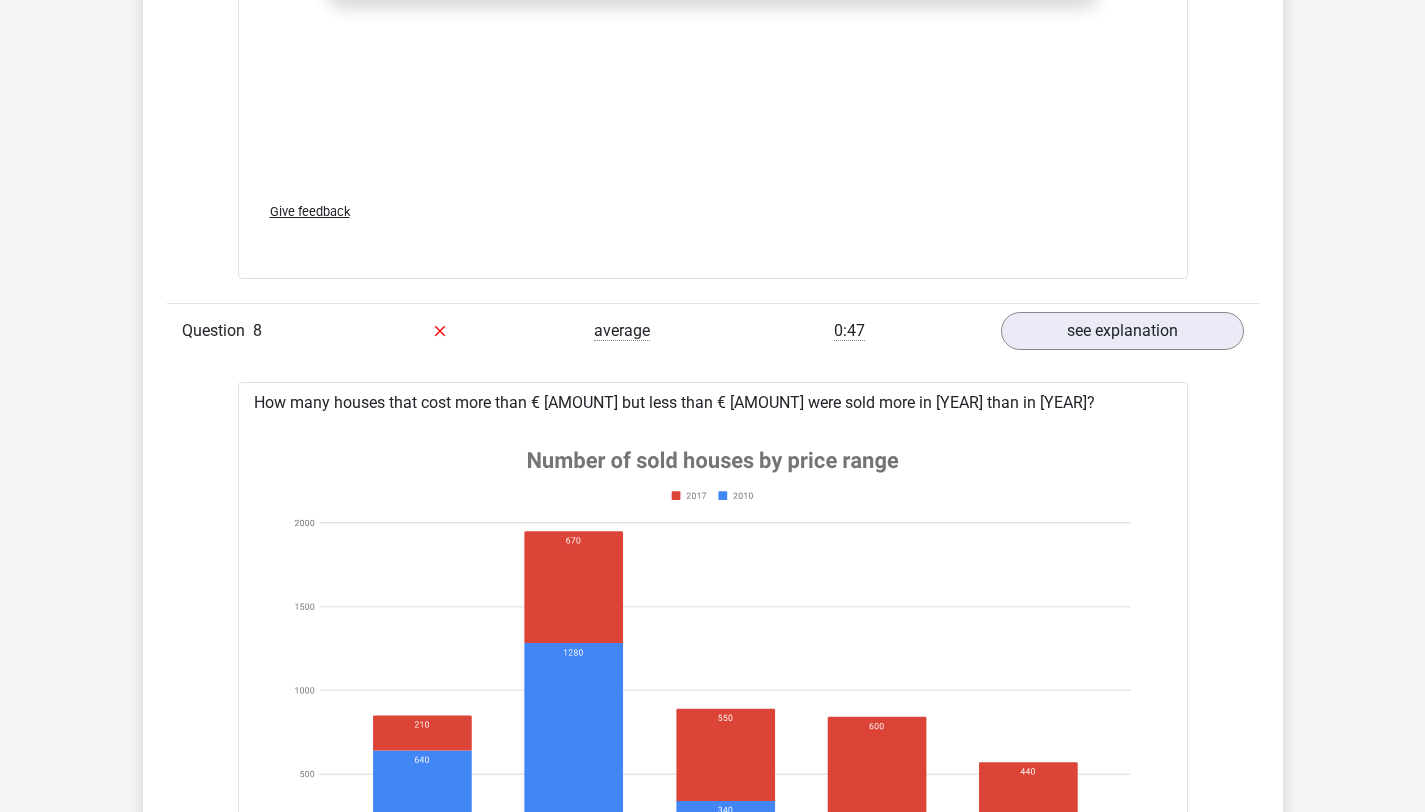 click on "How many houses that cost more than € 400,000 but less than € 1,000,000 were sold more in 2017 than in 2010?
a
89%
b
98%
(your answer)
c
450
d
77%
e
570
(correct)" at bounding box center (713, 1097) 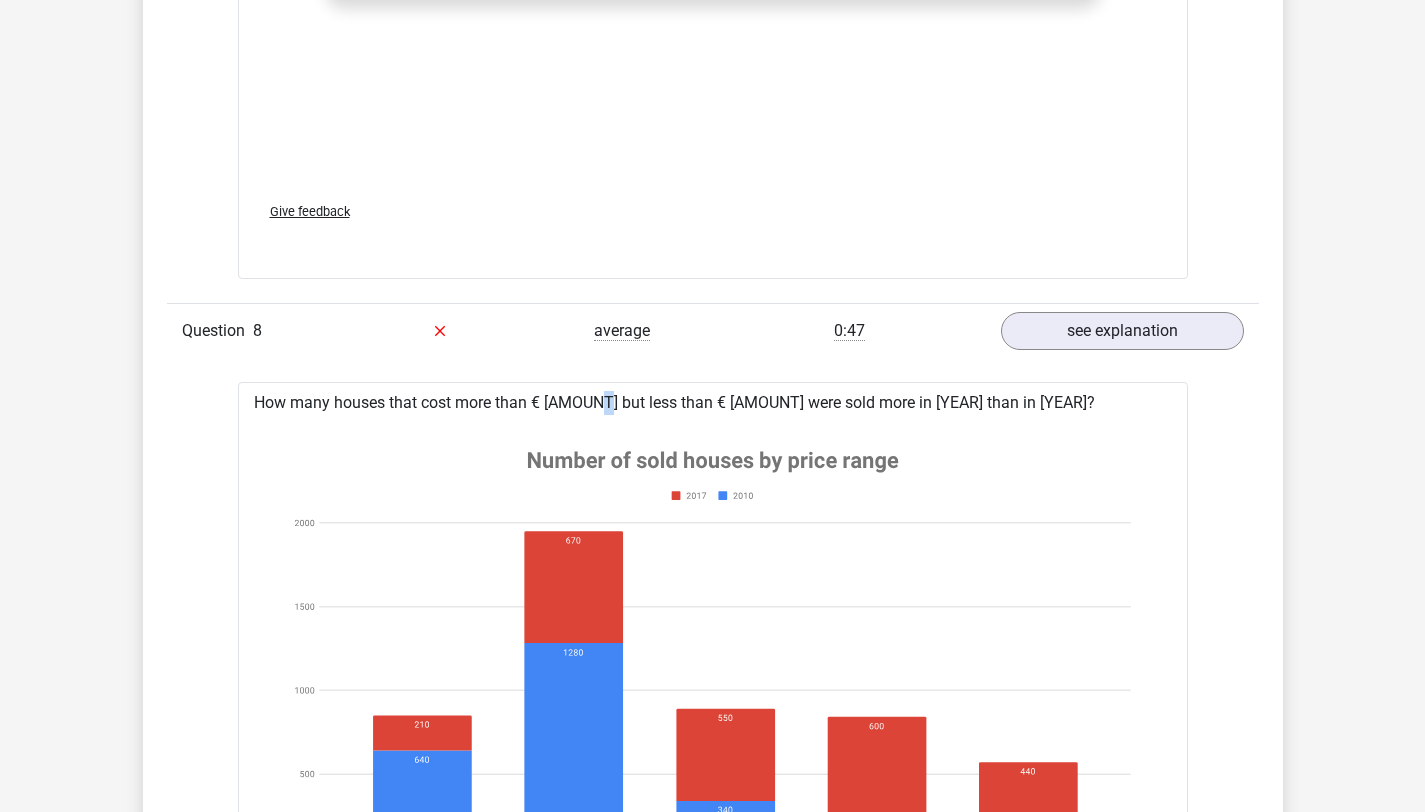 click on "How many houses that cost more than € 400,000 but less than € 1,000,000 were sold more in 2017 than in 2010?
a
89%
b
98%
(your answer)
c
450
d
77%
e
570
(correct)" at bounding box center [713, 1097] 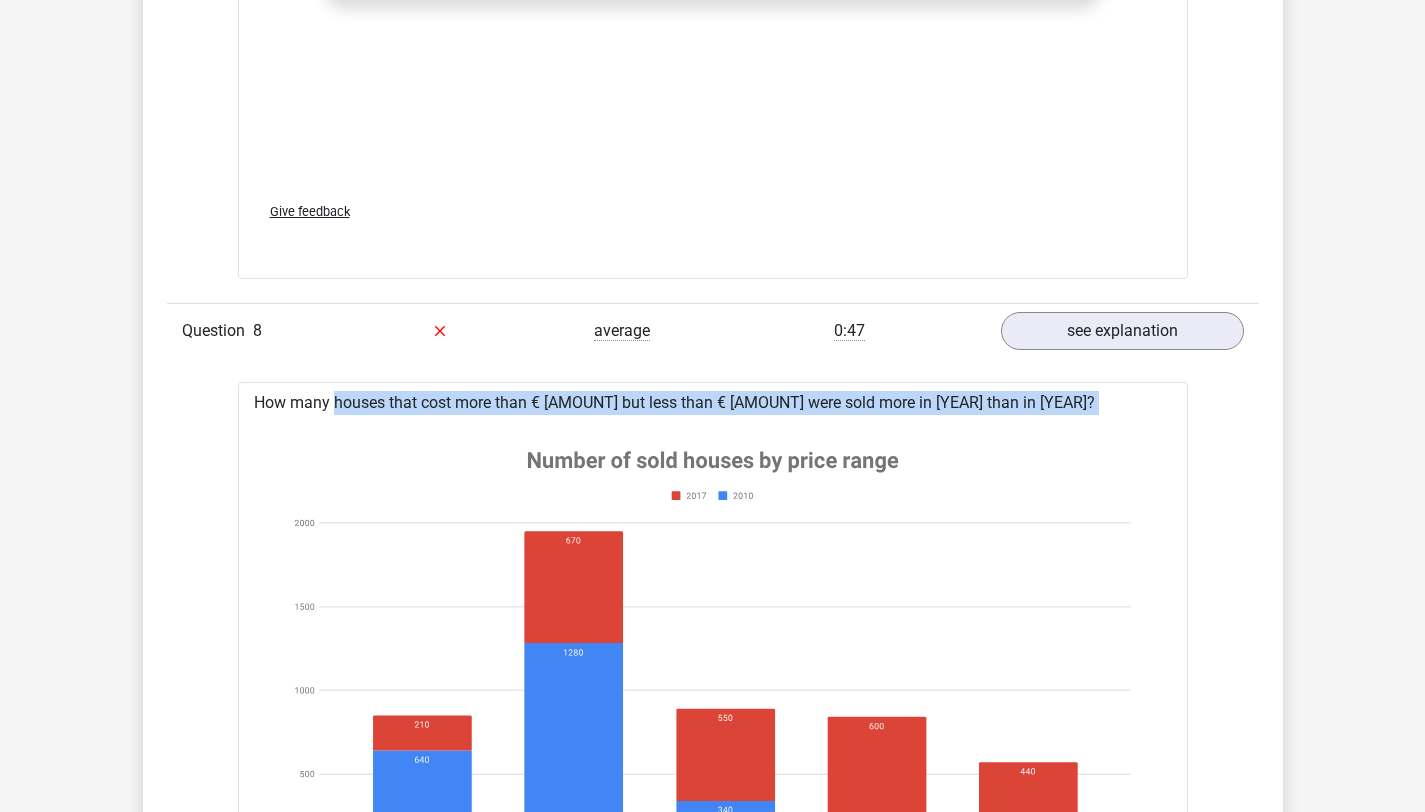 click on "How many houses that cost more than € 400,000 but less than € 1,000,000 were sold more in 2017 than in 2010?
a
89%
b
98%
(your answer)
c
450
d
77%
e
570
(correct)" at bounding box center (713, 1097) 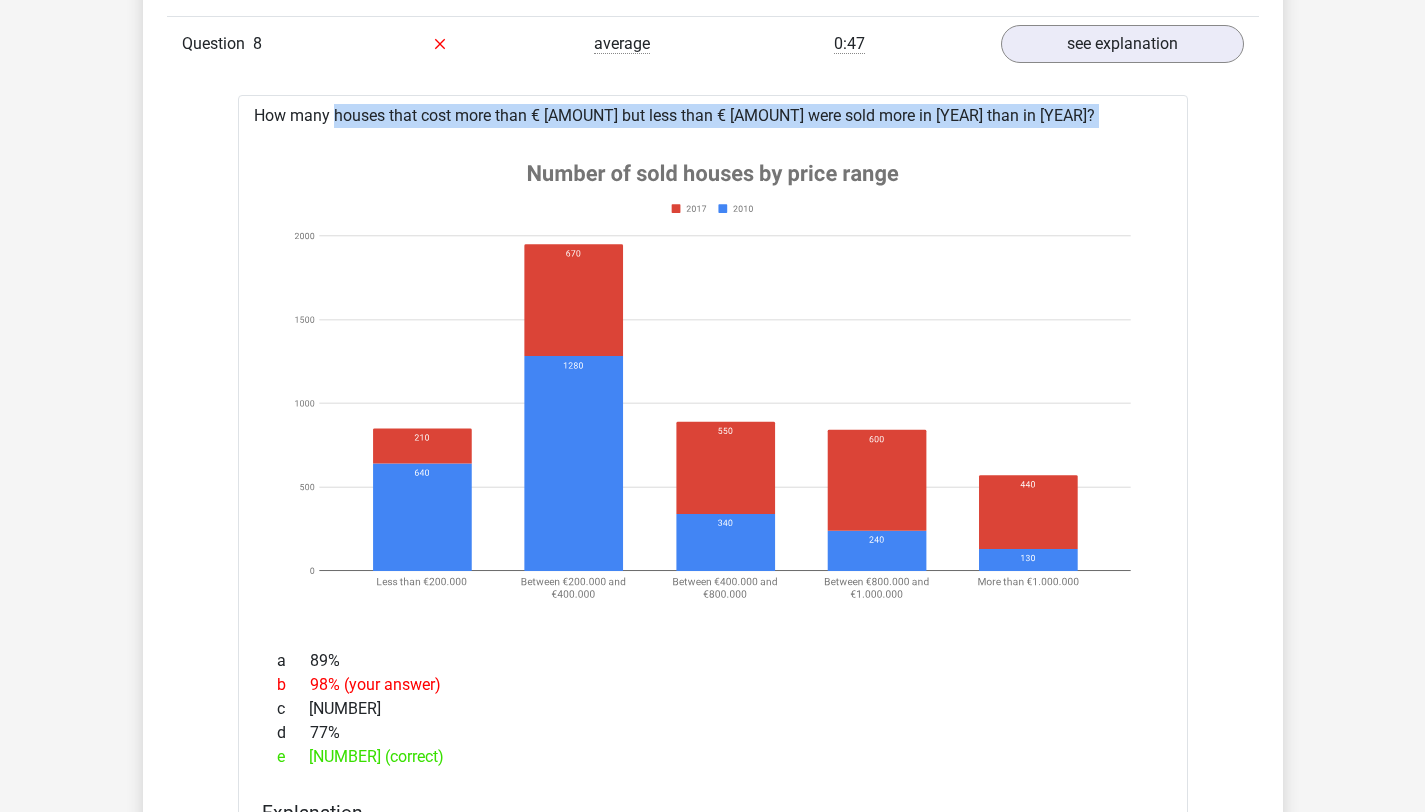 scroll, scrollTop: 3549, scrollLeft: 0, axis: vertical 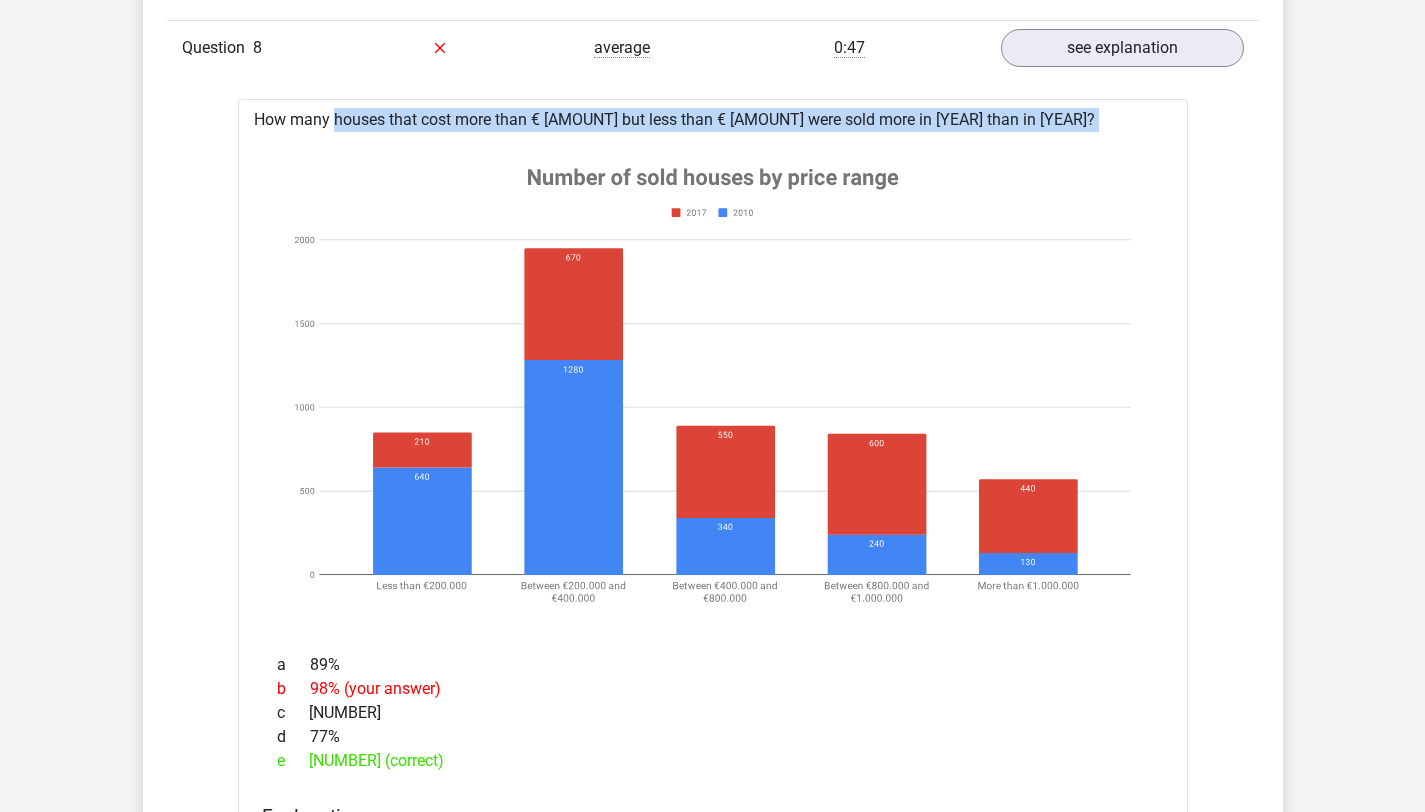 click on "How many houses that cost more than € 400,000 but less than € 1,000,000 were sold more in 2017 than in 2010?
a
89%
b
98%
(your answer)
c
450
d
77%
e
570
(correct)" at bounding box center (713, 814) 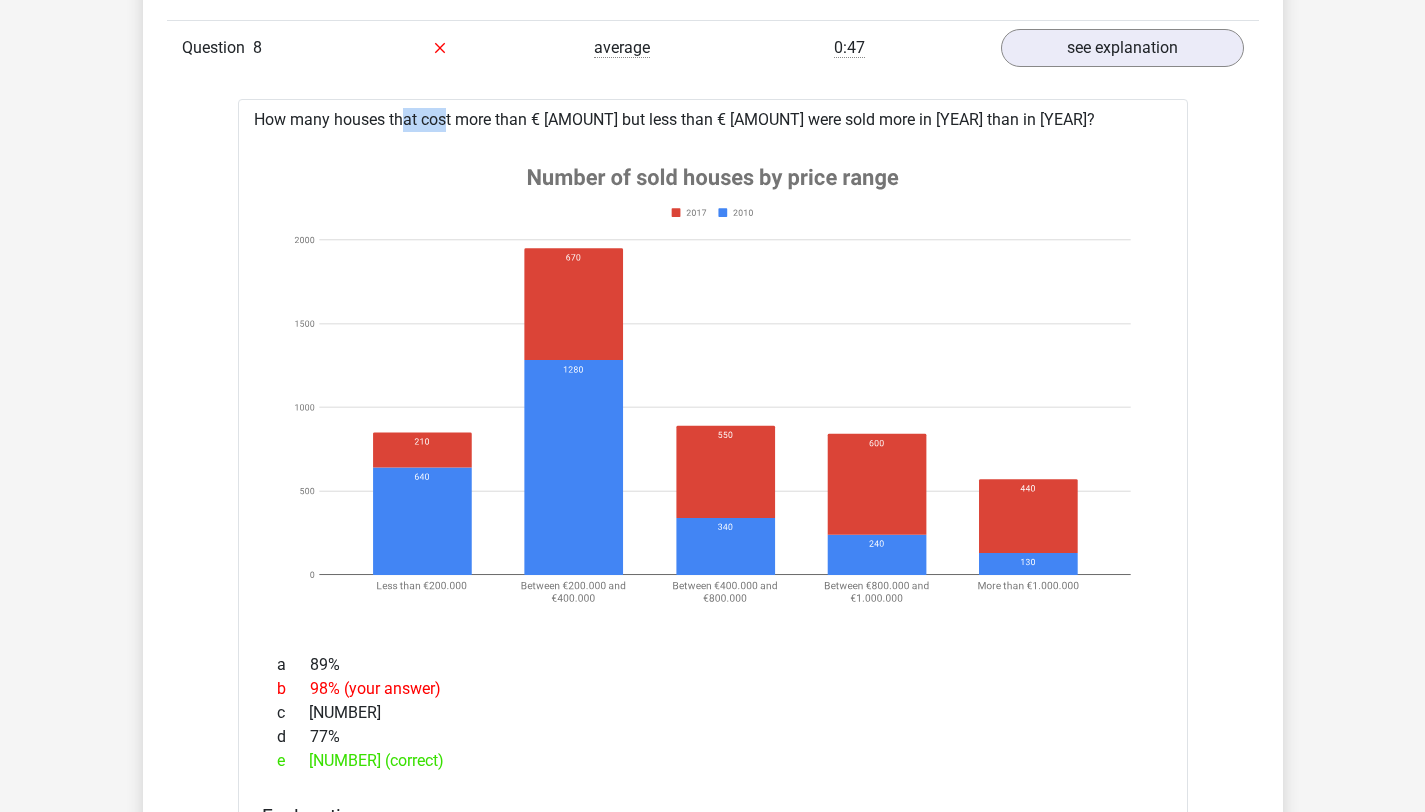click on "How many houses that cost more than € 400,000 but less than € 1,000,000 were sold more in 2017 than in 2010?
a
89%
b
98%
(your answer)
c
450
d
77%
e
570
(correct)" at bounding box center (713, 814) 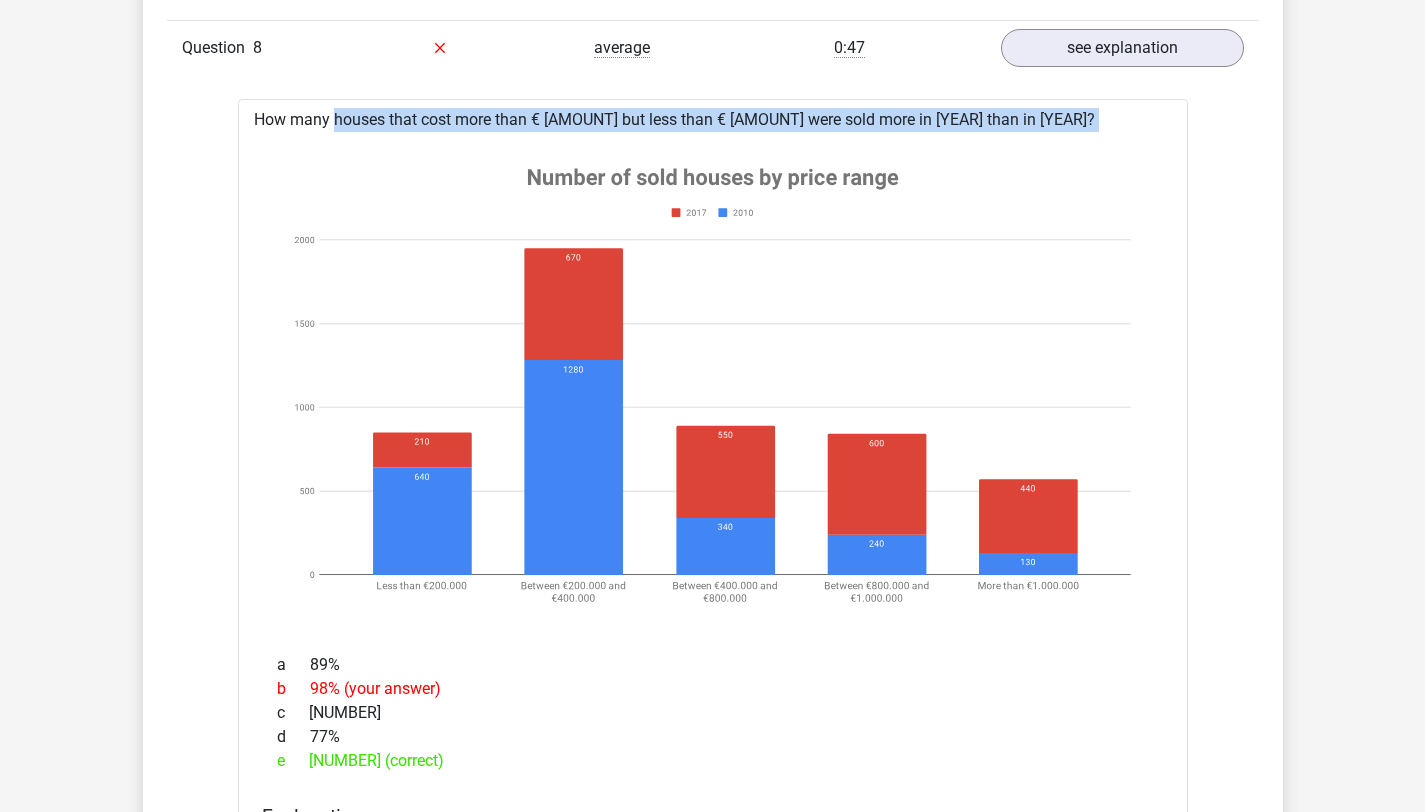 click on "How many houses that cost more than € 400,000 but less than € 1,000,000 were sold more in 2017 than in 2010?
a
89%
b
98%
(your answer)
c
450
d
77%
e
570
(correct)" at bounding box center (713, 814) 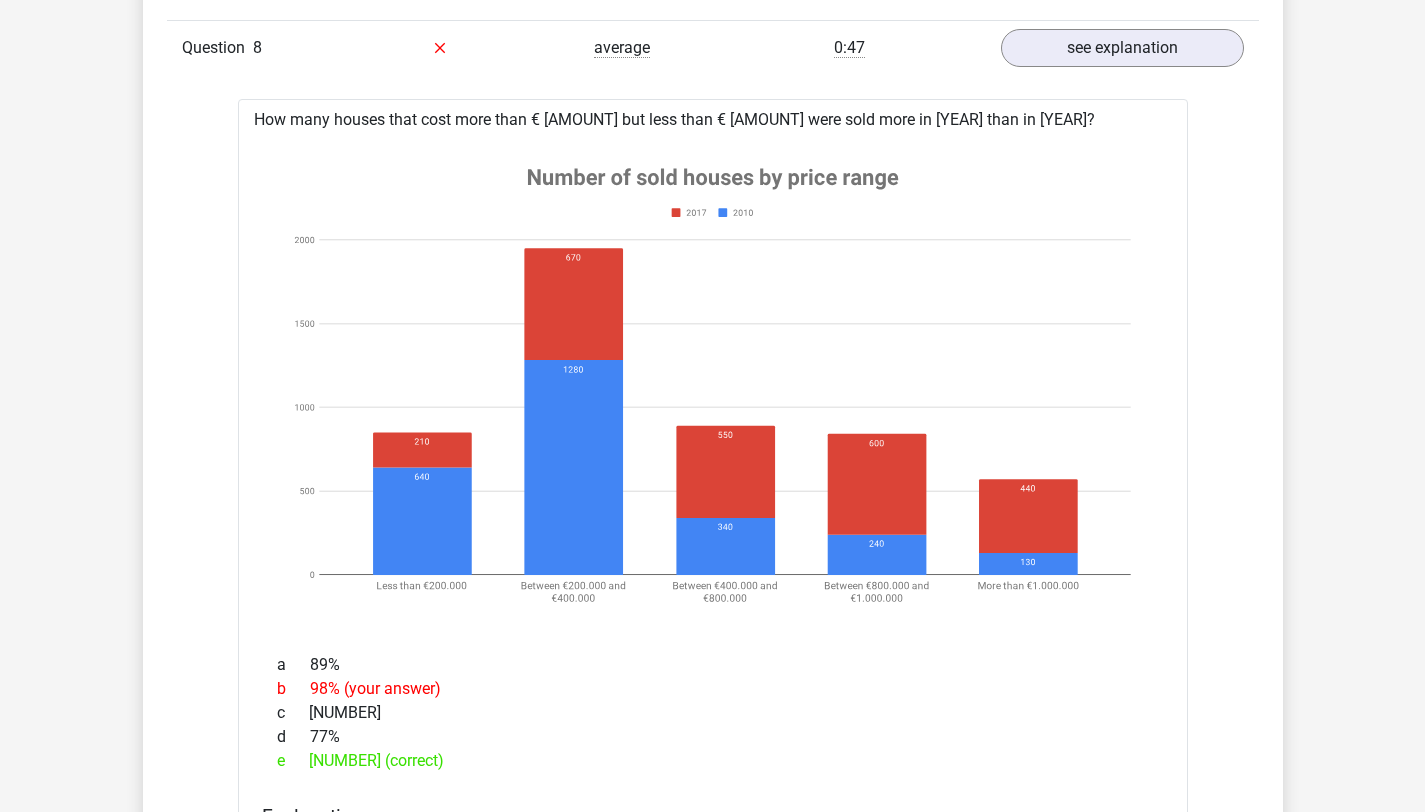 click on "How many houses that cost more than € 400,000 but less than € 1,000,000 were sold more in 2017 than in 2010?
a
89%
b
98%
(your answer)
c
450
d
77%
e
570
(correct)" at bounding box center (713, 814) 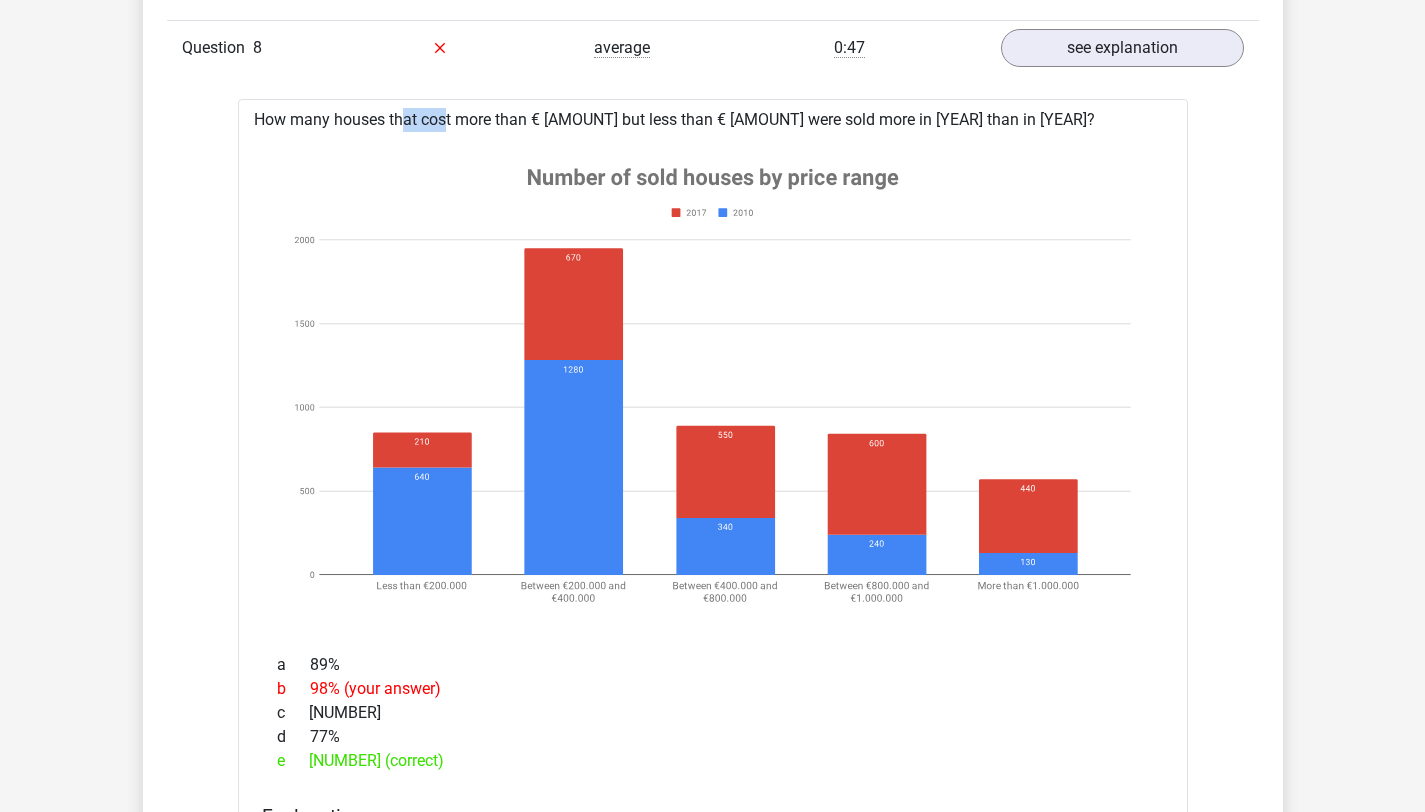 click on "How many houses that cost more than € 400,000 but less than € 1,000,000 were sold more in 2017 than in 2010?
a
89%
b
98%
(your answer)
c
450
d
77%
e
570
(correct)" at bounding box center [713, 814] 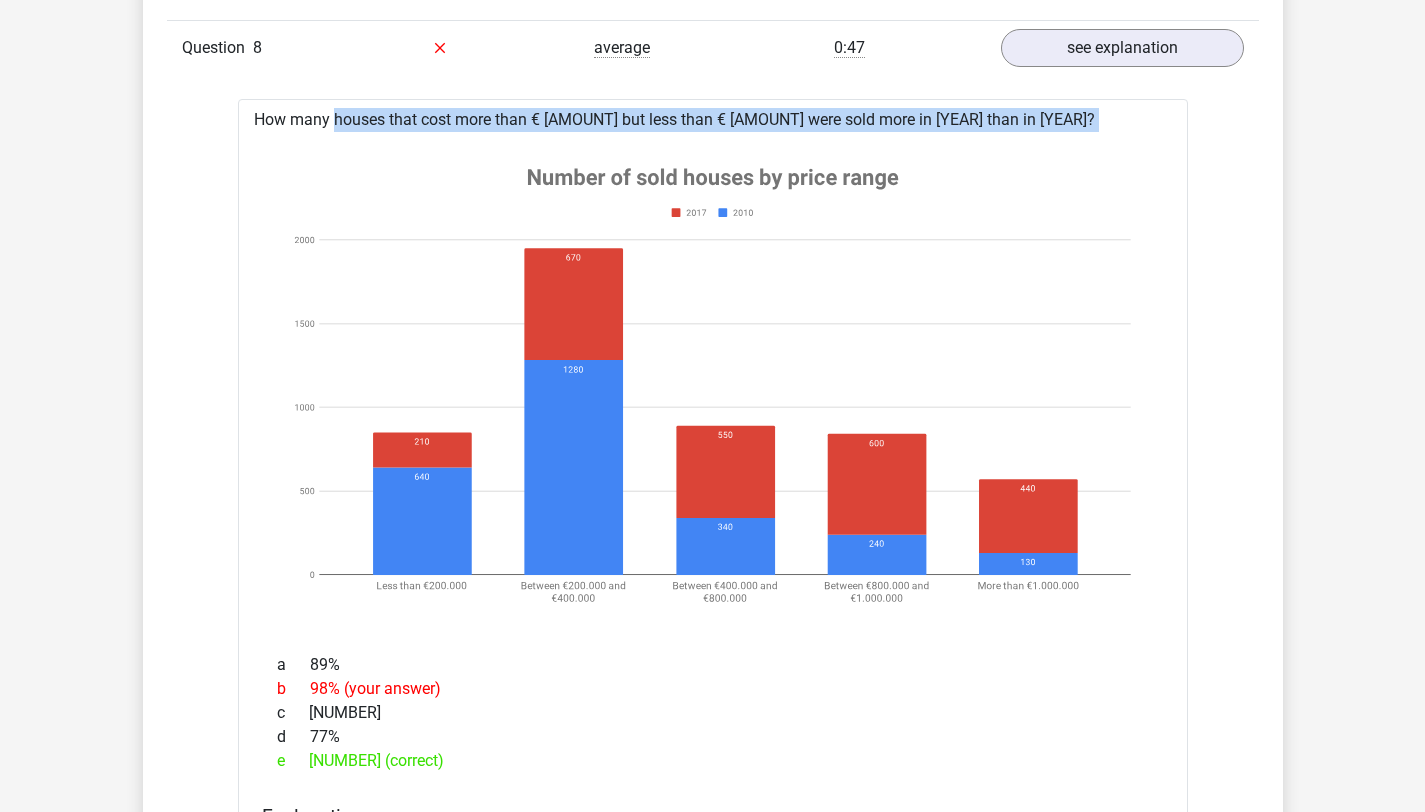 click on "How many houses that cost more than € 400,000 but less than € 1,000,000 were sold more in 2017 than in 2010?
a
89%
b
98%
(your answer)
c
450
d
77%
e
570
(correct)" at bounding box center [713, 814] 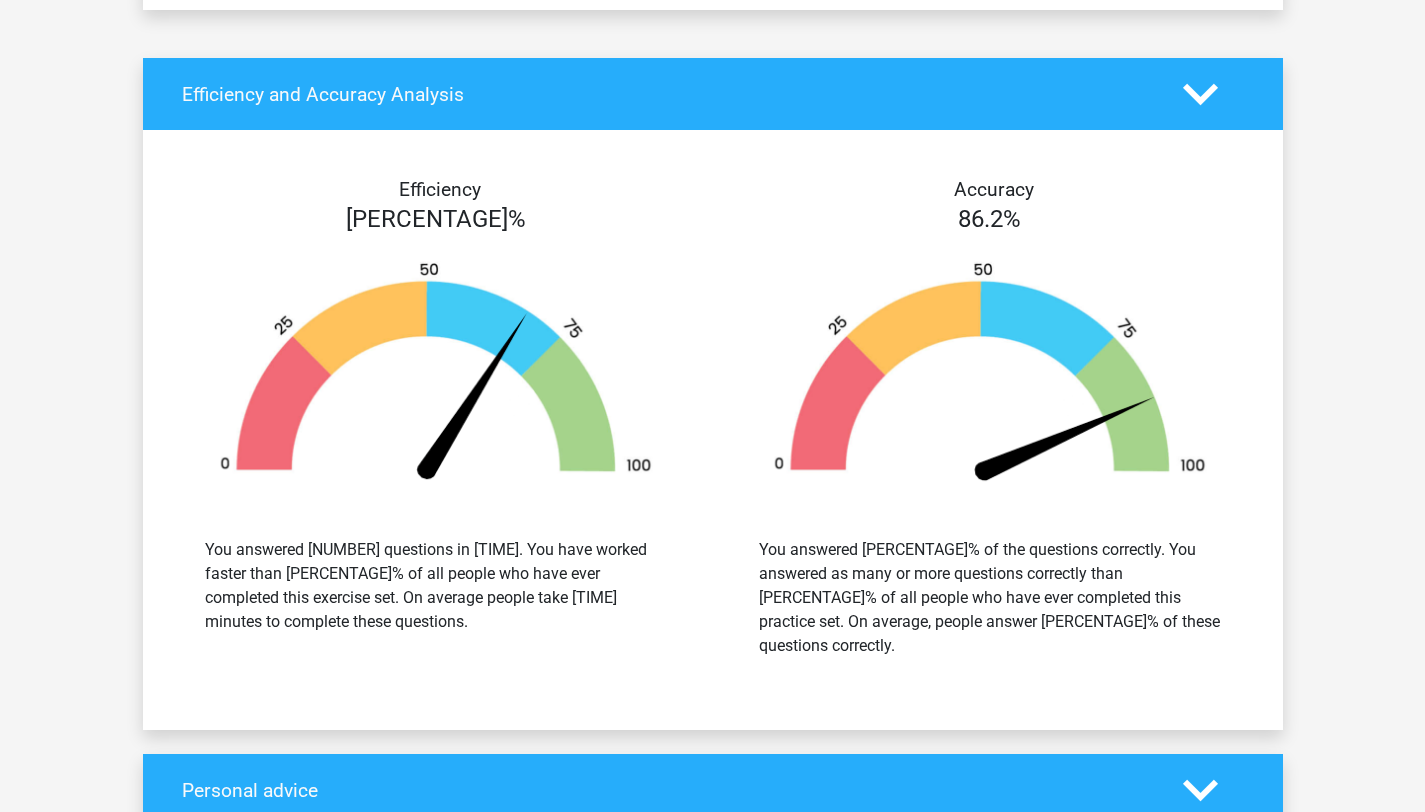 scroll, scrollTop: 5333, scrollLeft: 0, axis: vertical 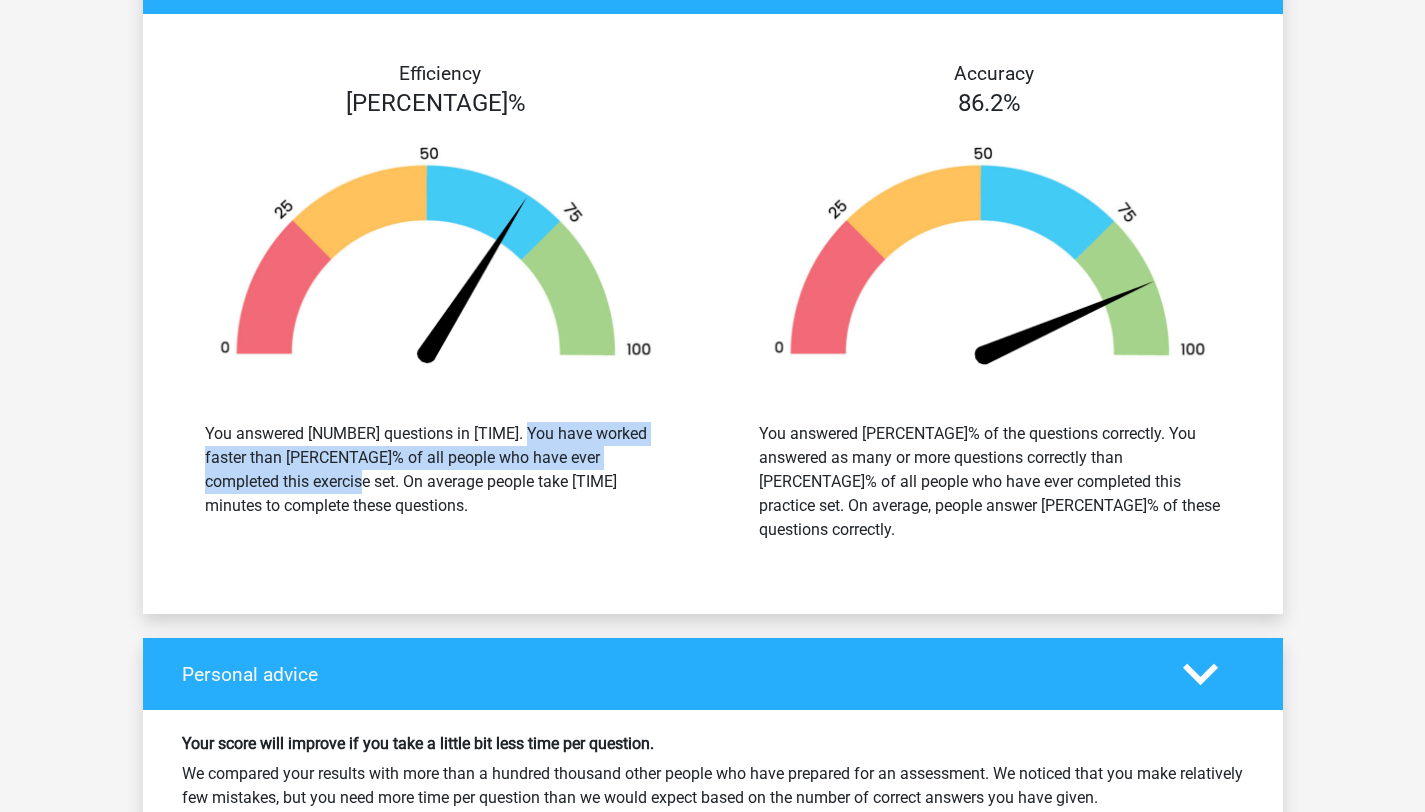 drag, startPoint x: 467, startPoint y: 431, endPoint x: 688, endPoint y: 450, distance: 221.81523 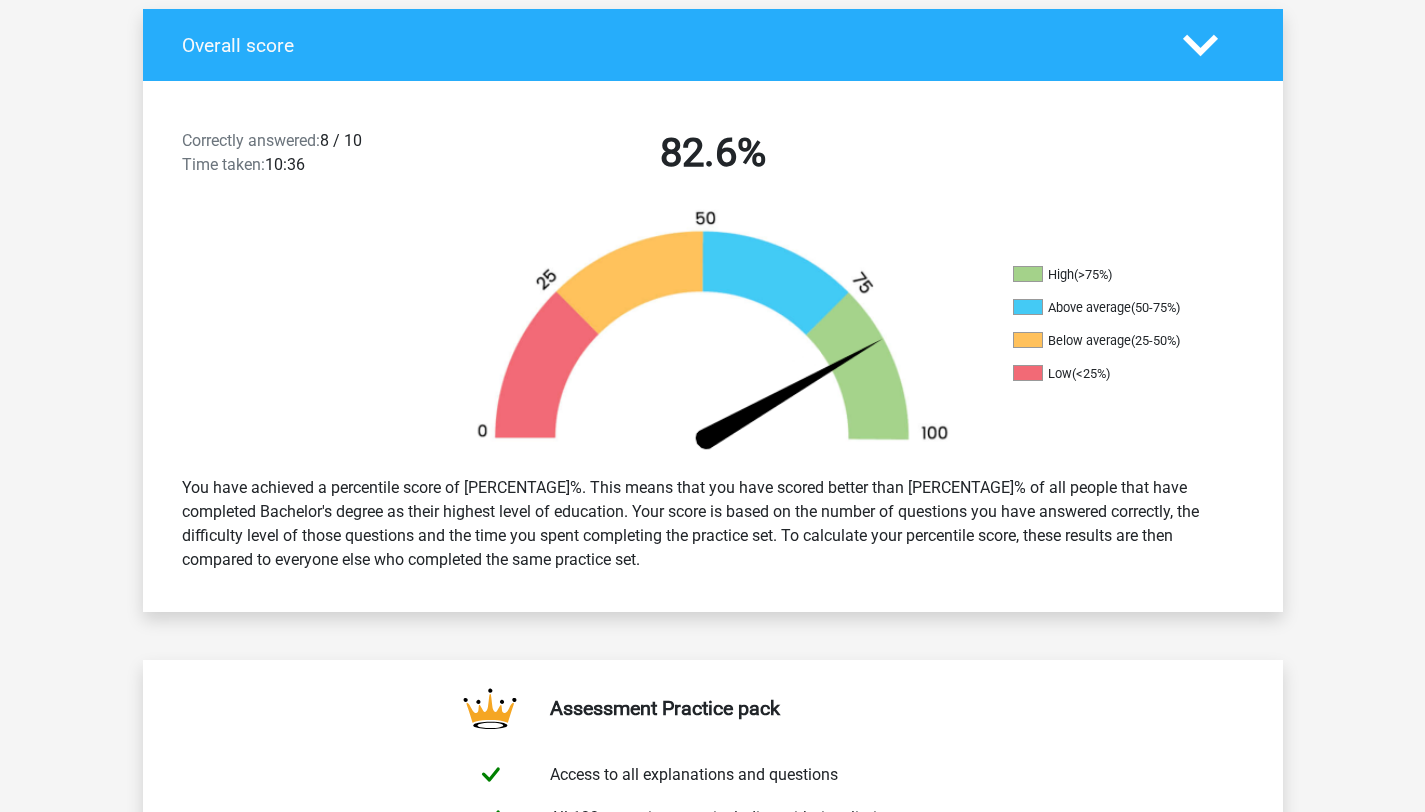 scroll, scrollTop: 0, scrollLeft: 0, axis: both 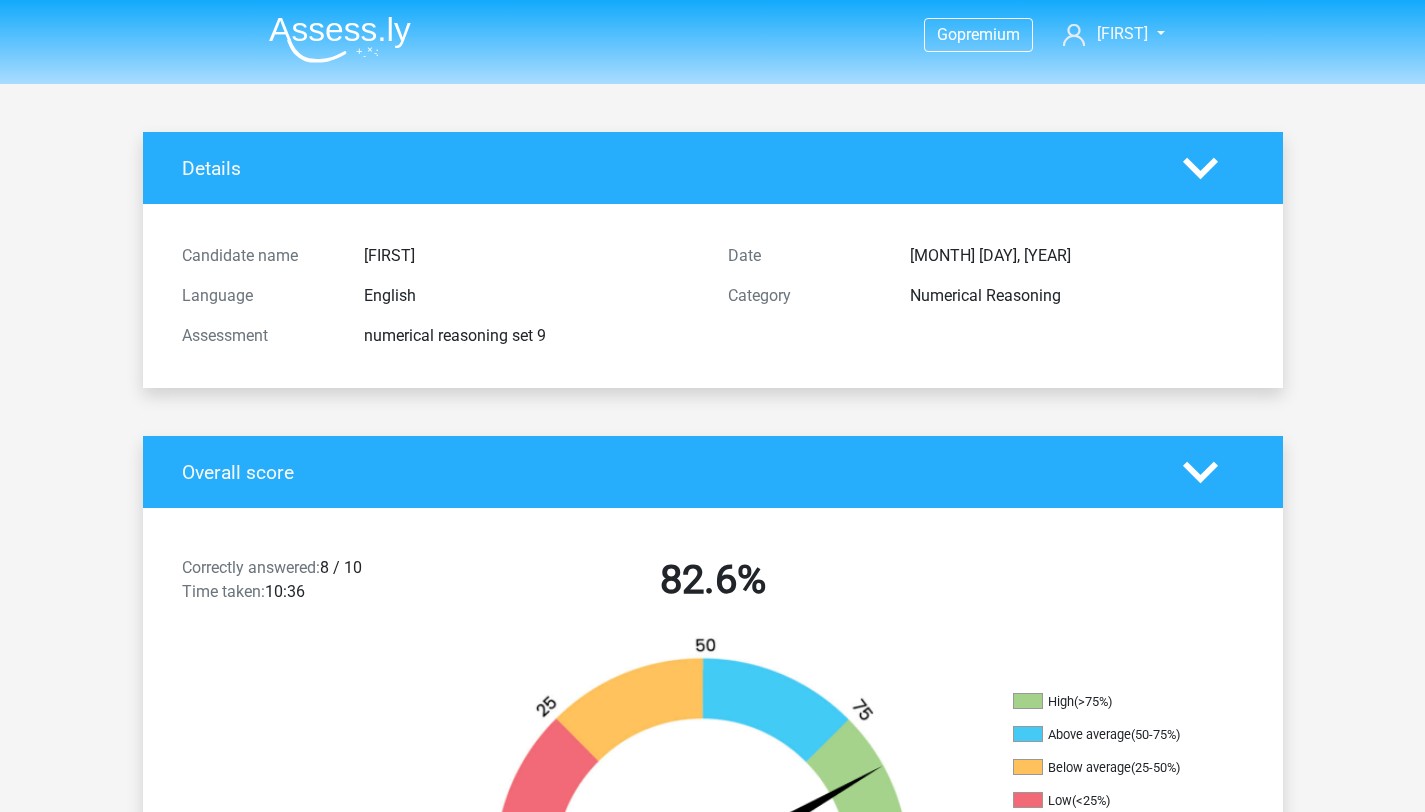click at bounding box center (340, 39) 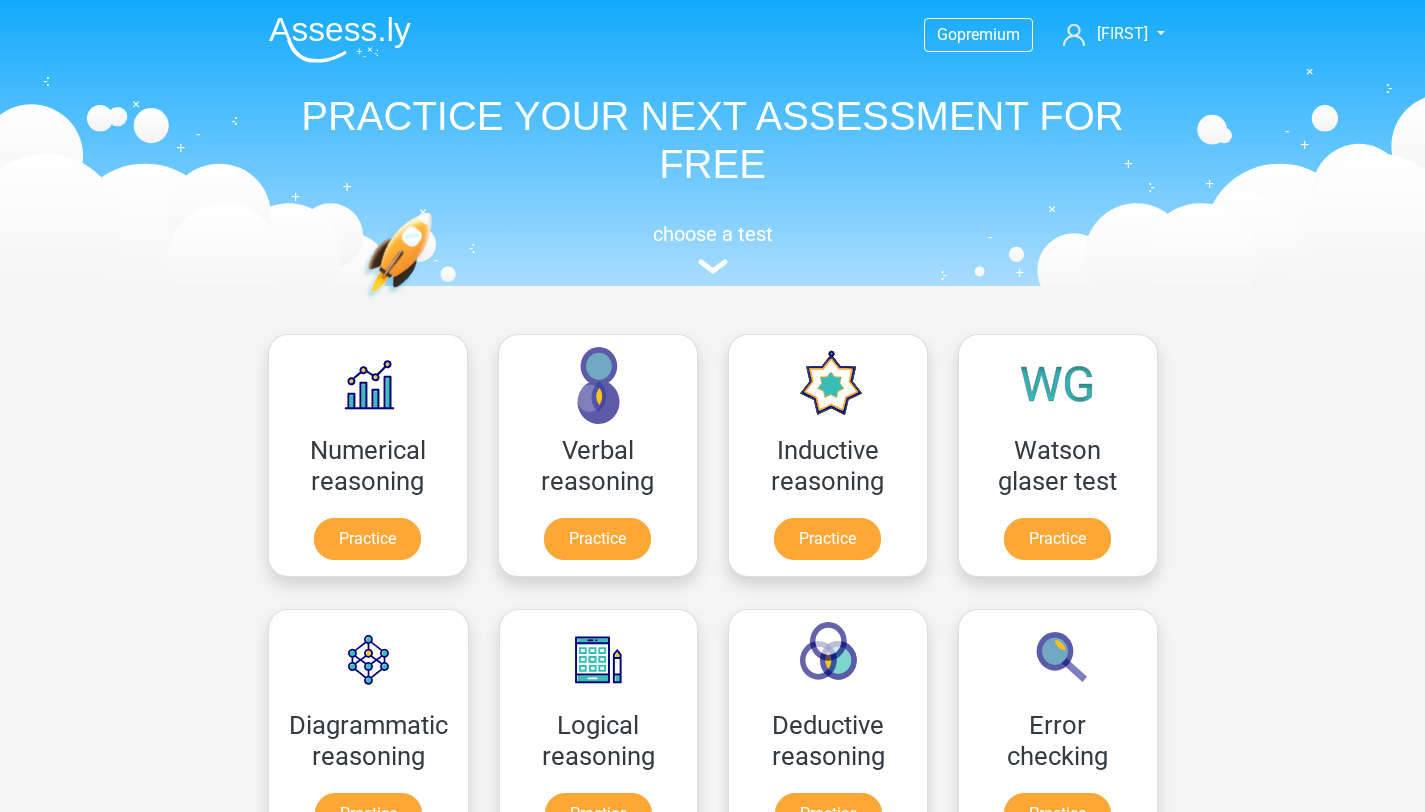 scroll, scrollTop: 0, scrollLeft: 0, axis: both 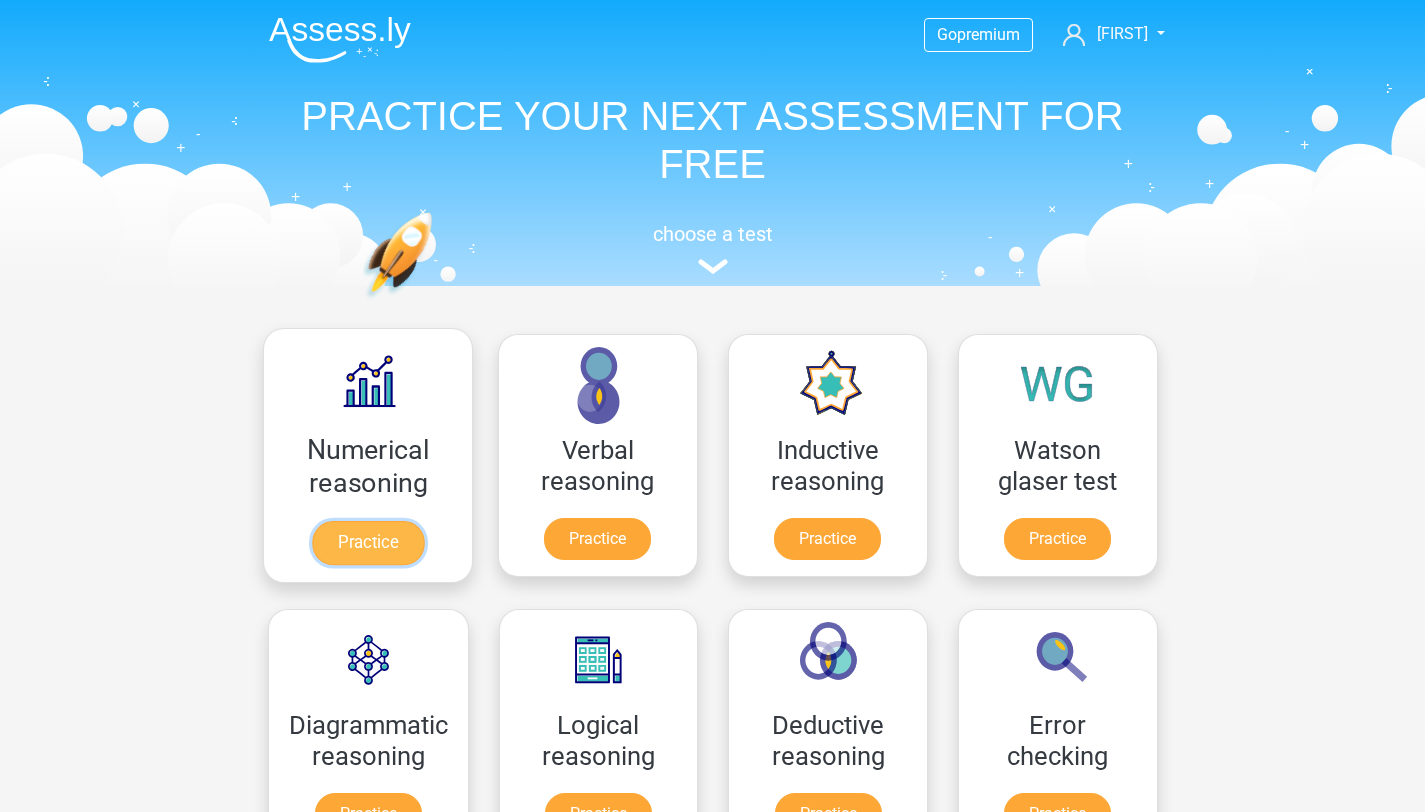 click on "Practice" at bounding box center (367, 543) 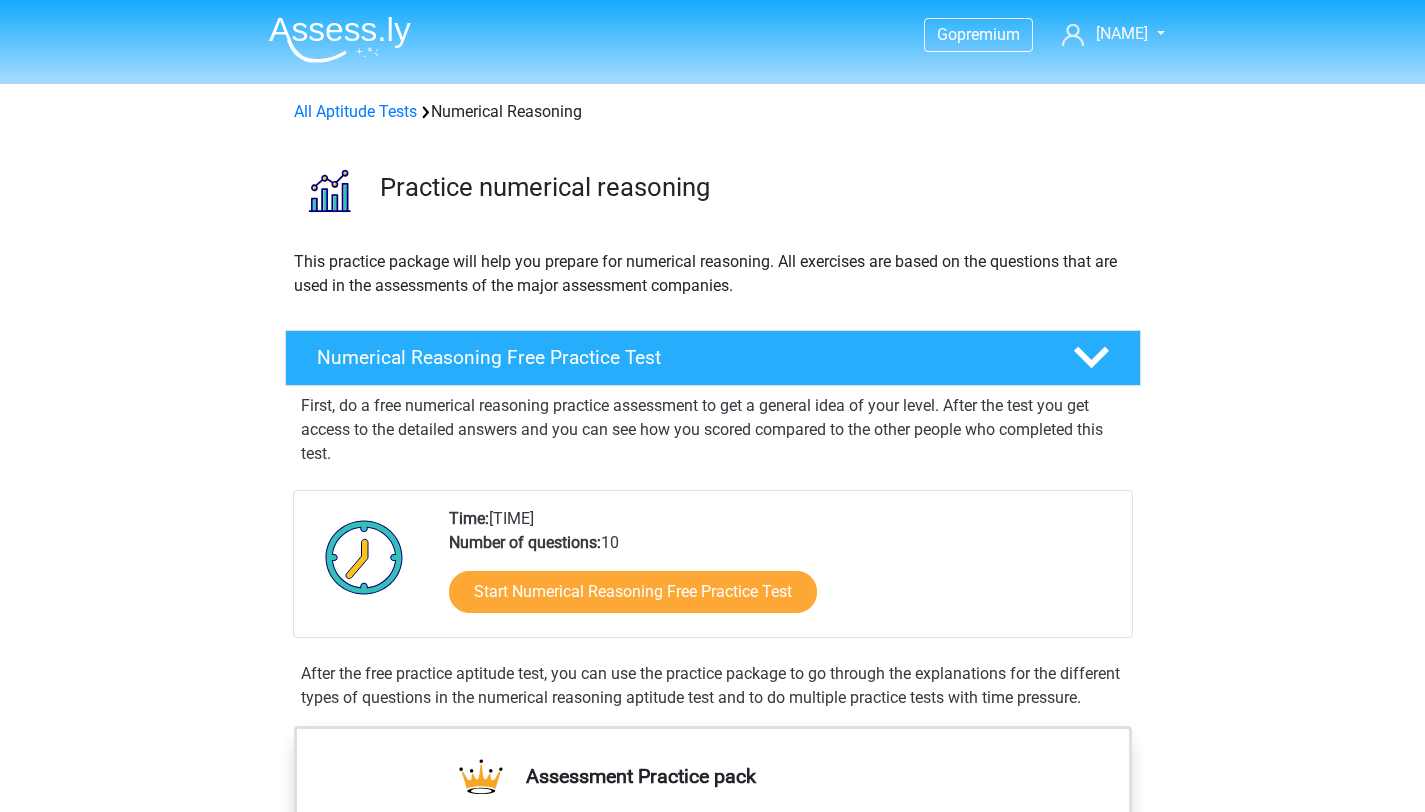 scroll, scrollTop: 0, scrollLeft: 0, axis: both 